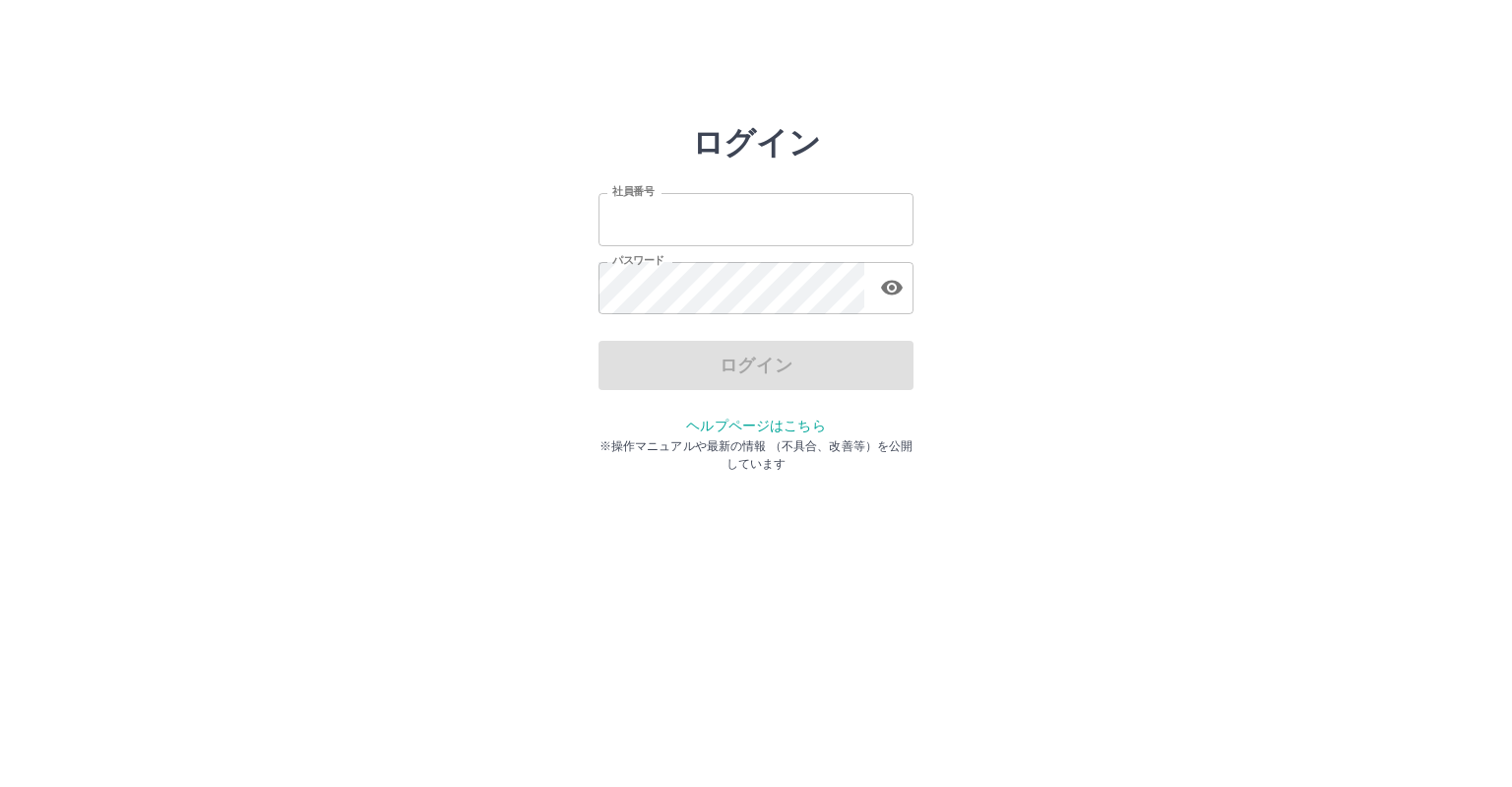 scroll, scrollTop: 0, scrollLeft: 0, axis: both 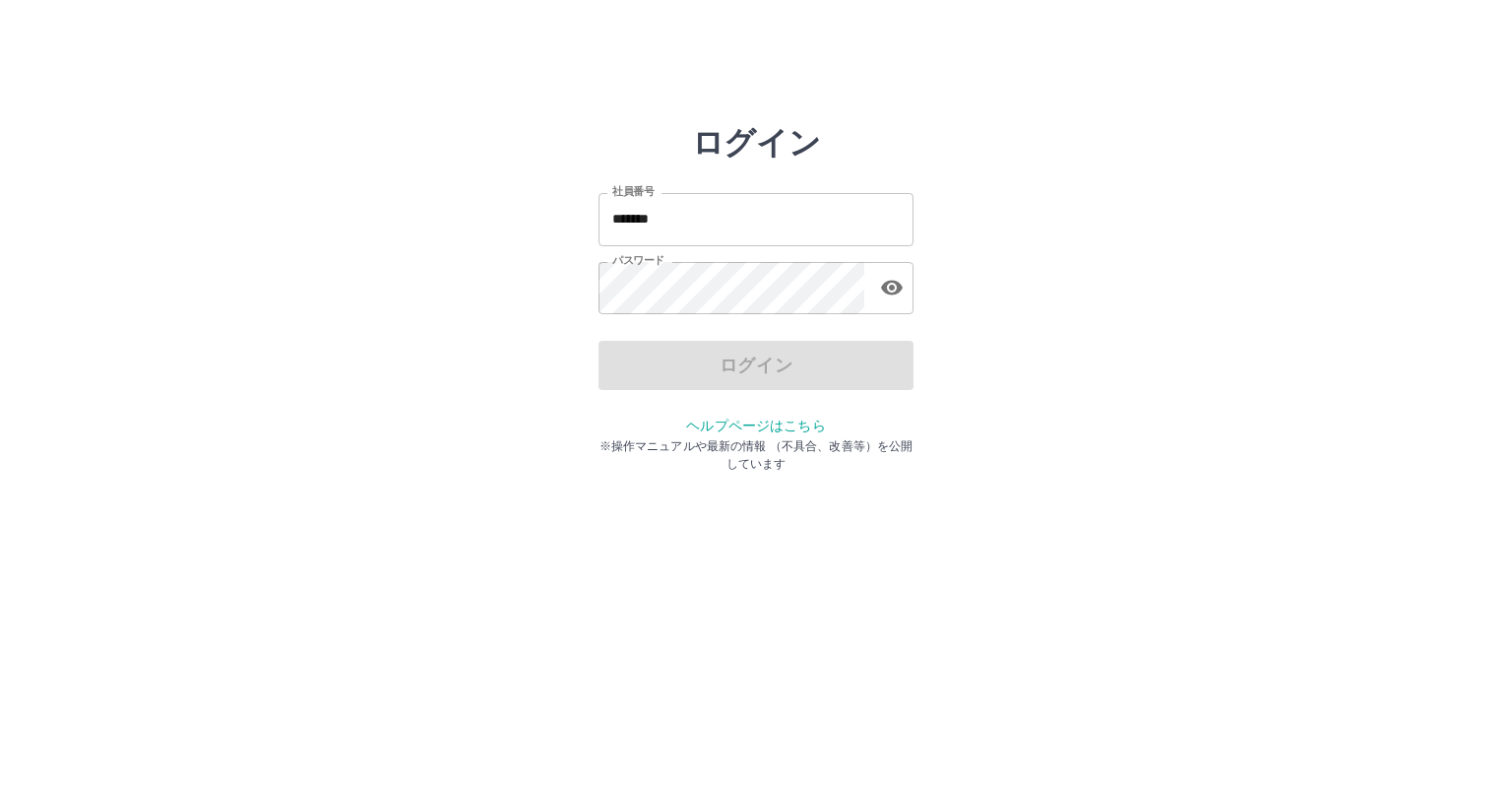 drag, startPoint x: 0, startPoint y: 0, endPoint x: 1274, endPoint y: 476, distance: 1360.0191 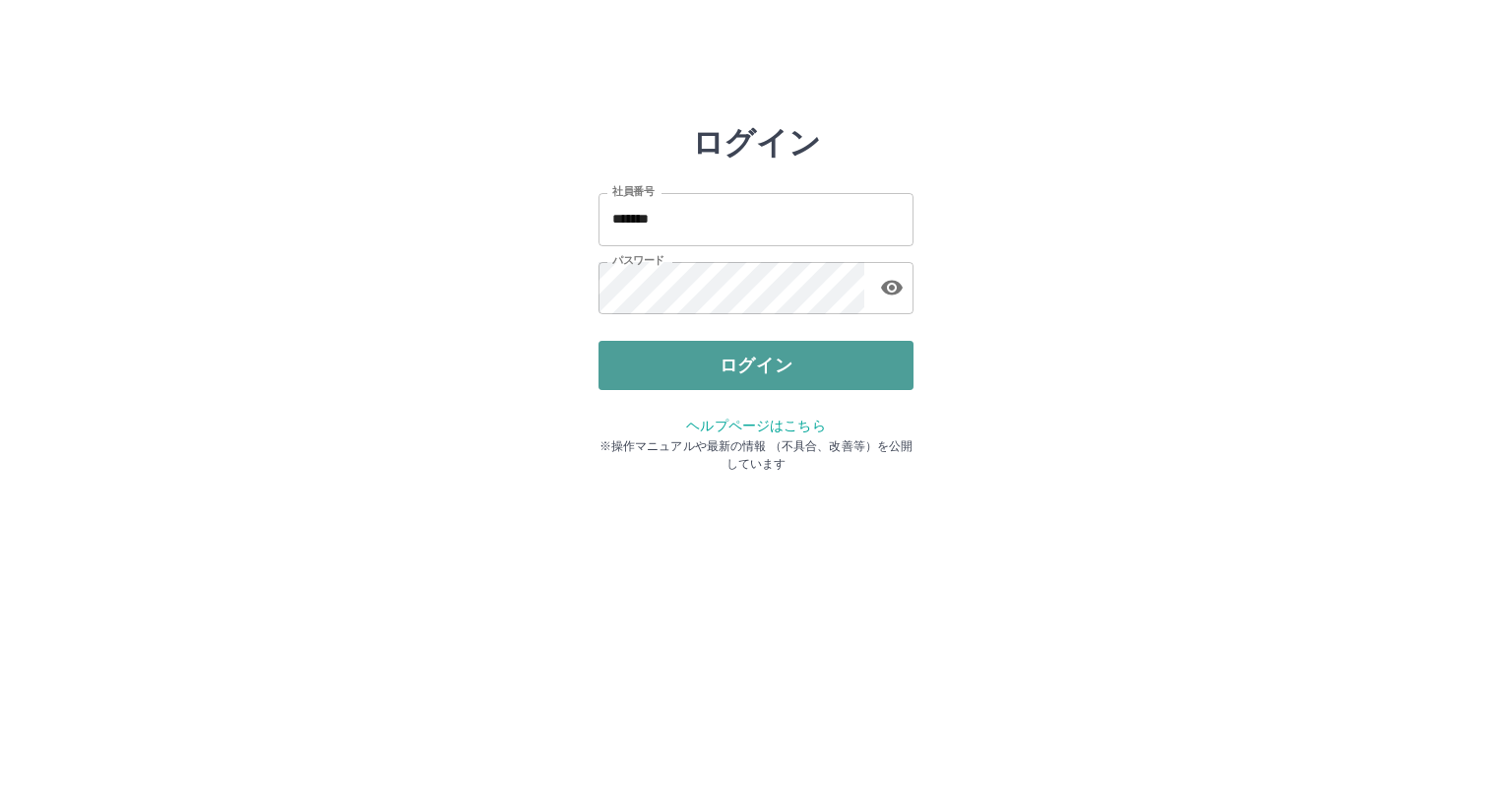 click on "ログイン" at bounding box center [756, 365] 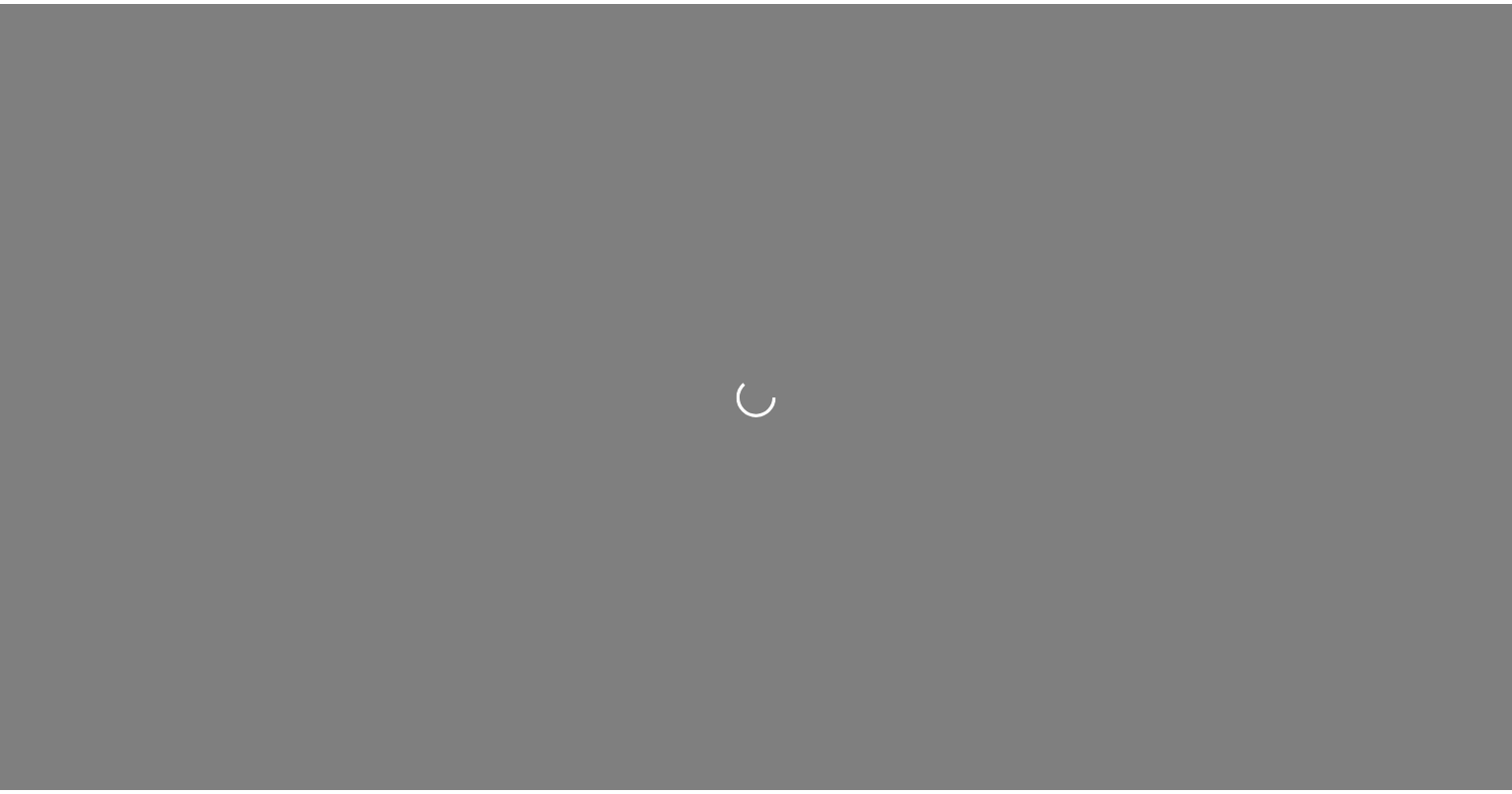 scroll, scrollTop: 0, scrollLeft: 0, axis: both 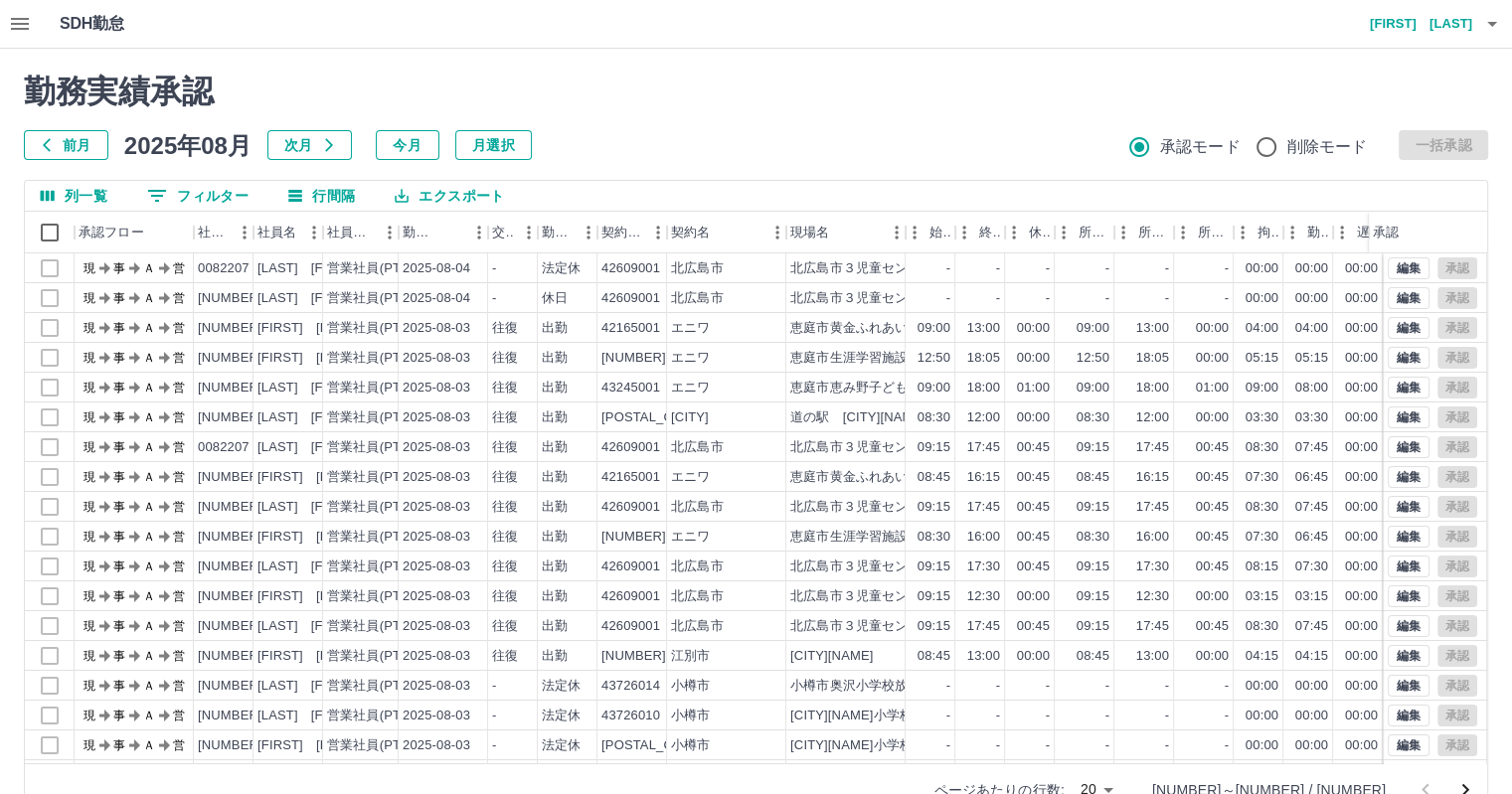 click on "前月" at bounding box center (66, 145) 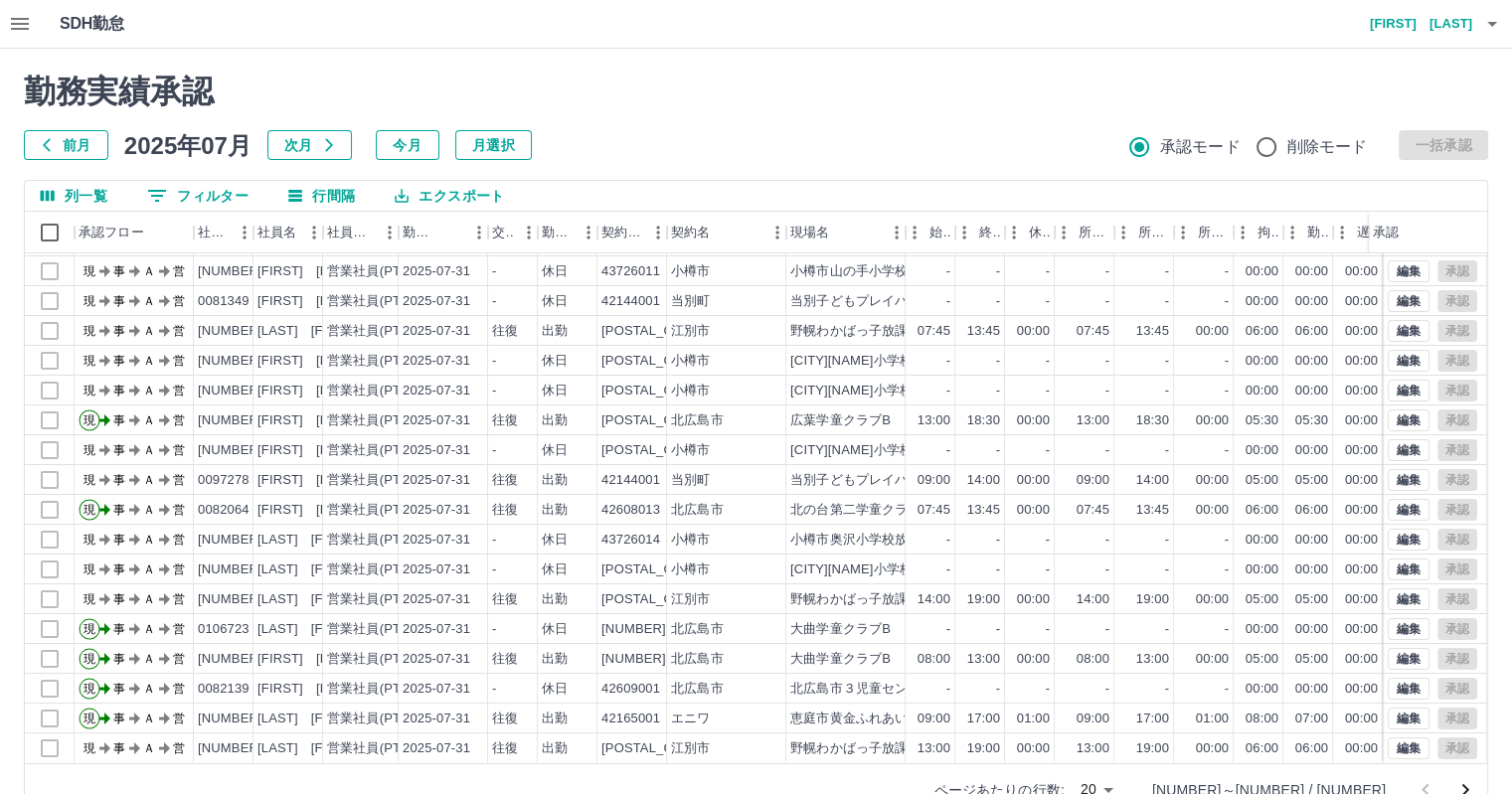 scroll, scrollTop: 100, scrollLeft: 0, axis: vertical 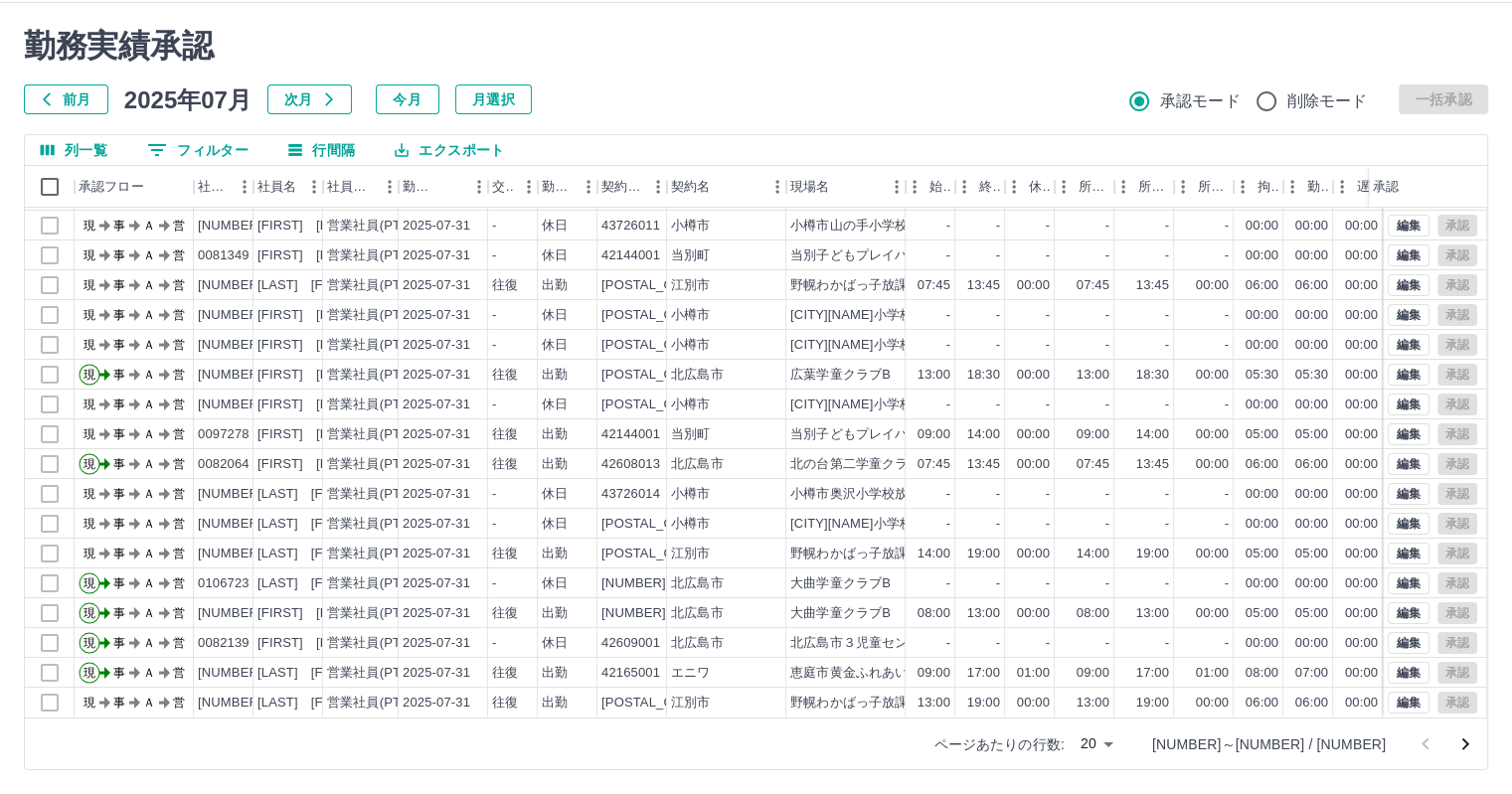 click on "SDH勤怠 柿本　亮一 勤務実績承認 前月 2025年07月 次月 今月 月選択 承認モード 削除モード 一括承認 列一覧 0 フィルター 行間隔 エクスポート 承認フロー 社員番号 社員名 社員区分 勤務日 交通費 勤務区分 契約コード 契約名 現場名 始業 終業 休憩 所定開始 所定終業 所定休憩 拘束 勤務 遅刻等 コメント ステータス 承認 現 事 Ａ 営 0082212 高野　秀樹 営業社員(PT契約) 2025-07-31  -  休日 42609001 [CITY] [CITY]３児童センター - - - - - - 00:00 00:00 00:00 事務担当者承認待 現 事 Ａ 営 0101262 奥出　君子 営業社員(PT契約) 2025-07-31  -  休日 43726001 [CITY] [CITY]市長橋小学校放課後児童クラブＡ - - - - - - 00:00 00:00 00:00 現場責任者承認待 現 事 Ａ 営 0106284 相澤　珠枝 営業社員(PT契約) 2025-07-31  -  休日 43726011 [CITY] [CITY]山の手小学校放課後児童クラブＡ - - - - - - 00:00 00:00 -" at bounding box center [756, 374] 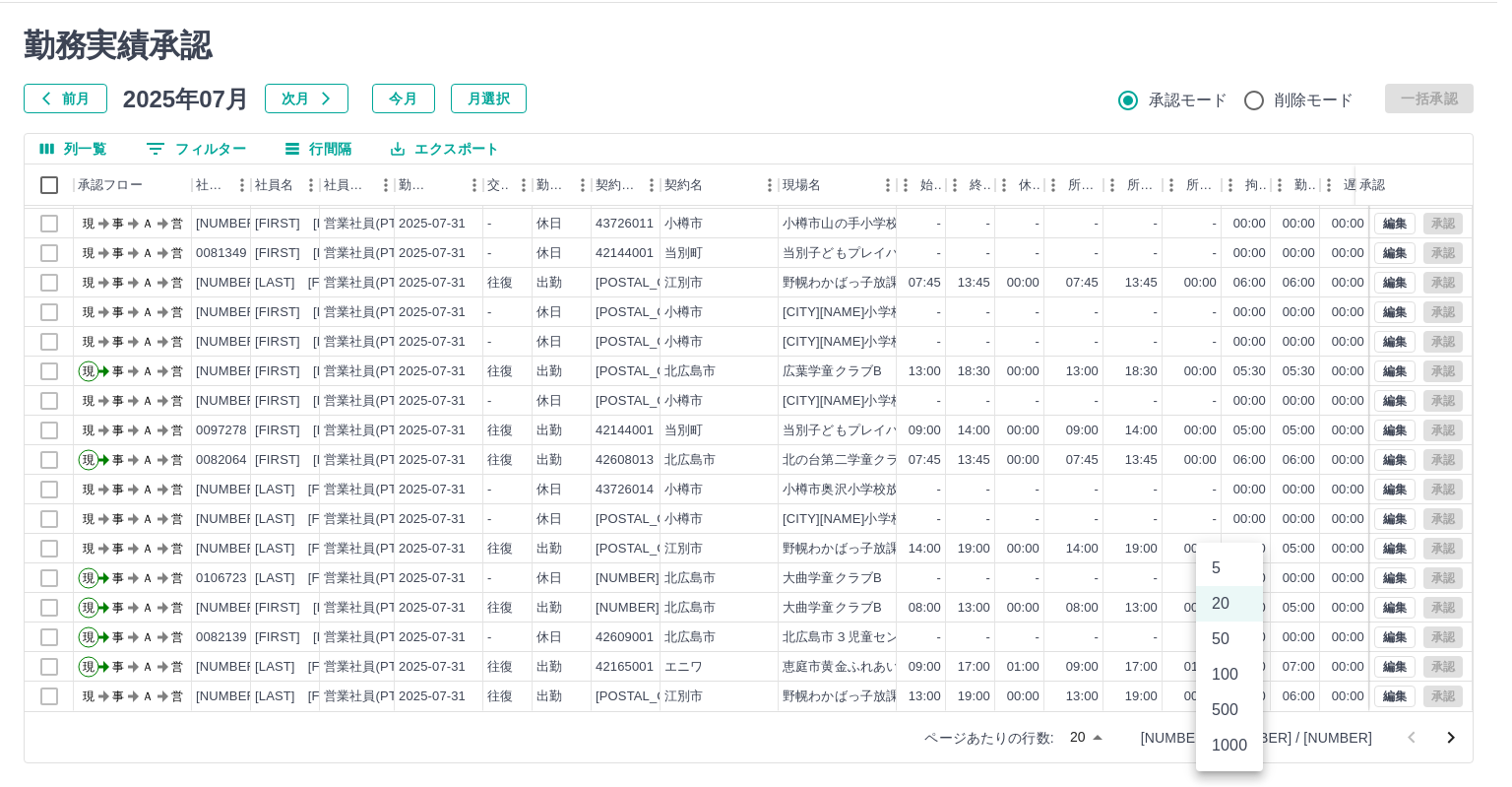 click on "100" at bounding box center [1229, 675] 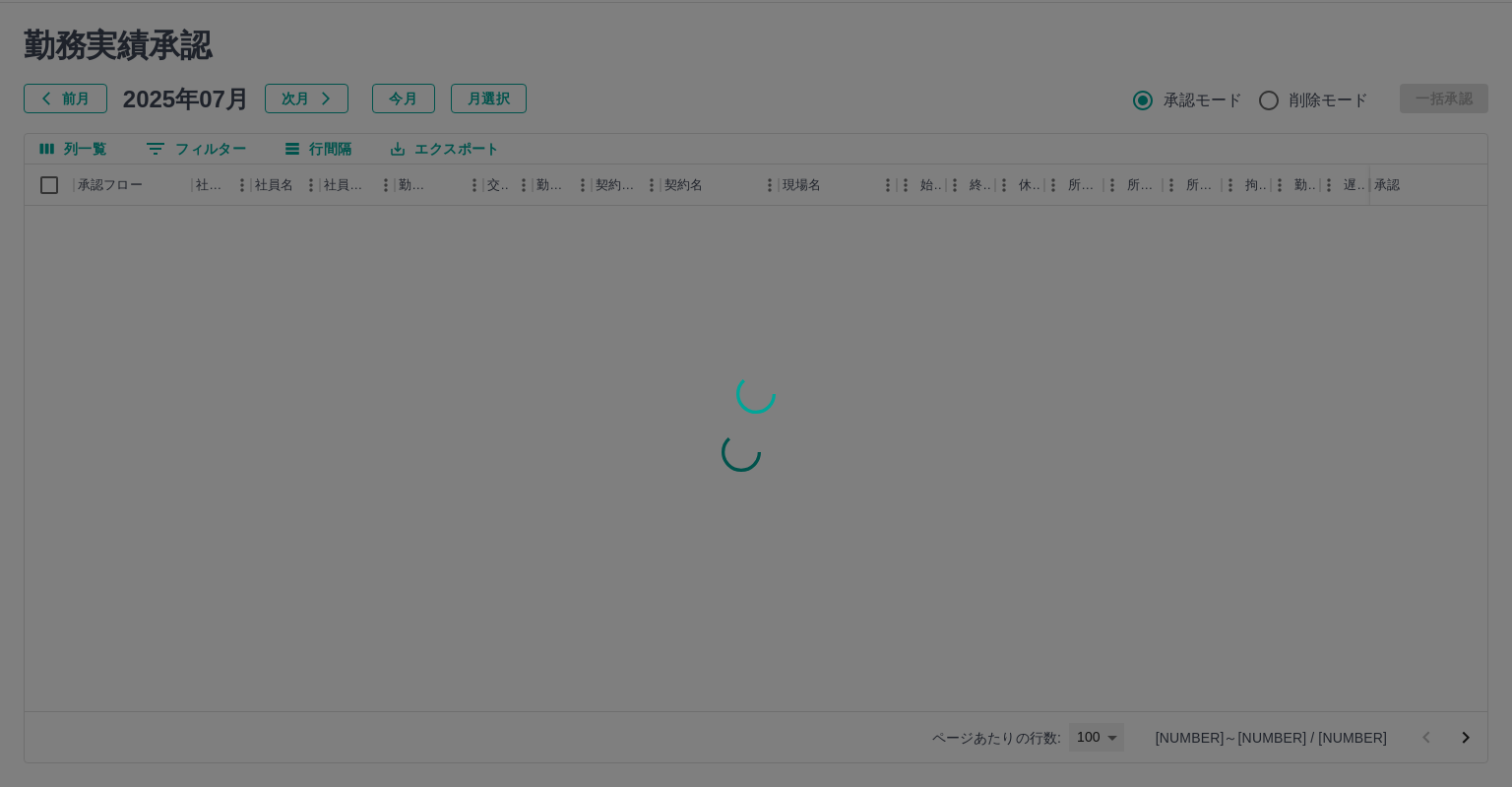 type on "***" 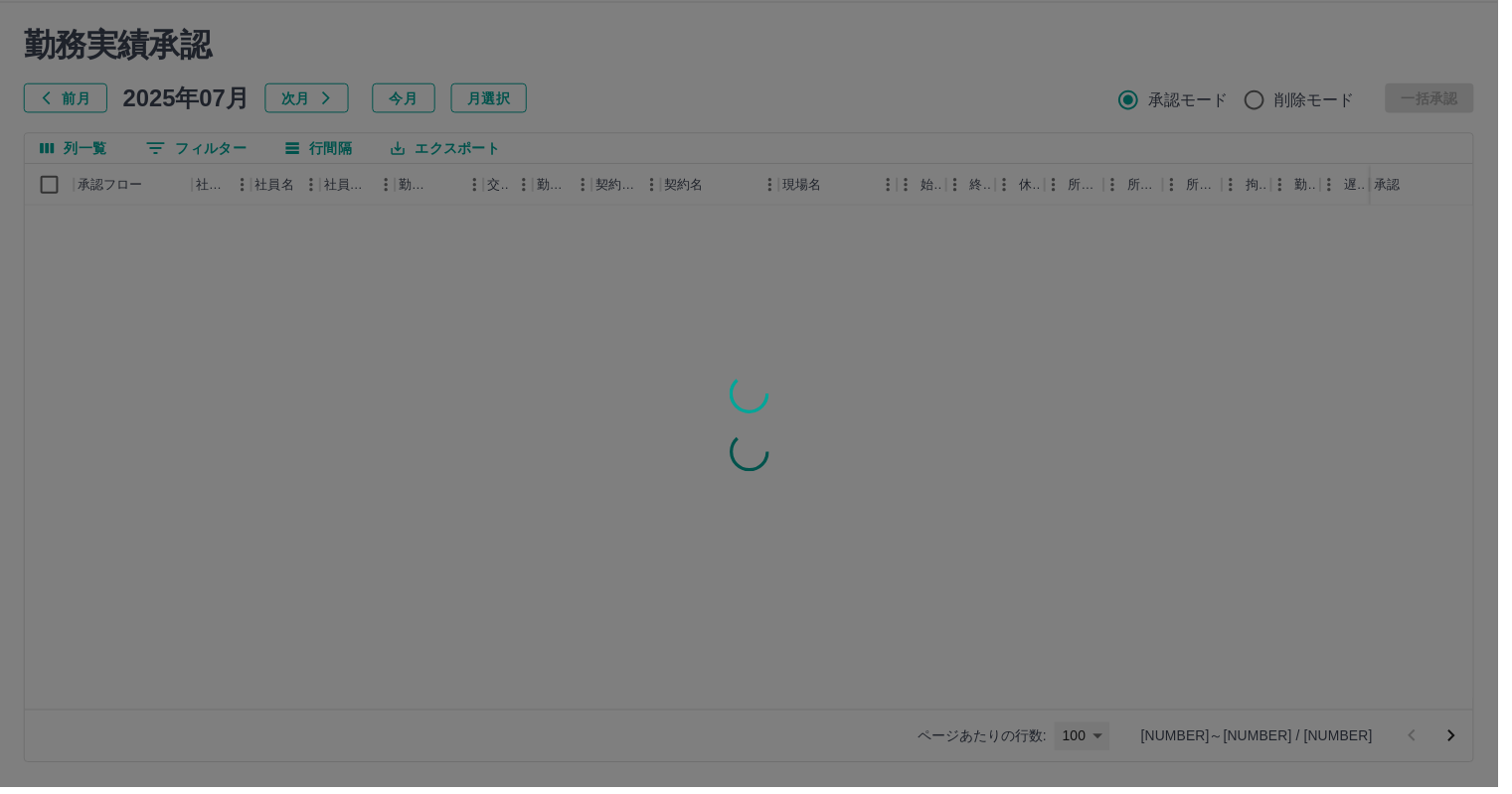 scroll, scrollTop: 0, scrollLeft: 0, axis: both 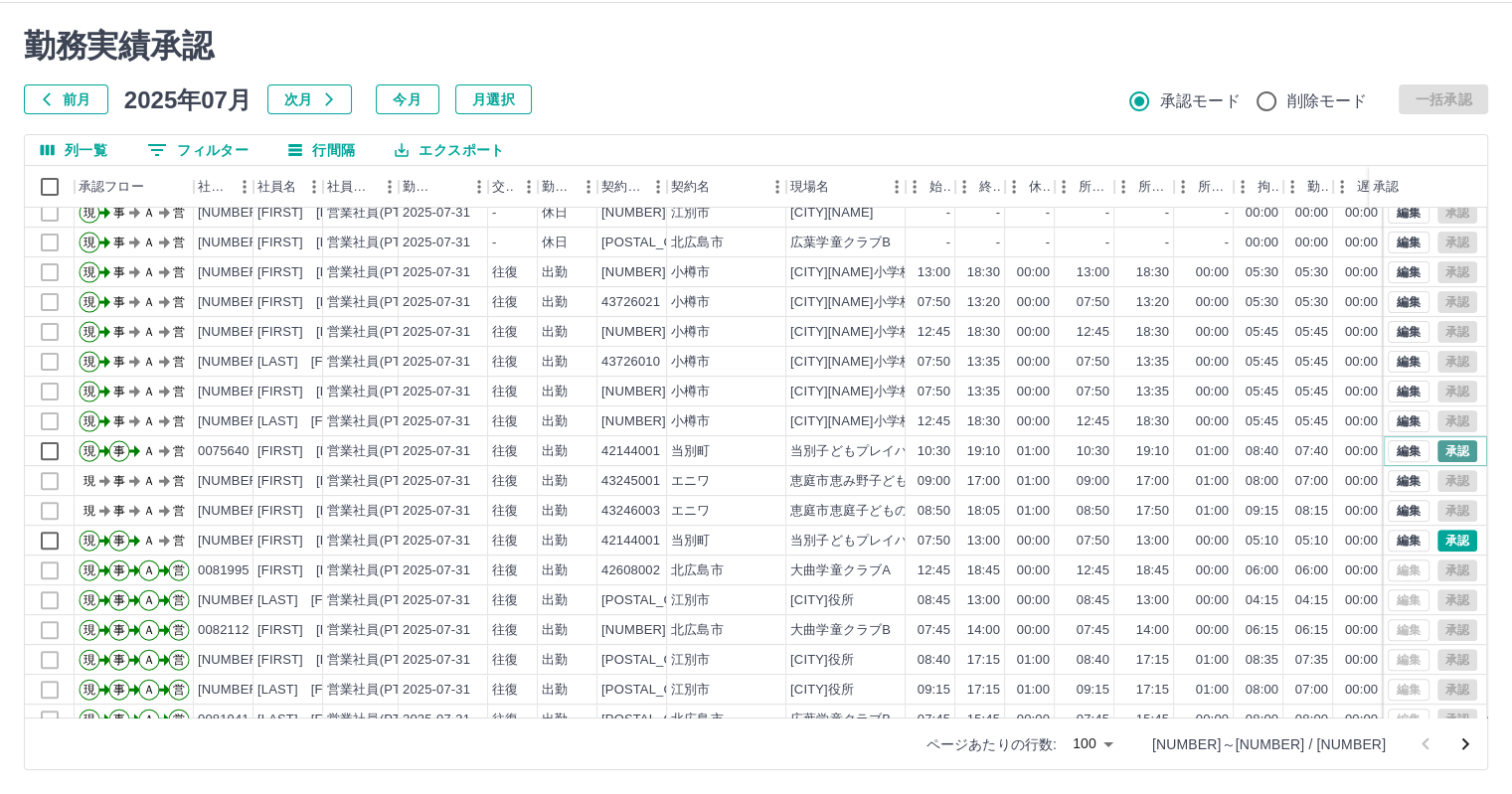 click on "承認" at bounding box center [1457, 451] 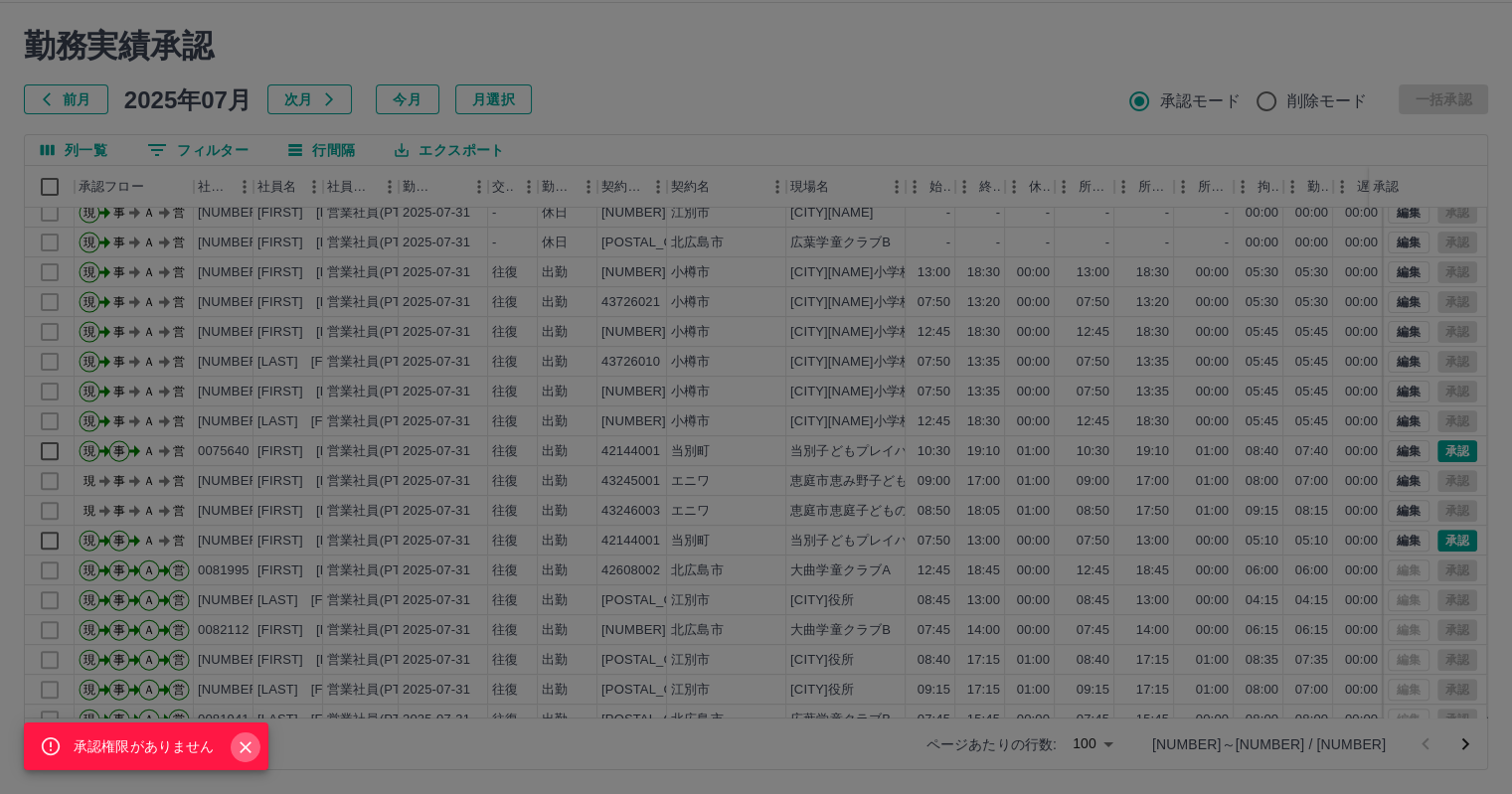 click 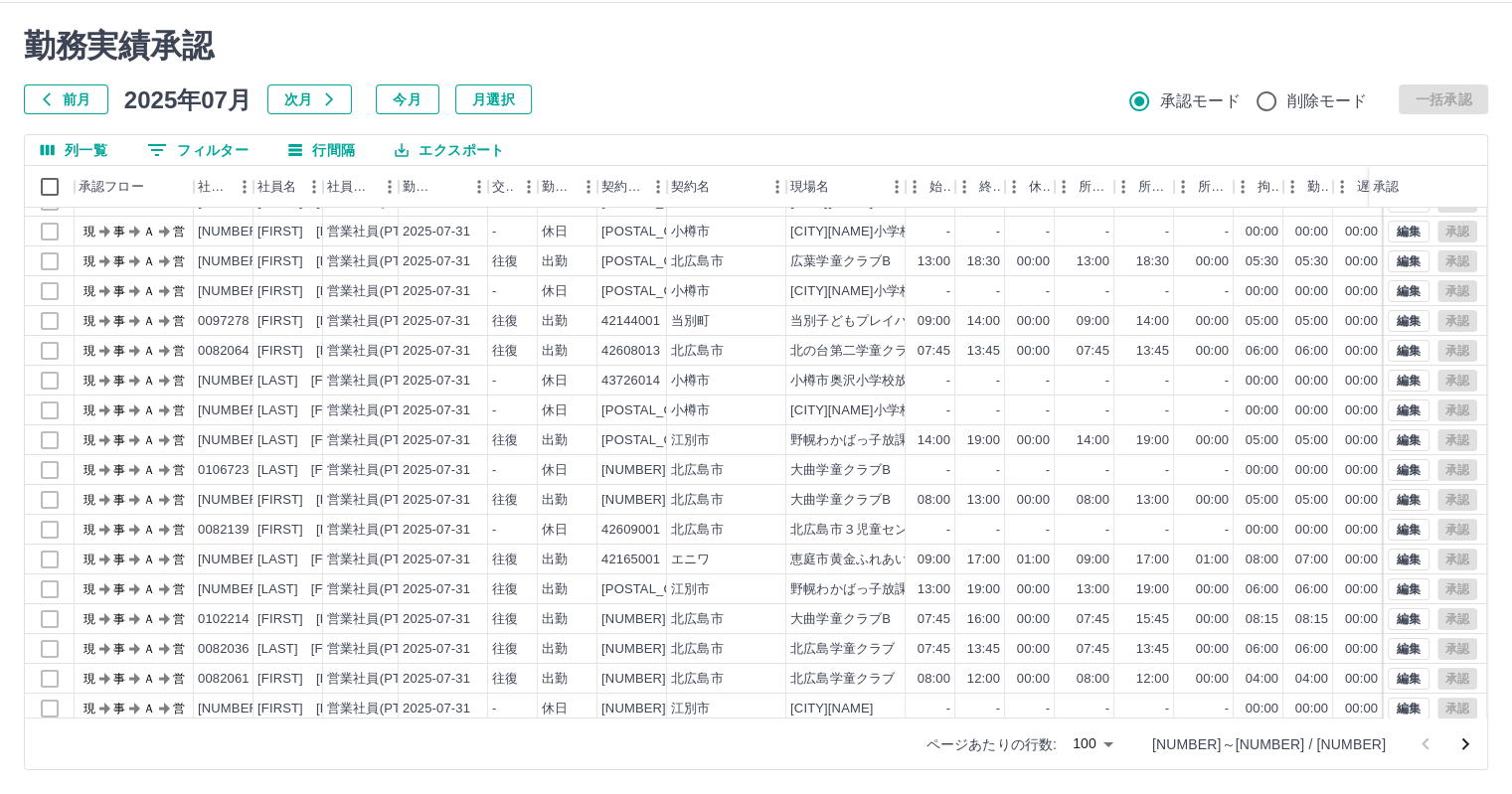 scroll, scrollTop: 0, scrollLeft: 0, axis: both 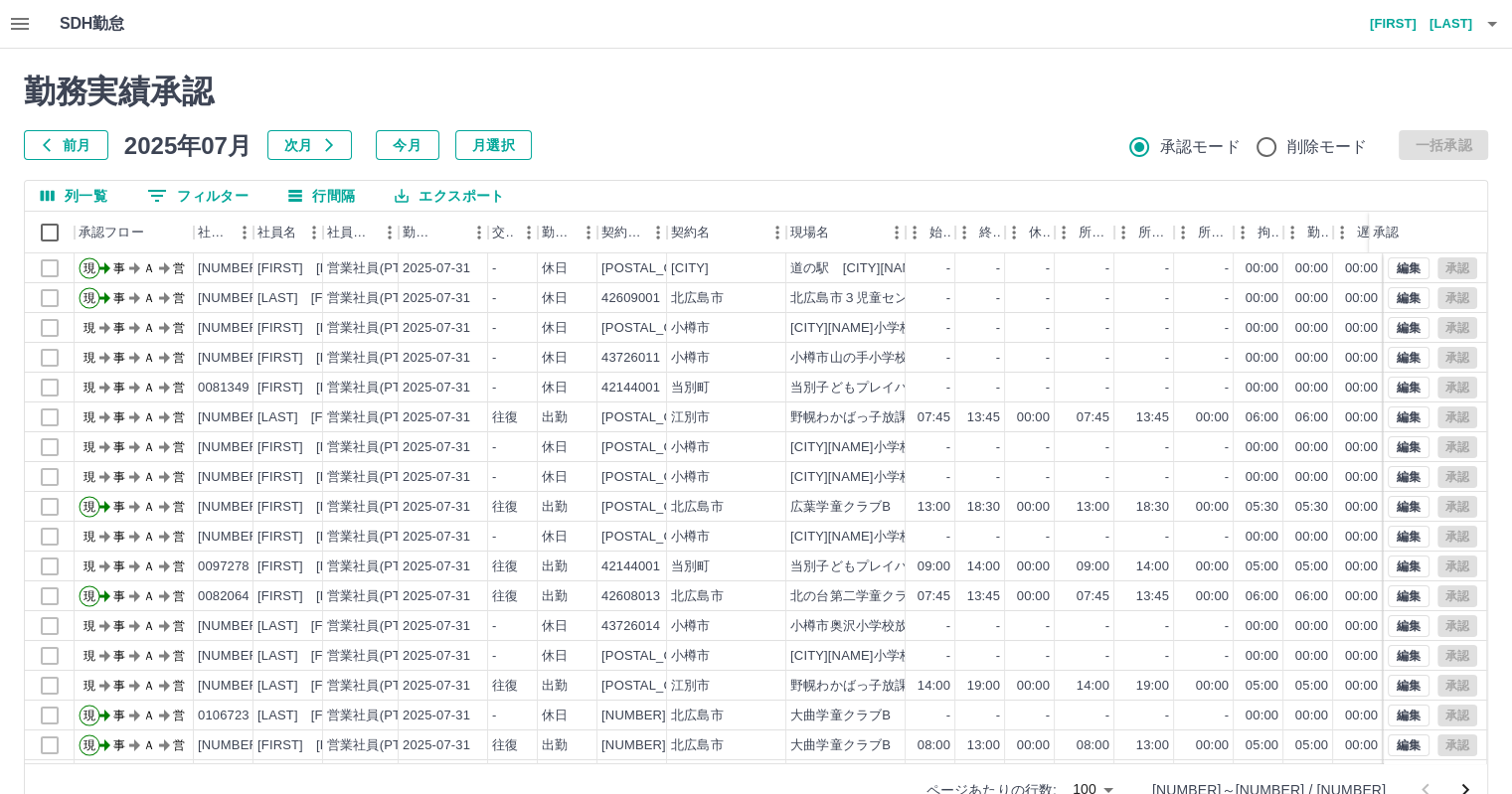 click on "0 フィルター" at bounding box center [198, 196] 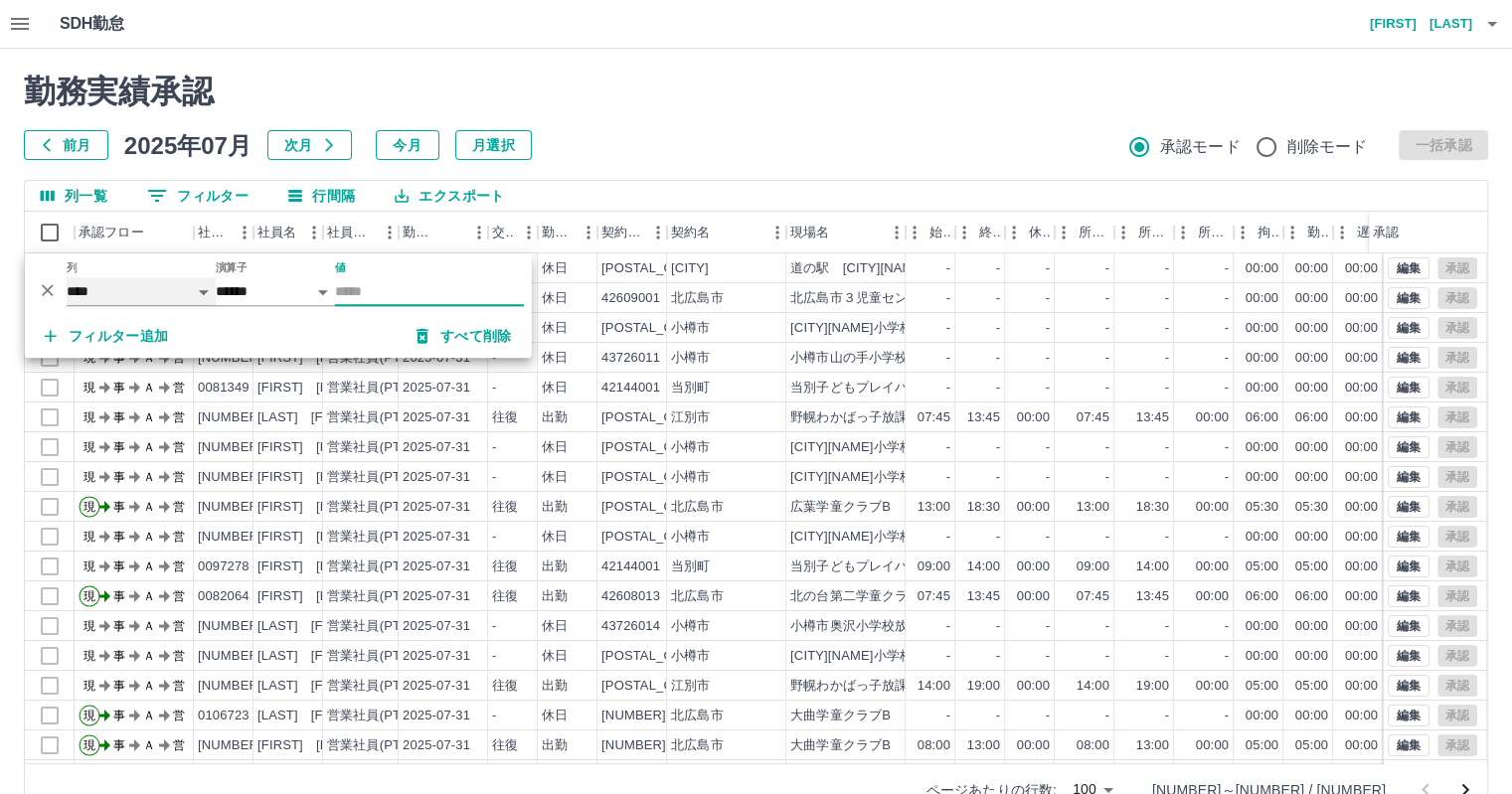 click on "**** *** **** *** *** **** ***** *** *** ** ** ** **** **** **** ** ** *** **** *****" at bounding box center [141, 291] 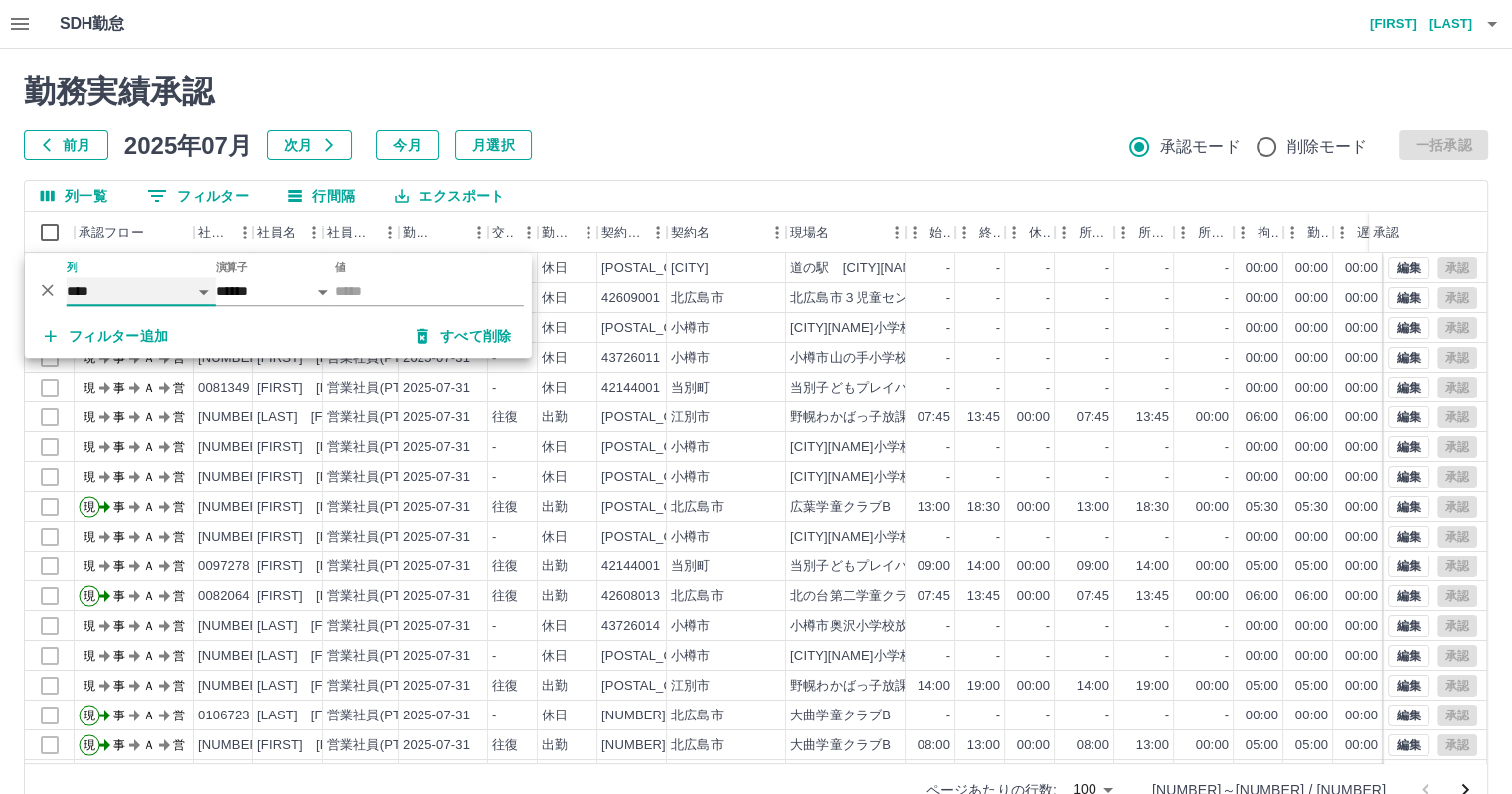 click on "**** *** **** *** *** **** ***** *** *** ** ** ** **** **** **** ** ** *** **** *****" at bounding box center (141, 291) 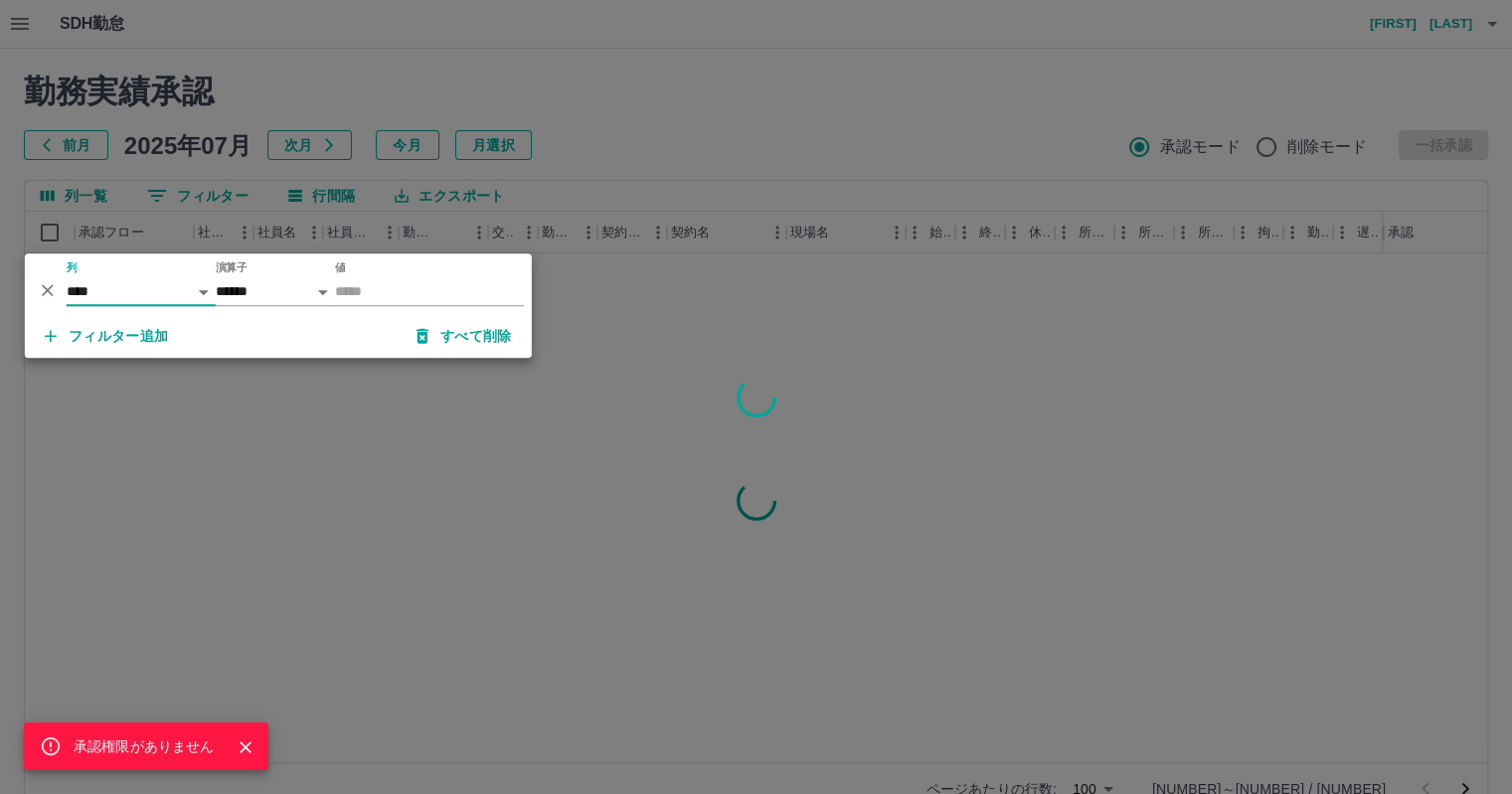 click 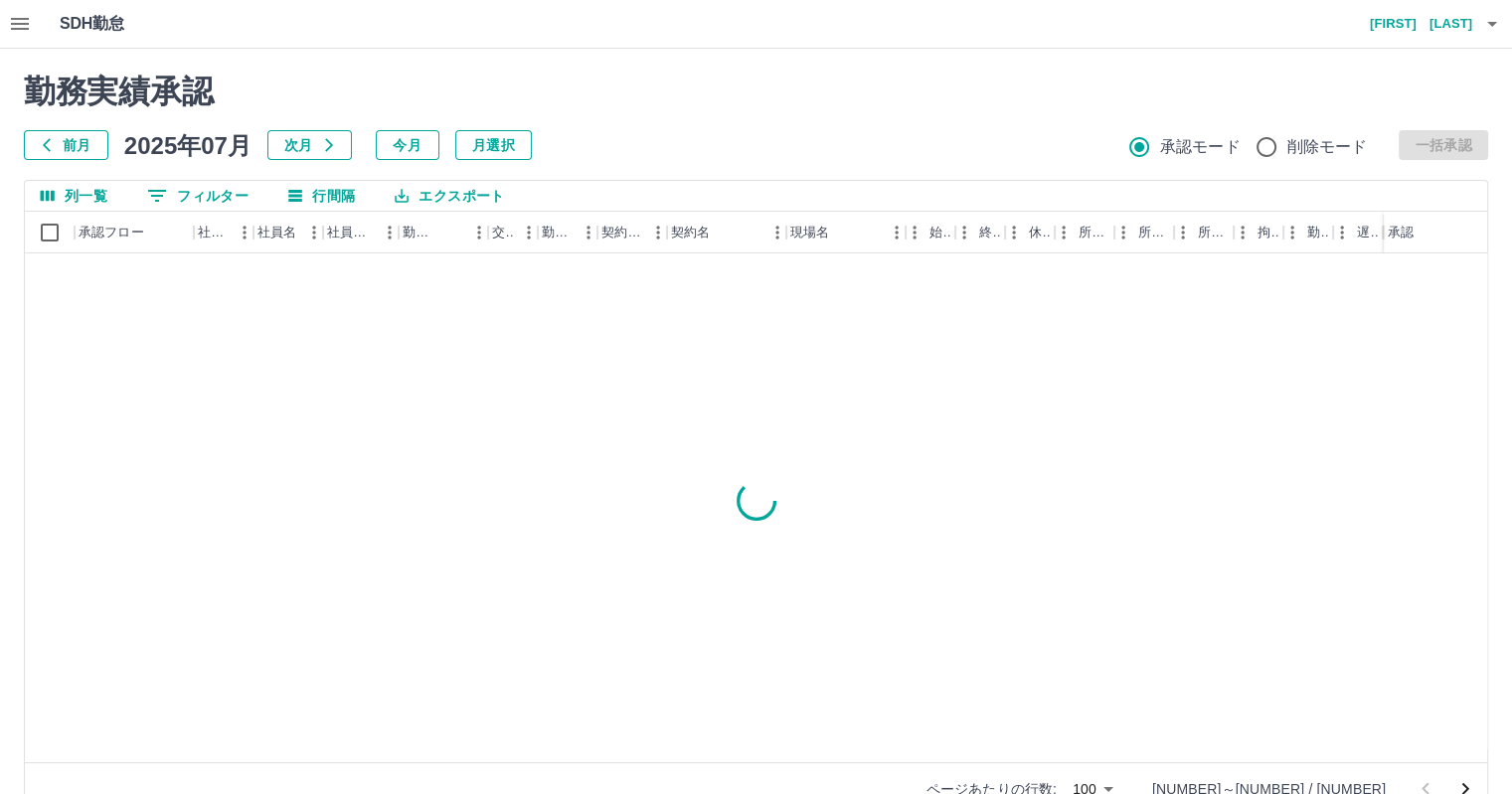 click on "0 フィルター" at bounding box center [198, 196] 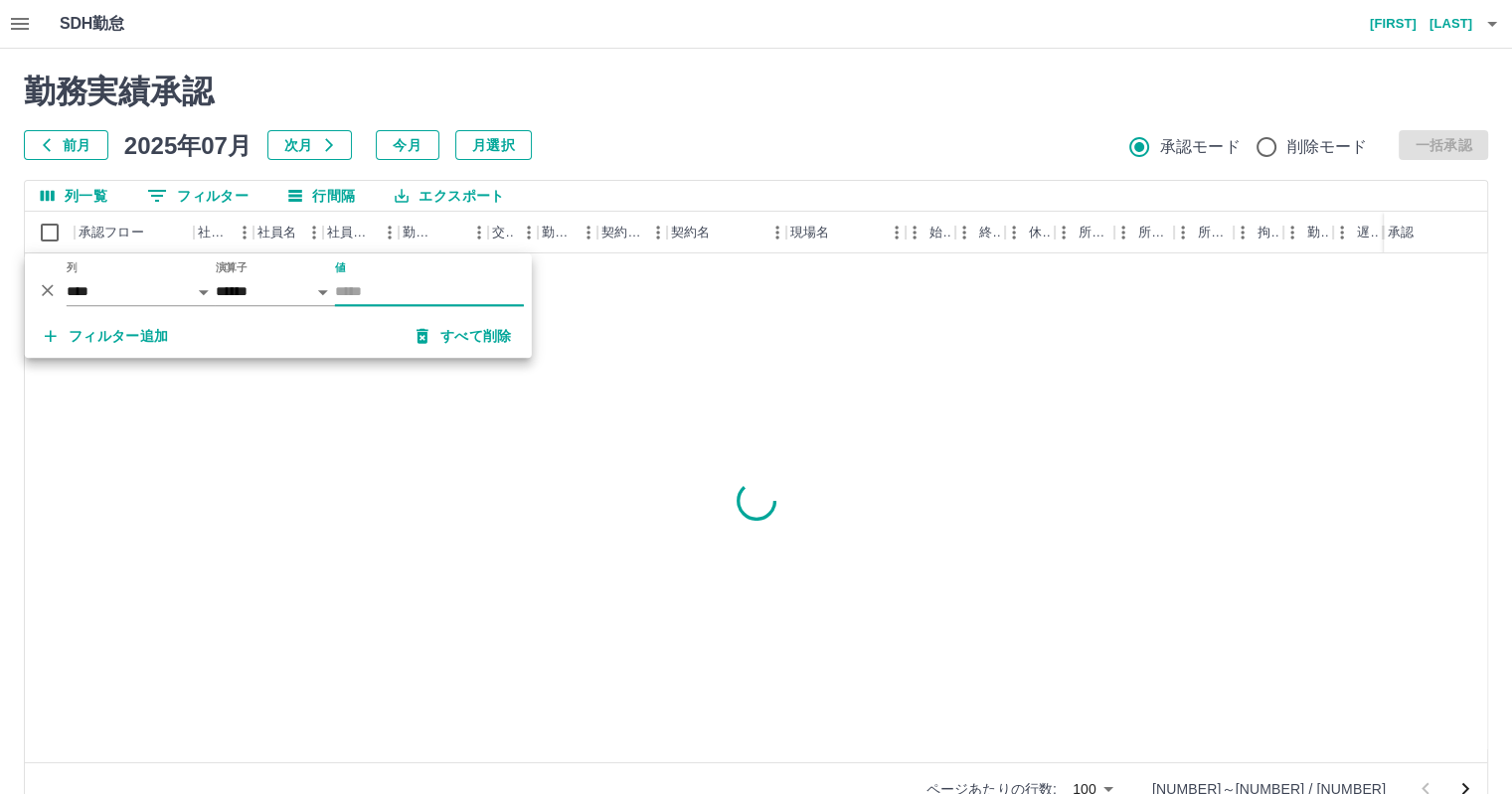 click on "値" at bounding box center (429, 291) 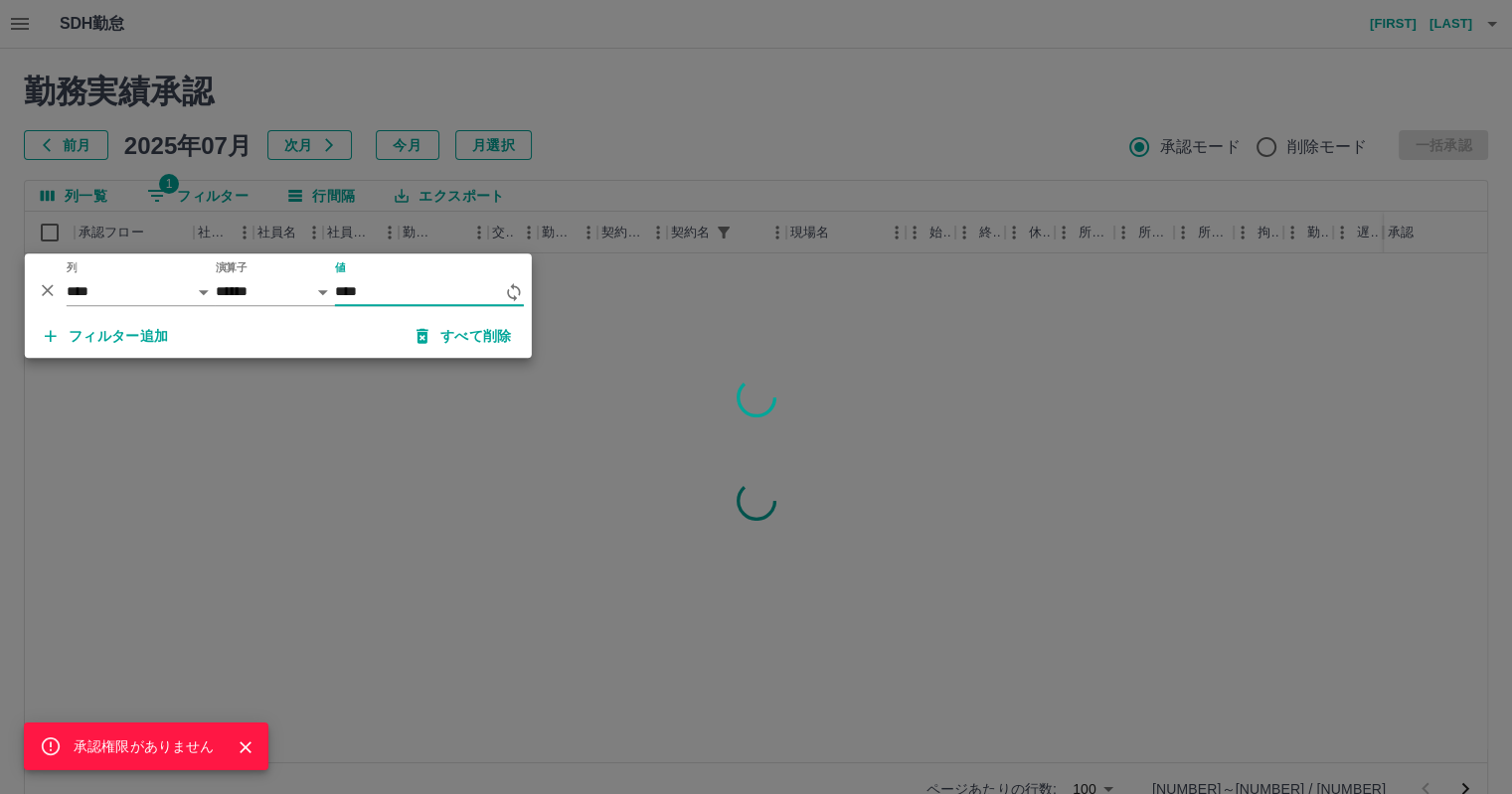 type on "***" 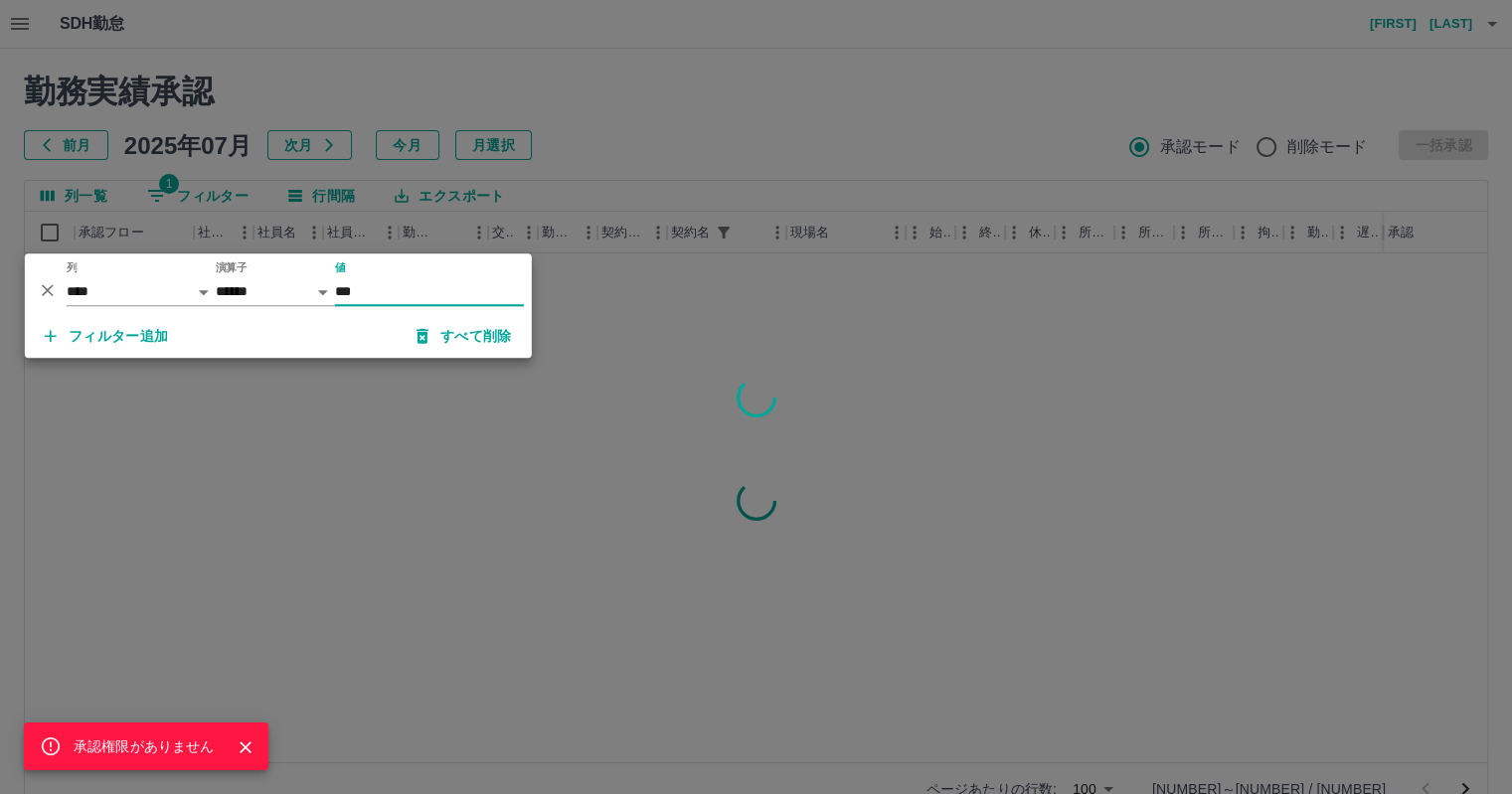 drag, startPoint x: 243, startPoint y: 753, endPoint x: 267, endPoint y: 731, distance: 32.55764 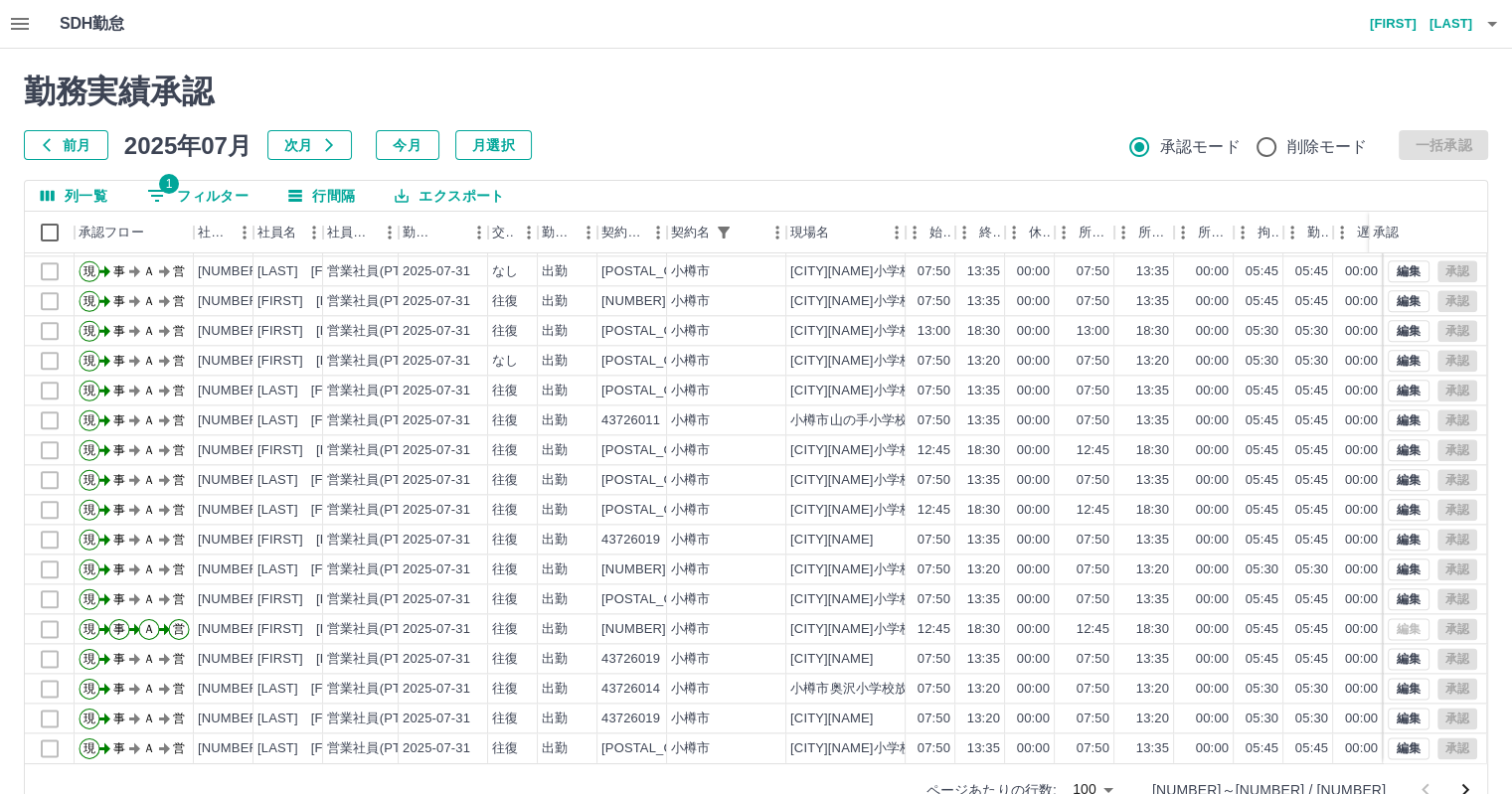 scroll, scrollTop: 2485, scrollLeft: 0, axis: vertical 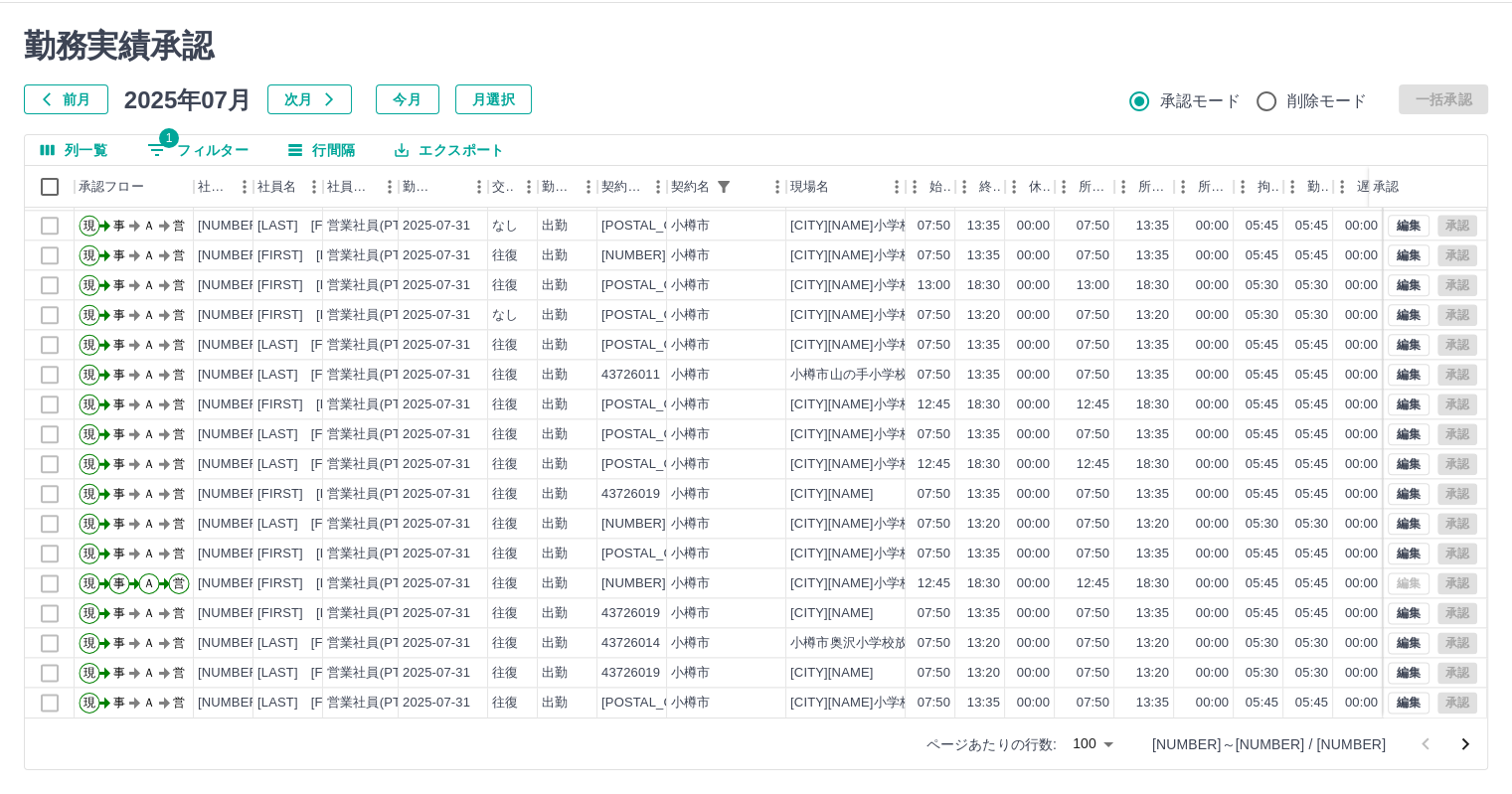 click 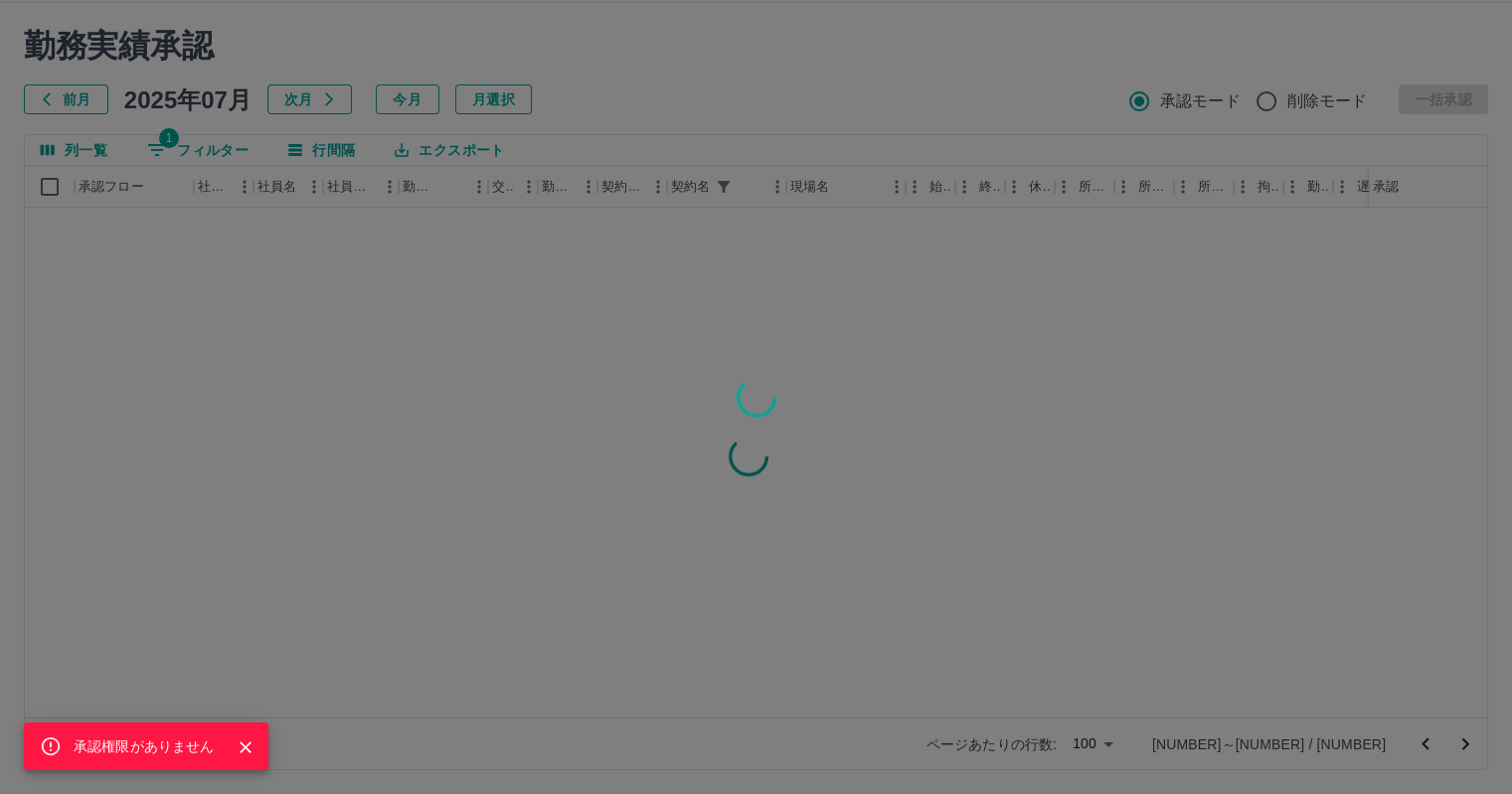 scroll, scrollTop: 0, scrollLeft: 0, axis: both 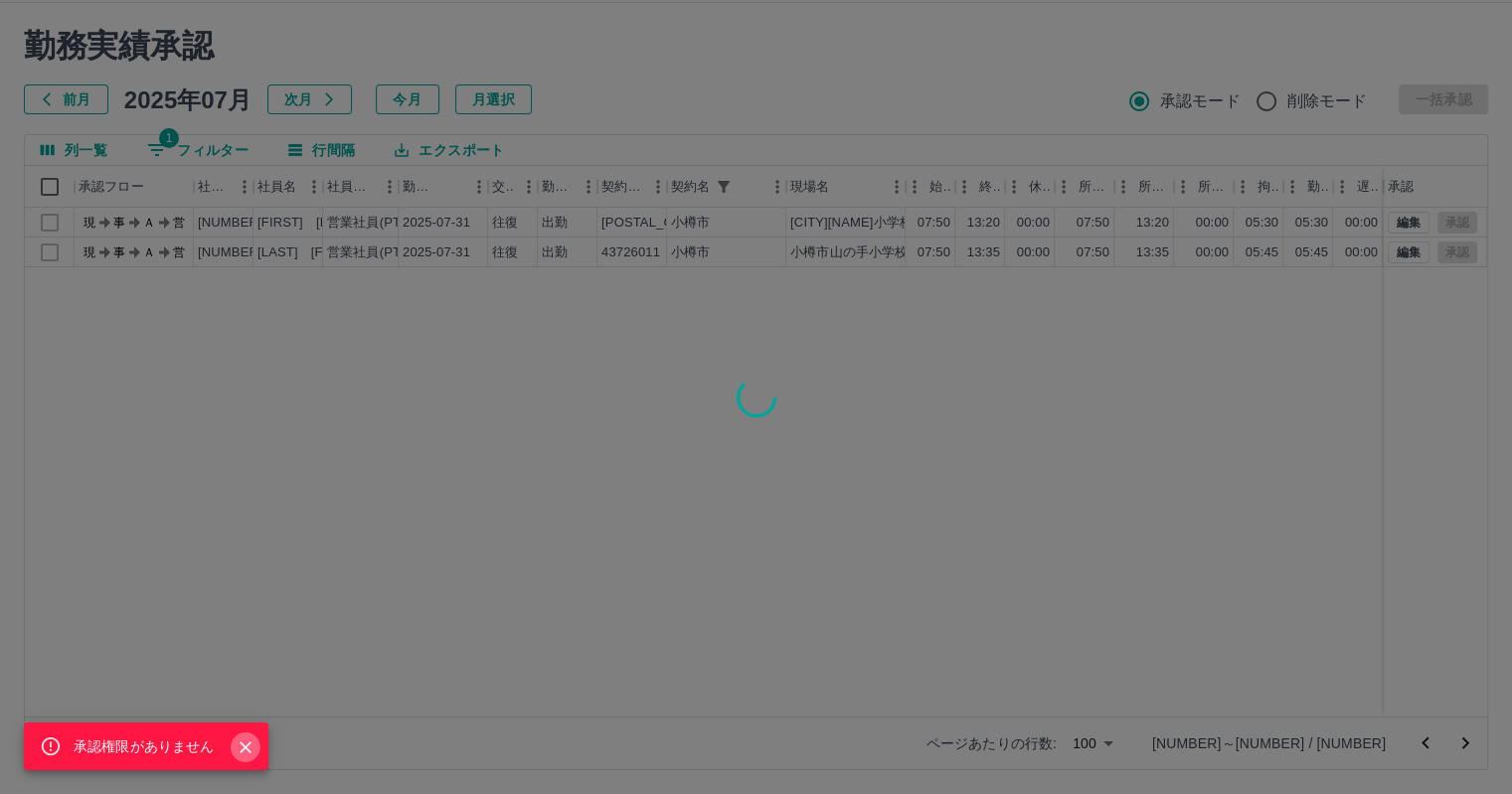 click 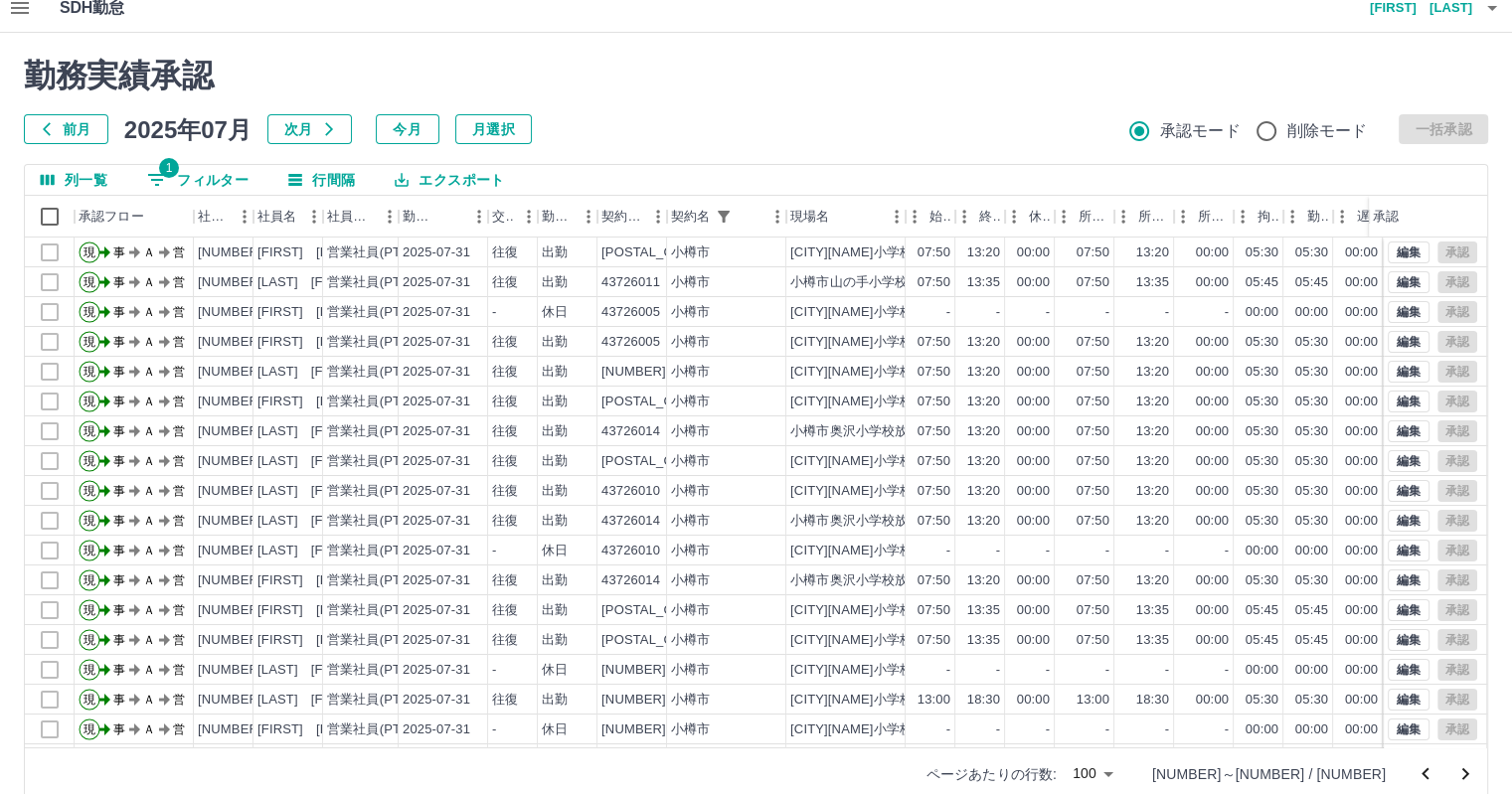 scroll, scrollTop: 0, scrollLeft: 0, axis: both 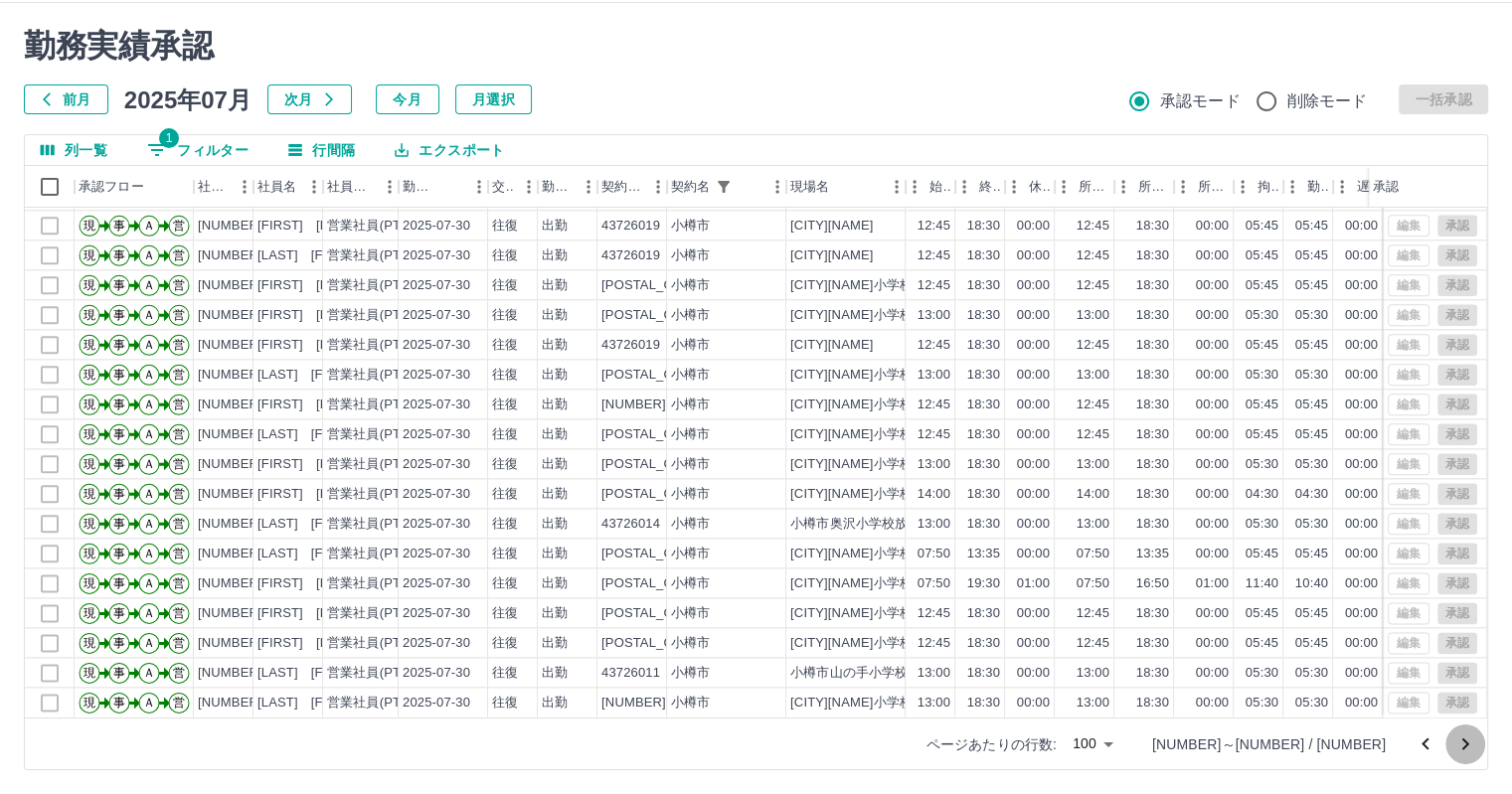 click 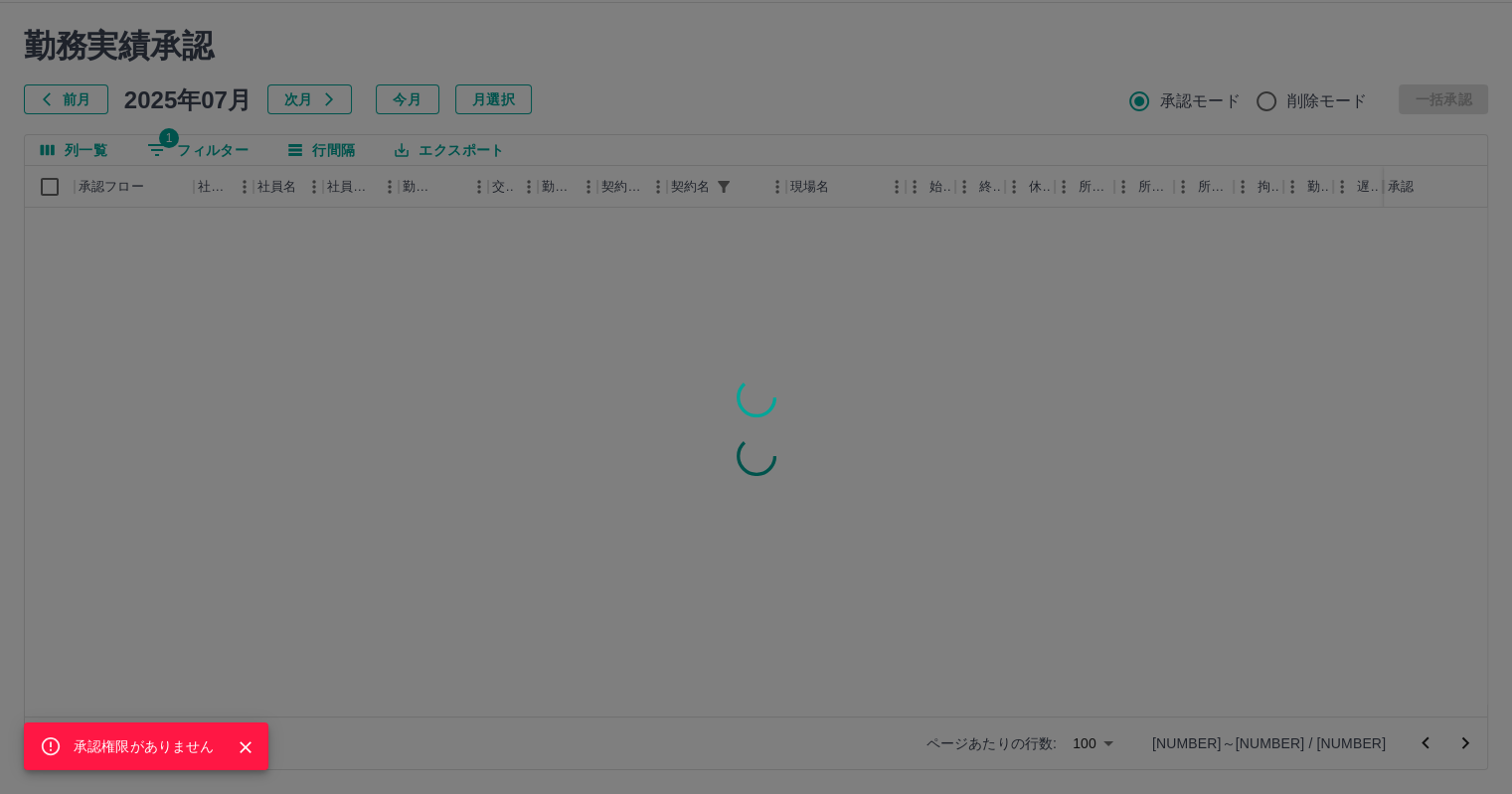 scroll, scrollTop: 0, scrollLeft: 0, axis: both 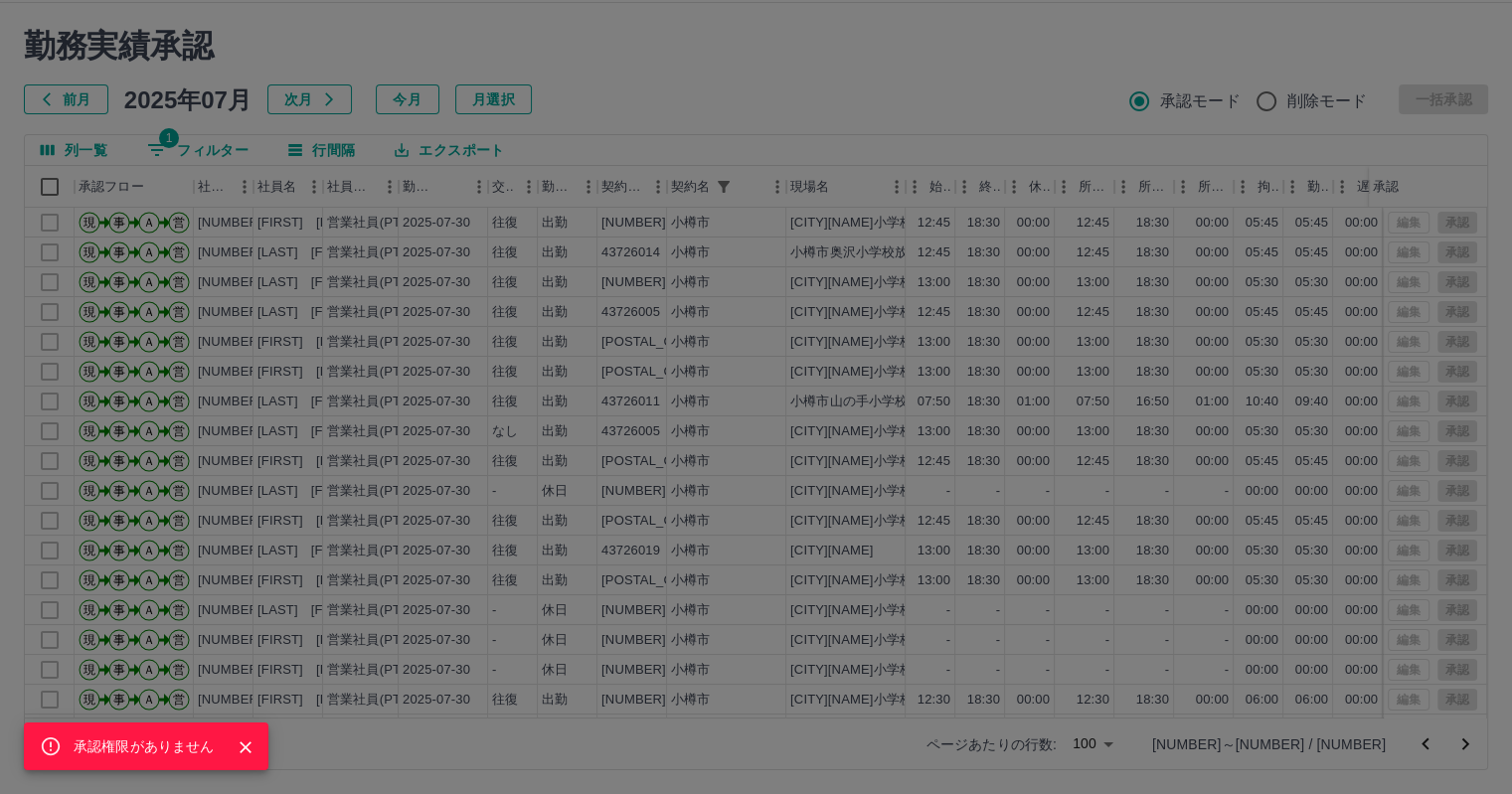 click 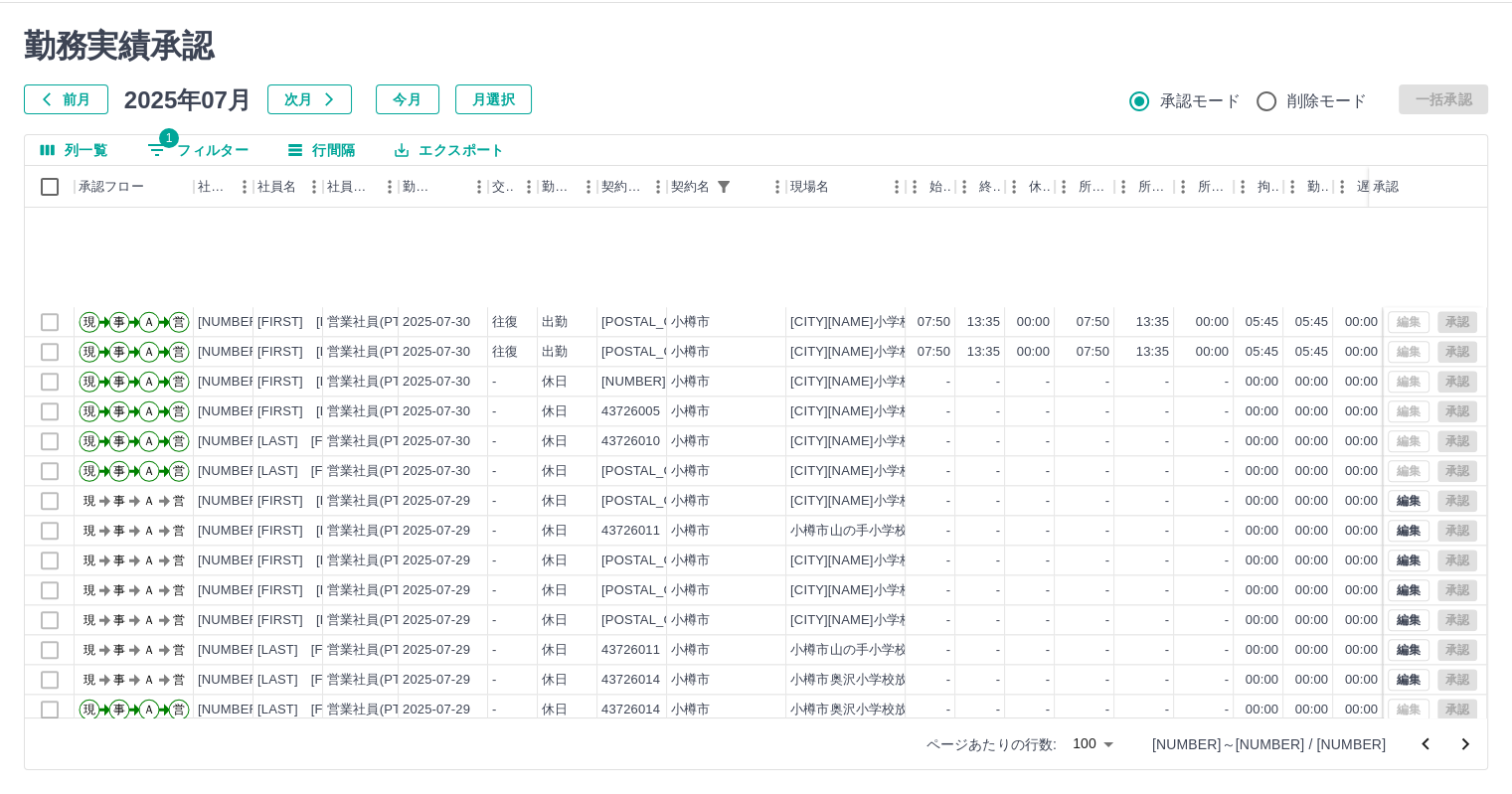 scroll, scrollTop: 2485, scrollLeft: 0, axis: vertical 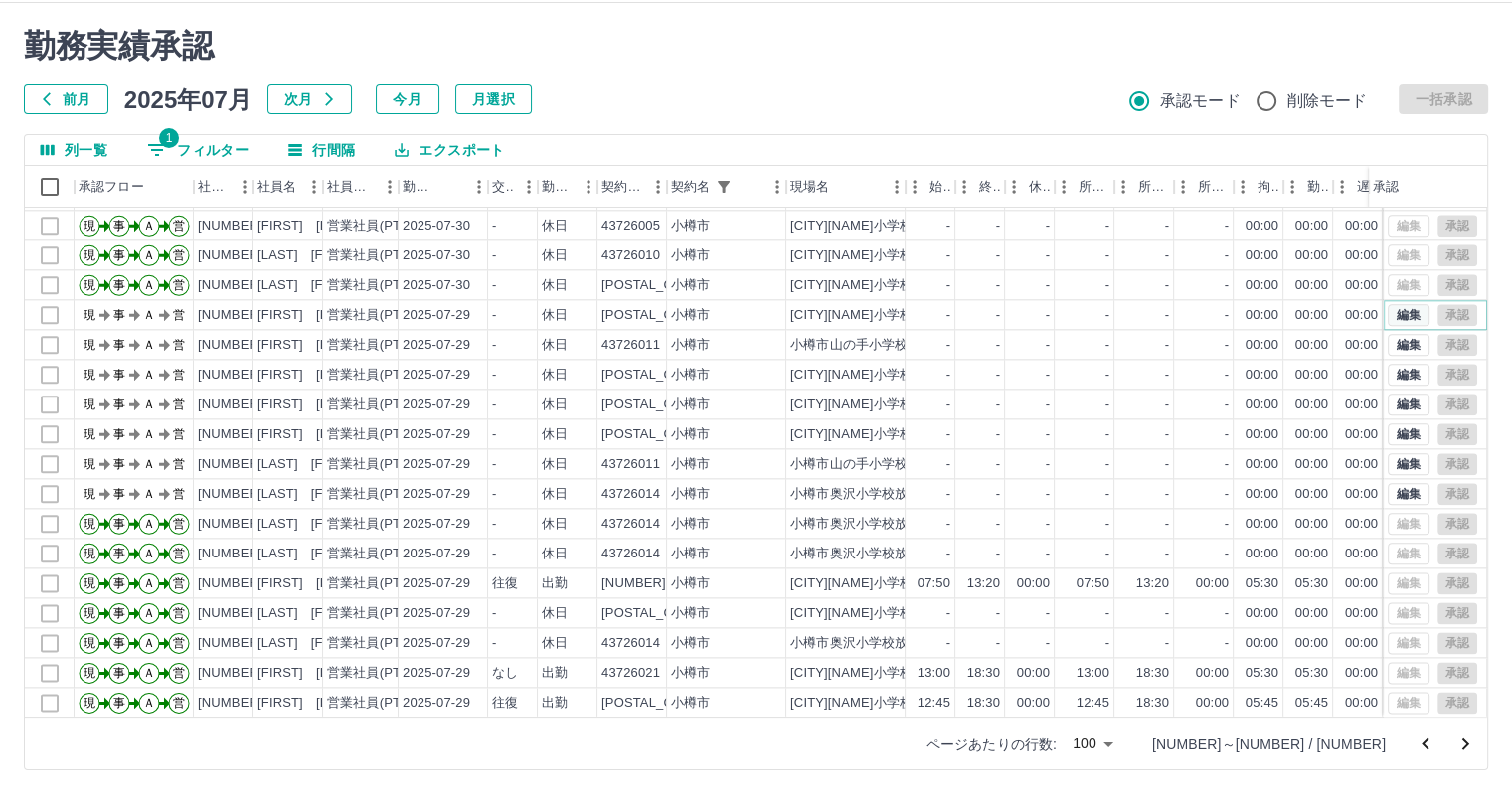 click on "編集" at bounding box center (1409, 315) 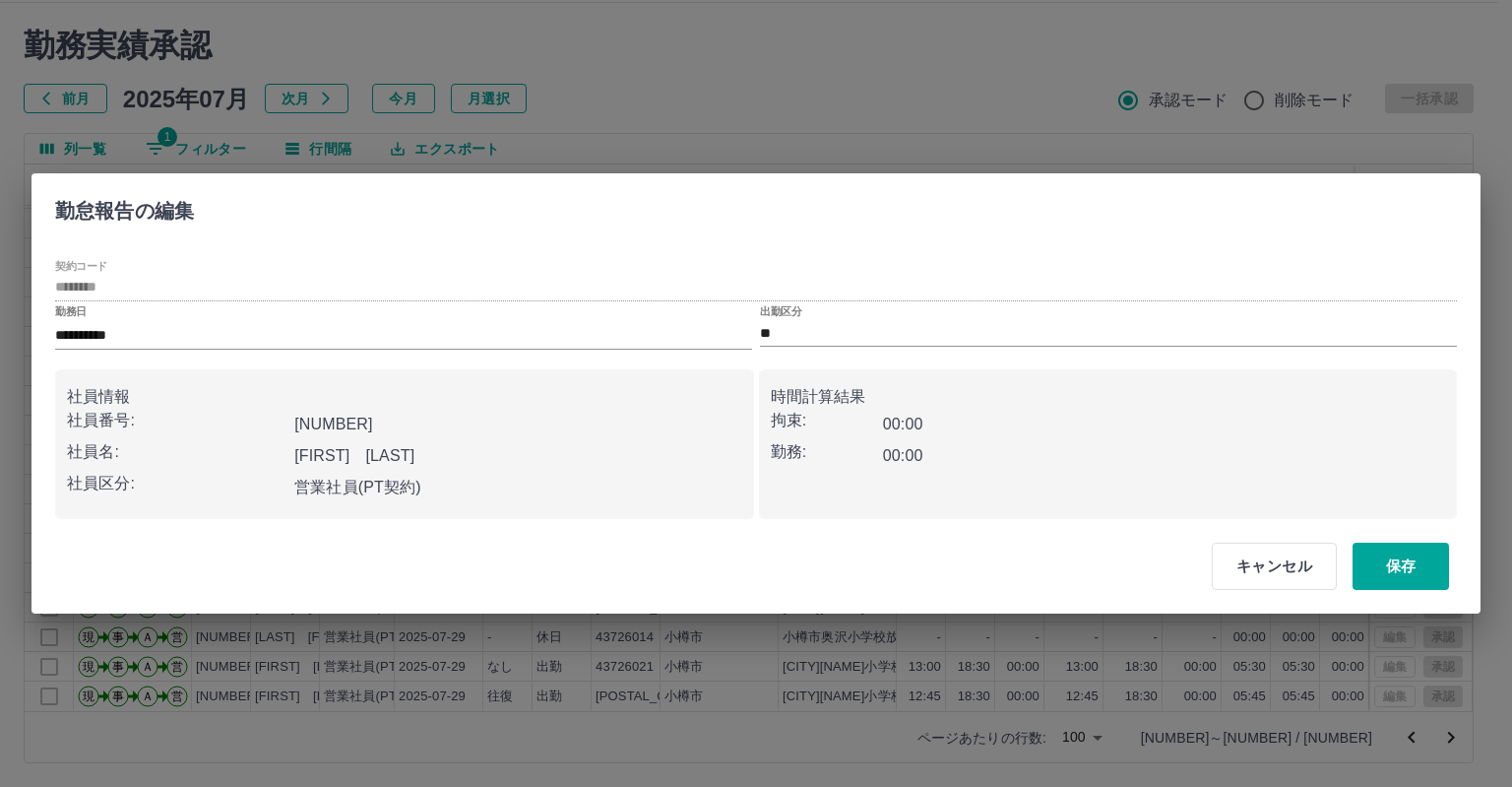 click on "00:00" at bounding box center (903, 424) 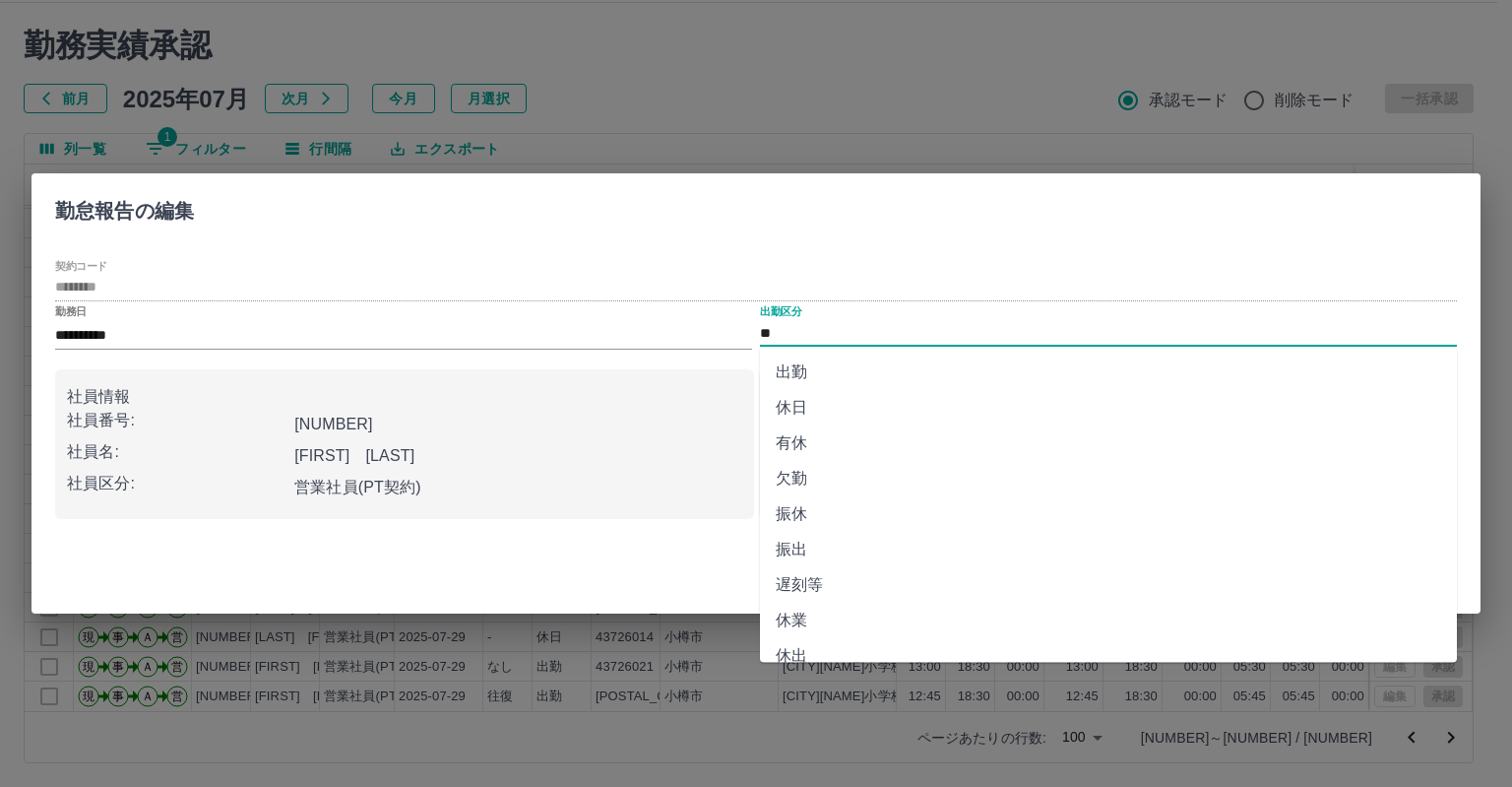 click on "**" at bounding box center [1108, 333] 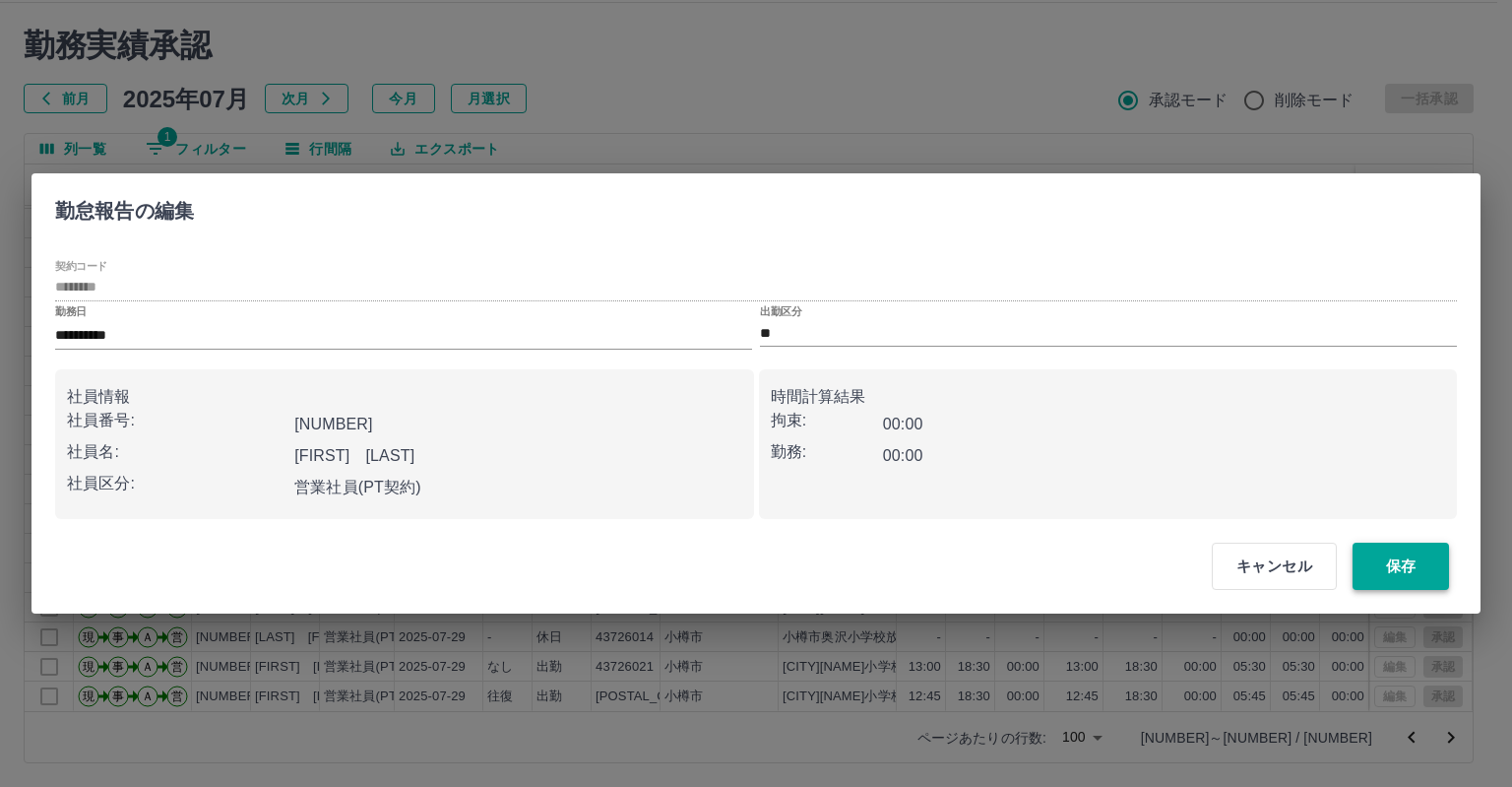 click on "保存" at bounding box center (1401, 566) 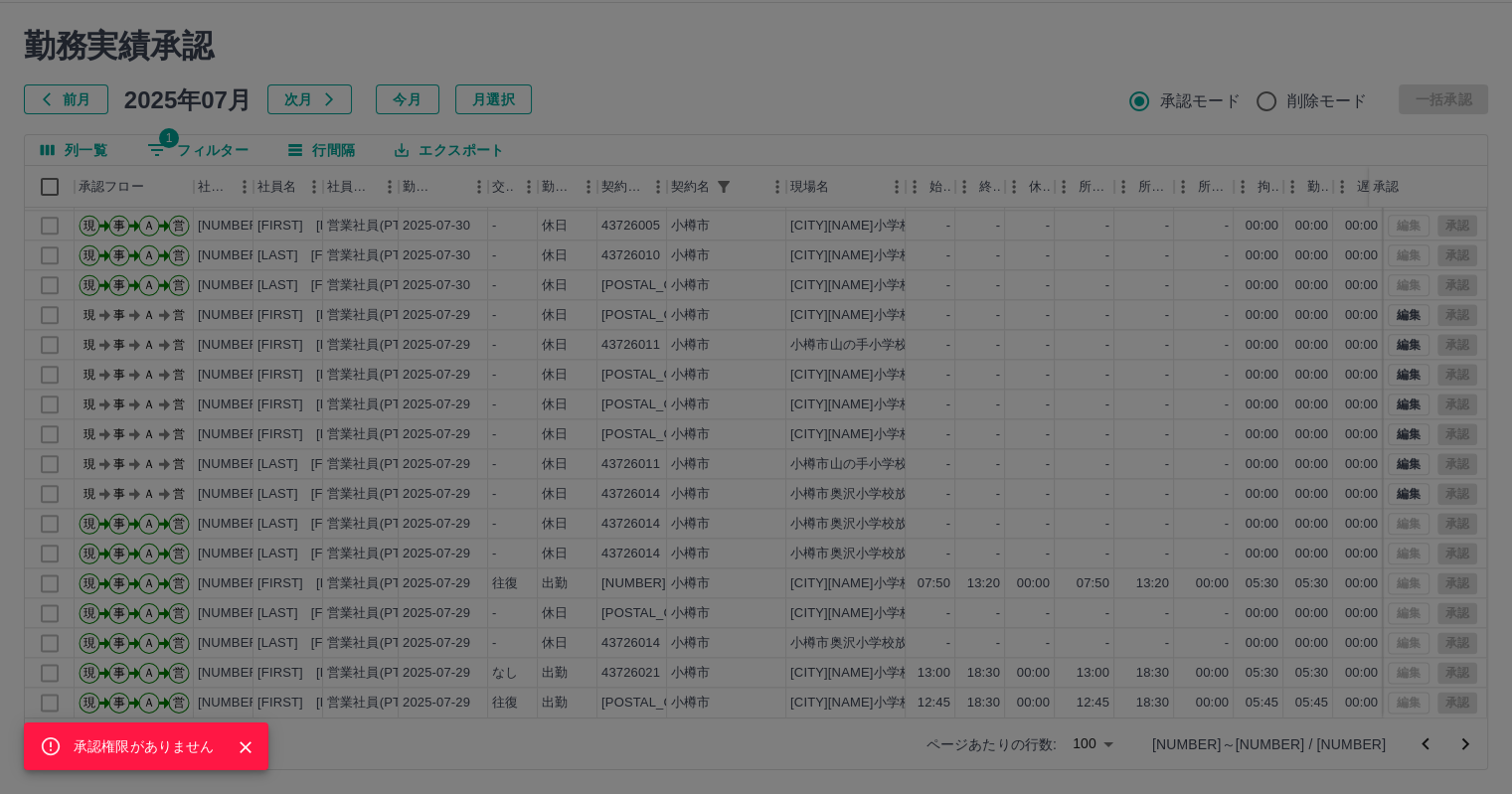 click 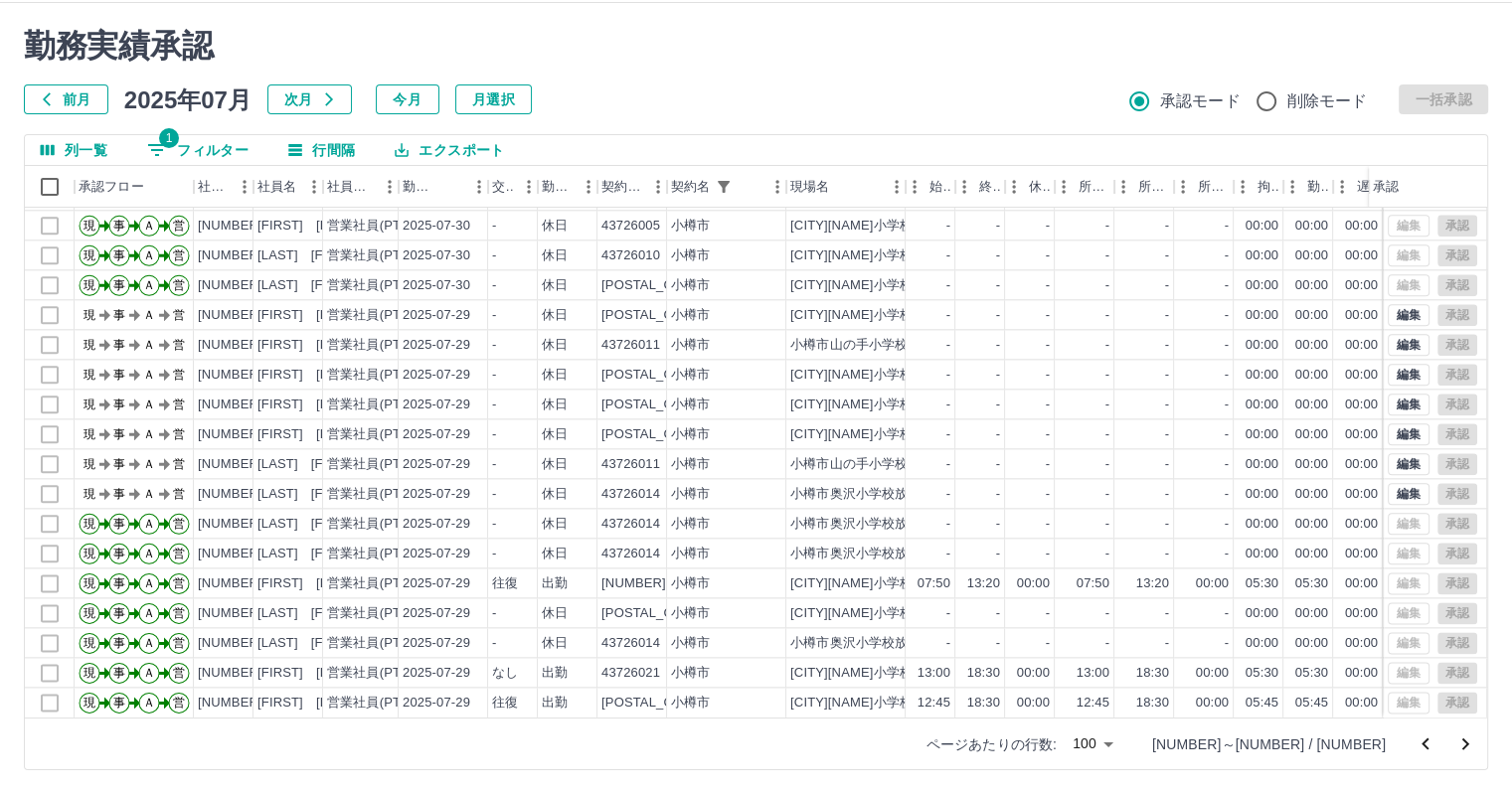 click 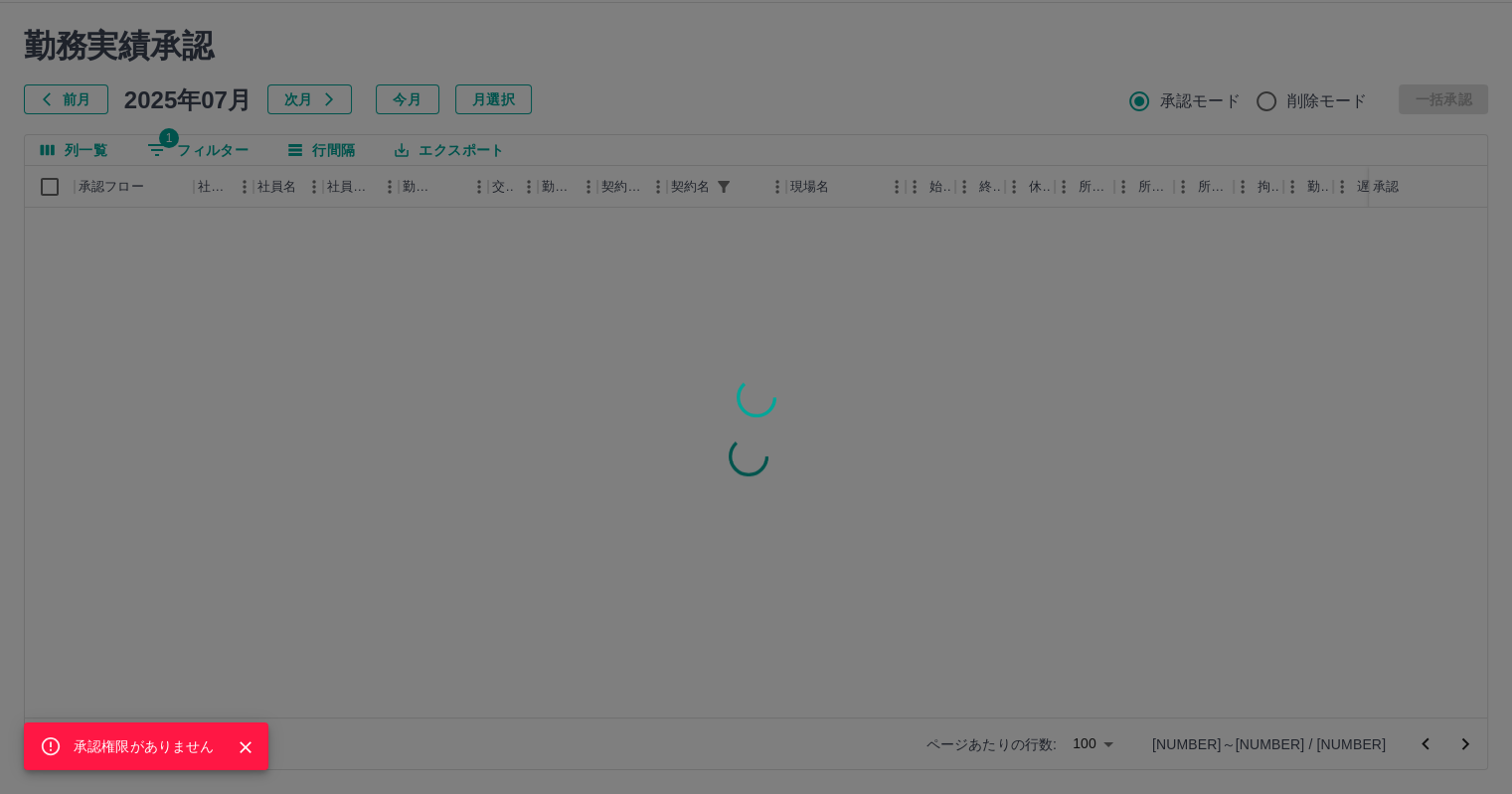 scroll, scrollTop: 0, scrollLeft: 0, axis: both 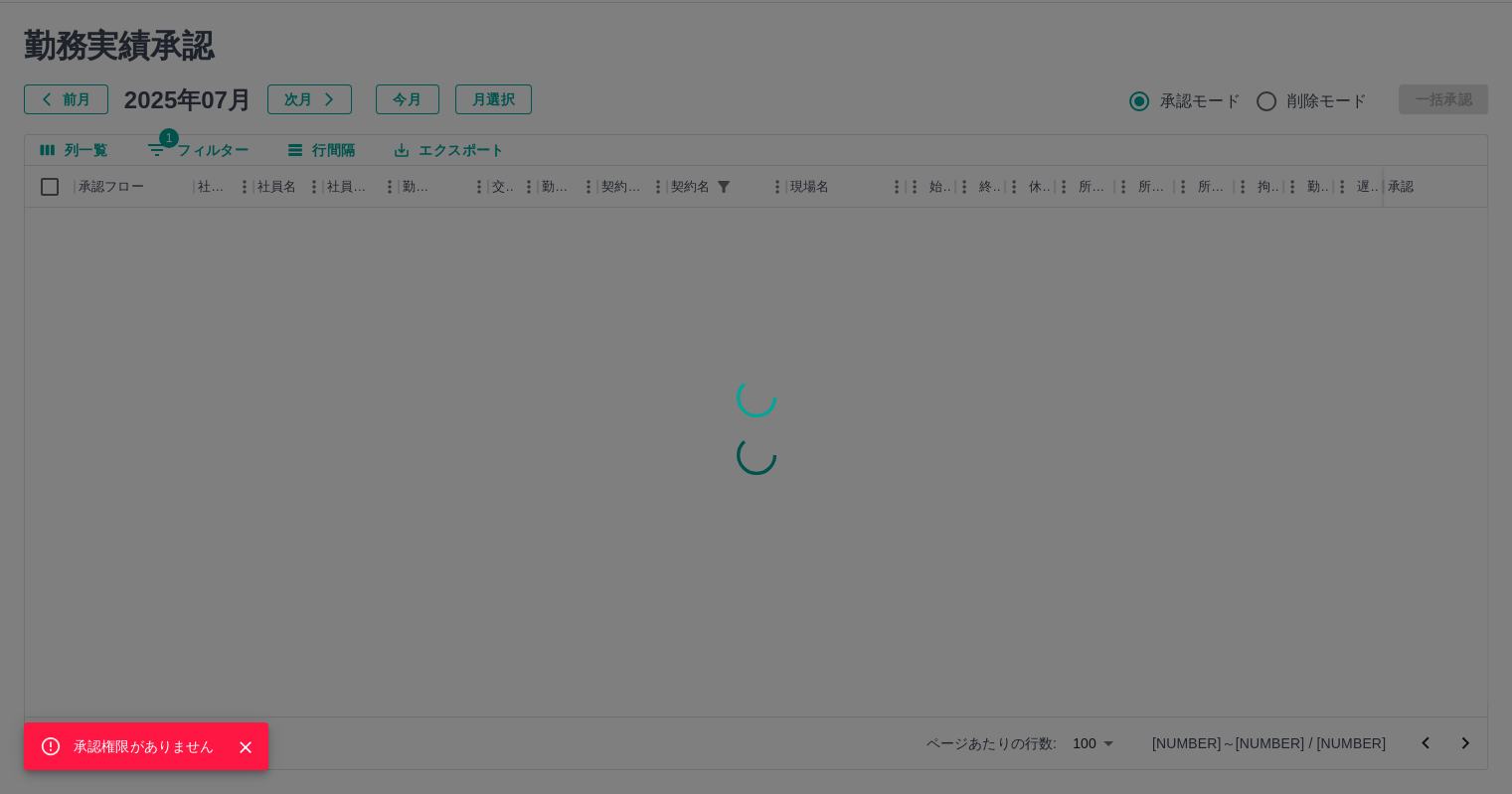 click 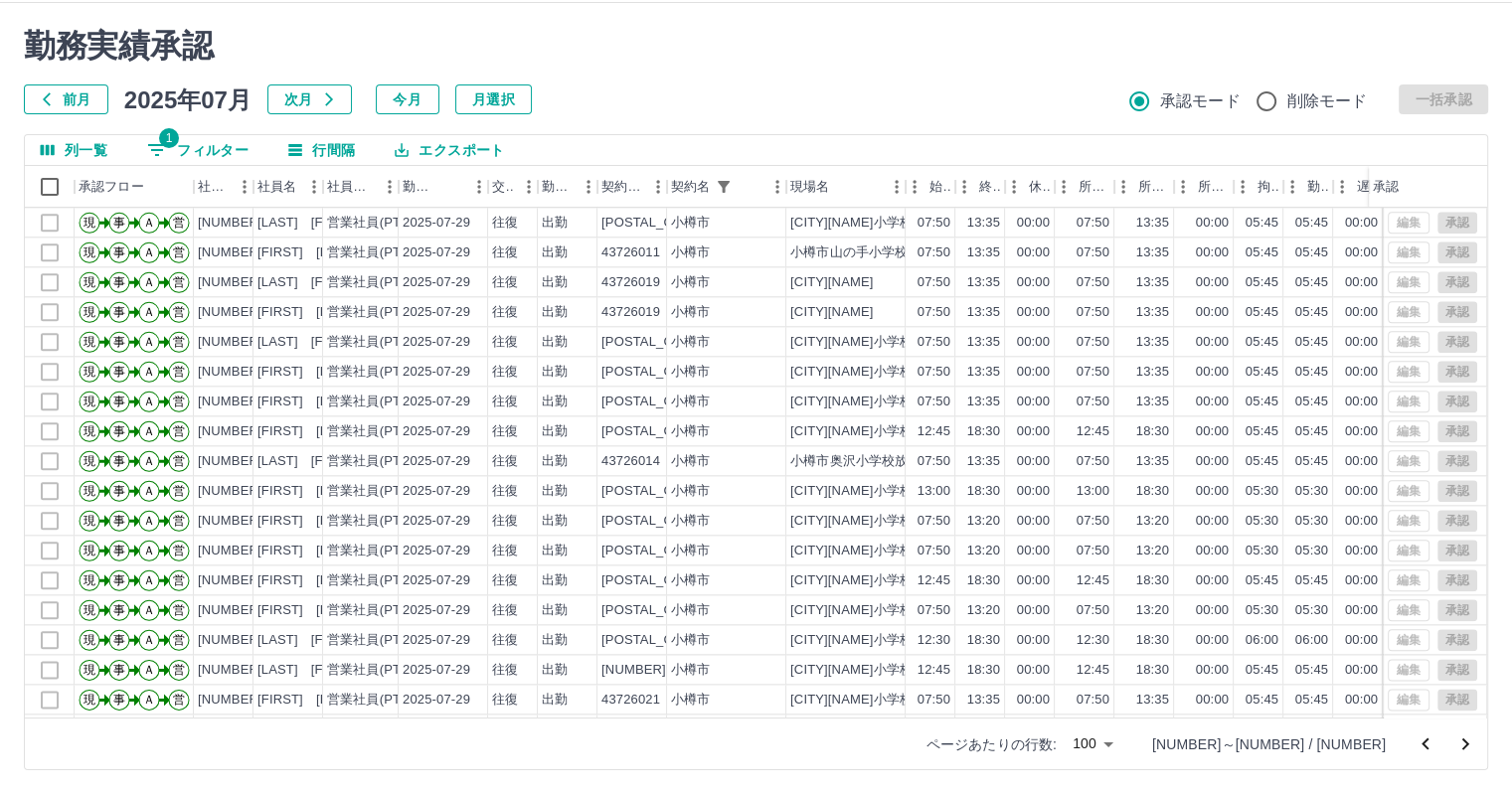 scroll, scrollTop: 2485, scrollLeft: 0, axis: vertical 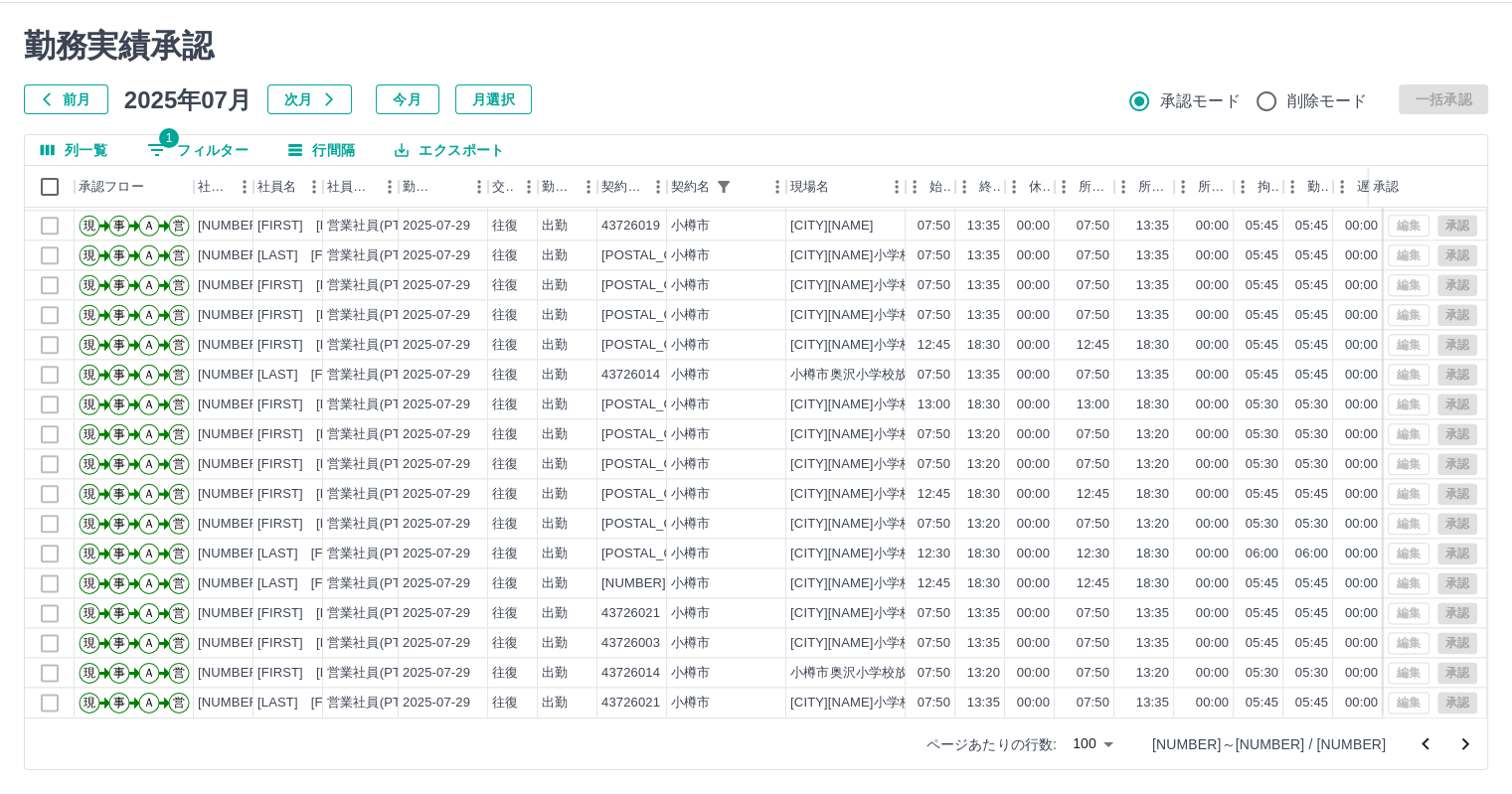 click on "SDH勤怠 [LAST]　[FIRST] 承認権限がありません 勤務実績承認 前月 [YEAR]年[MONTH]月 次月 今月 月選択 承認モード 削除モード 一括承認 列一覧 1 フィルター 行間隔 エクスポート 承認フロー 社員番号 社員名 社員区分 勤務日 交通費 勤務区分 契約コード 契約名 現場名 始業 終業 休憩 所定開始 所定終業 所定休憩 拘束 勤務 遅刻等 コメント ステータス 承認 現 事 Ａ 営 [NUMBER] [LAST]　[FIRST] 営業社員(PT契約) [DATE] 往復 出勤 [NUMBER] [CITY] [CITY][NAME]小学校放課後児童クラブＡ [TIME] [TIME] [TIME] [TIME] [TIME] [TIME] [TIME] [TIME] [TIME] 全承認済 現 事 Ａ 営 [NUMBER] [LAST]　[FIRST] 営業社員(PT契約) [DATE] 往復 出勤 [NUMBER] [CITY] [CITY][NAME]小学校放課後児童クラブＡ [TIME] [TIME] [TIME] [TIME] [TIME] [TIME] [TIME] [TIME] [TIME] 全承認済 現 事 Ａ 営 [NUMBER] [LAST]　[FIRST] 営業社員(PT契約) [DATE] 往復 出勤 [NUMBER] [CITY]" at bounding box center [756, 374] 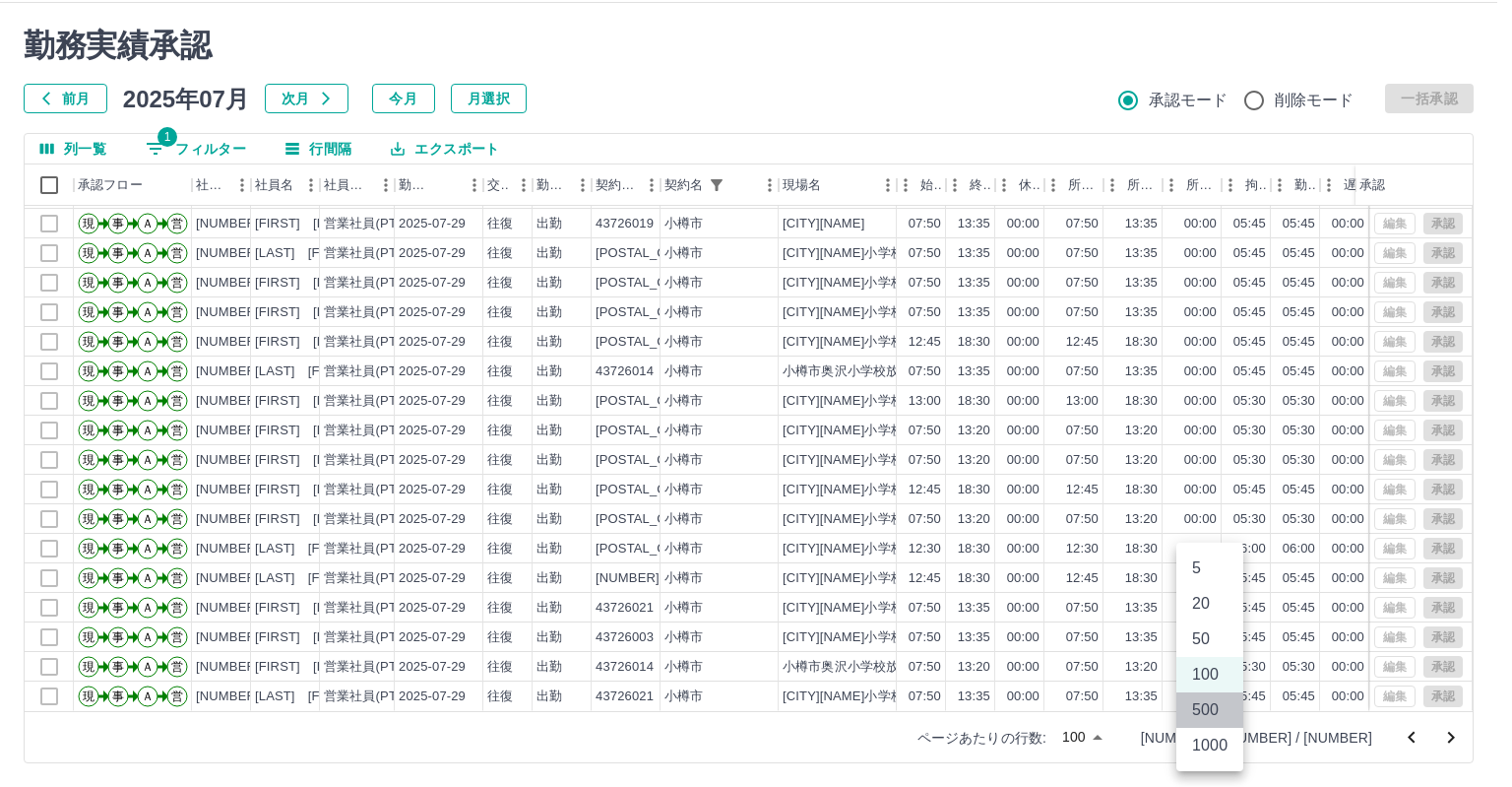 click on "500" at bounding box center [1210, 710] 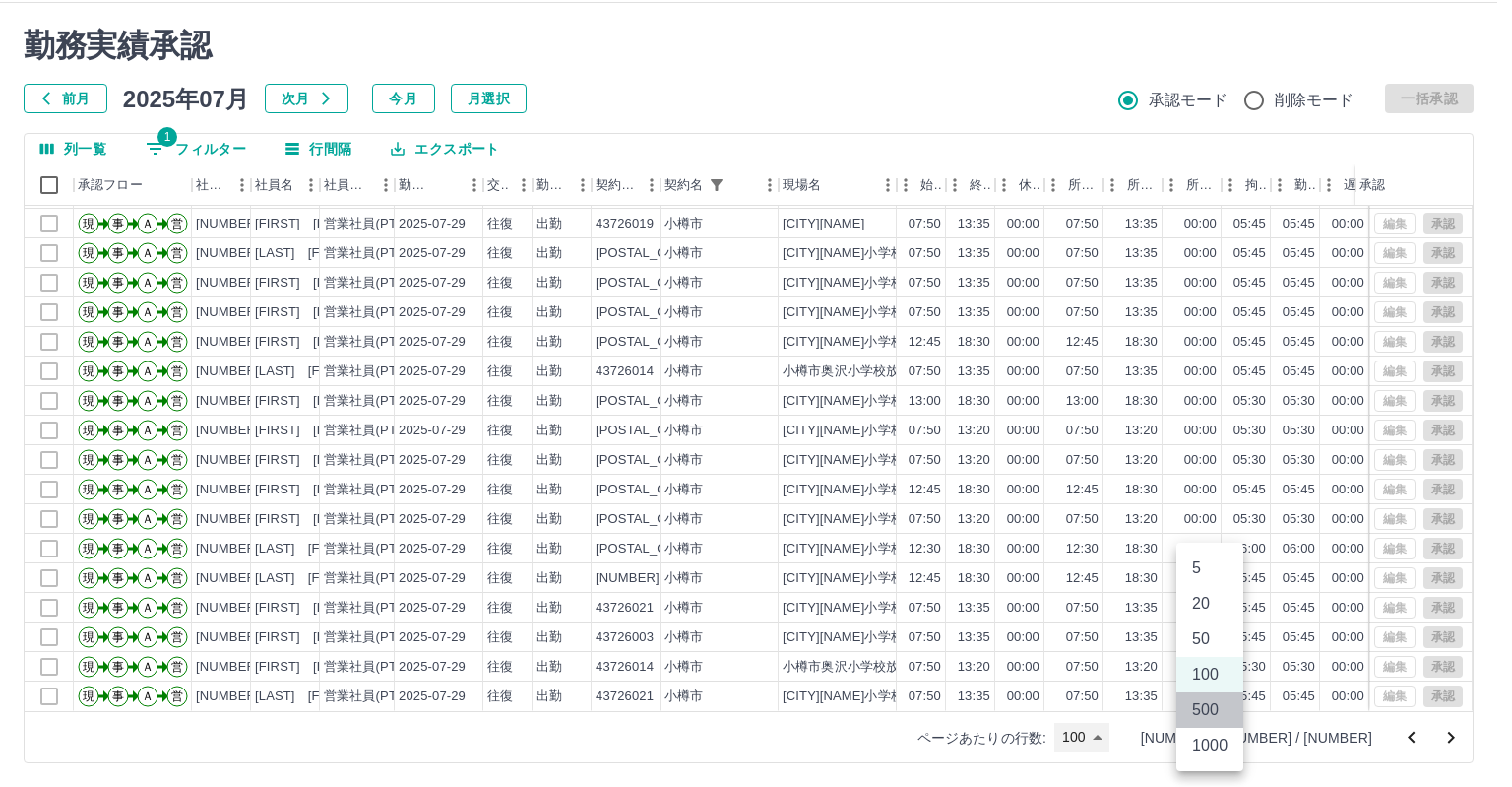 type on "***" 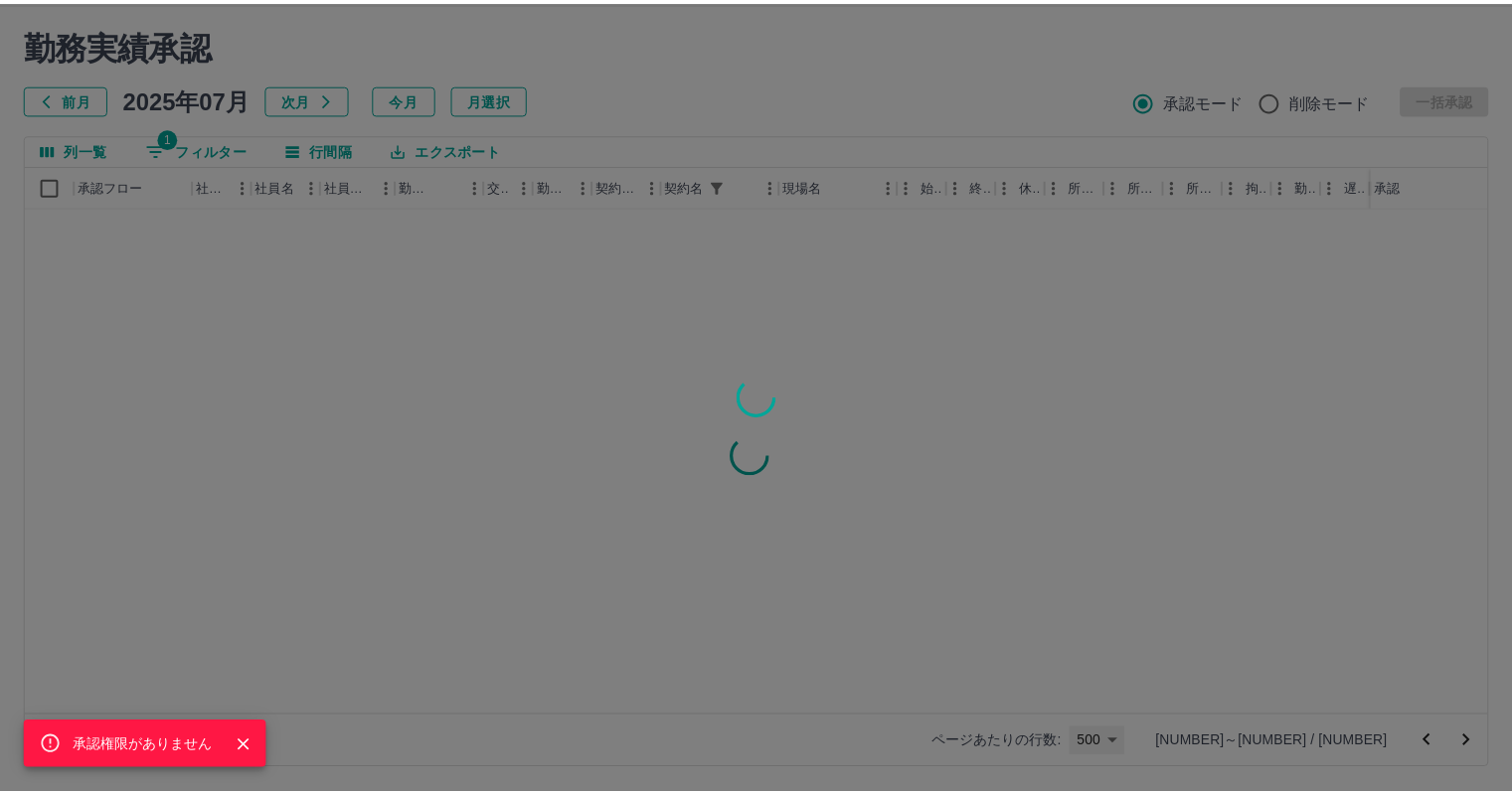 scroll, scrollTop: 0, scrollLeft: 0, axis: both 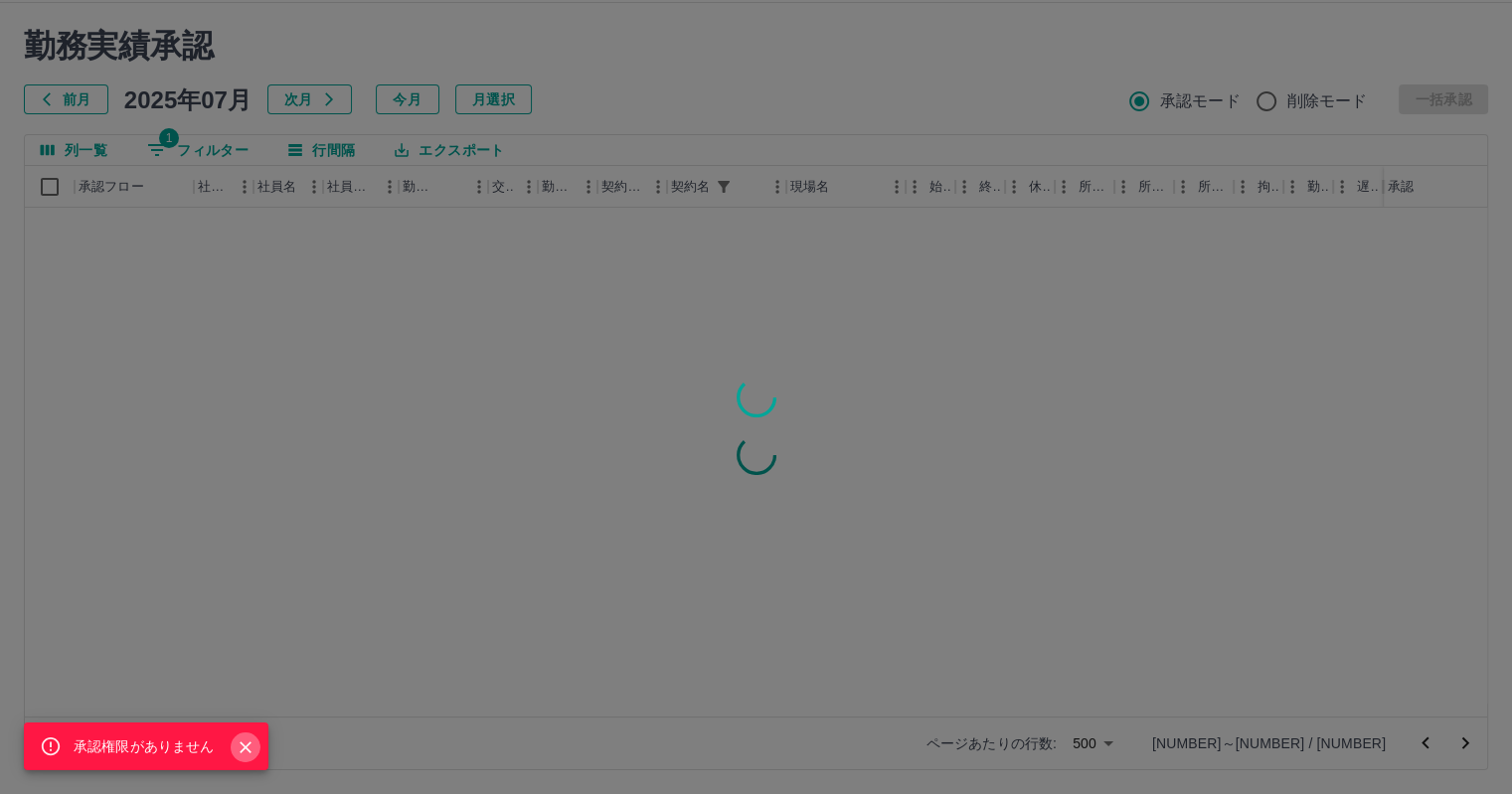 click 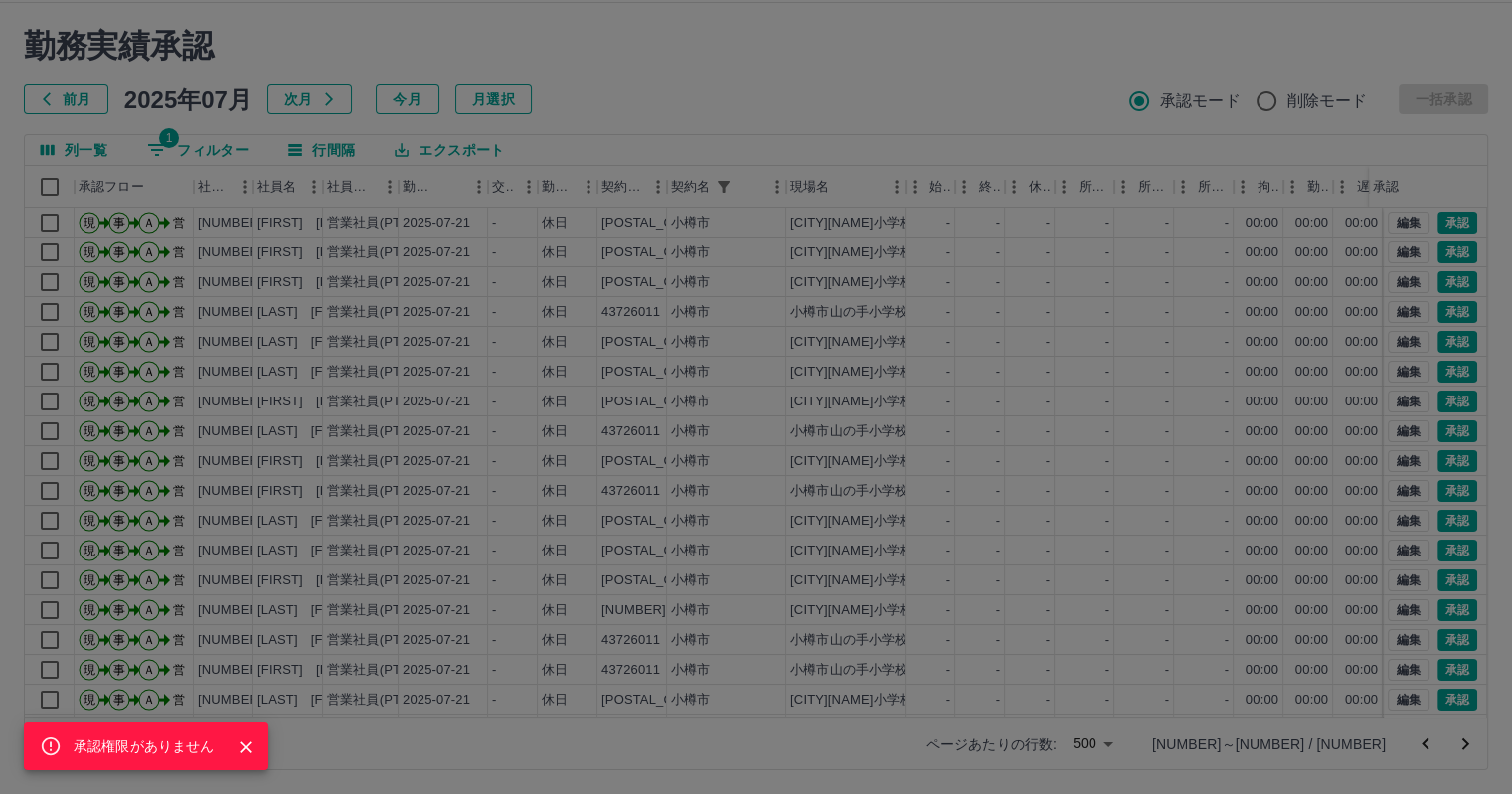 click 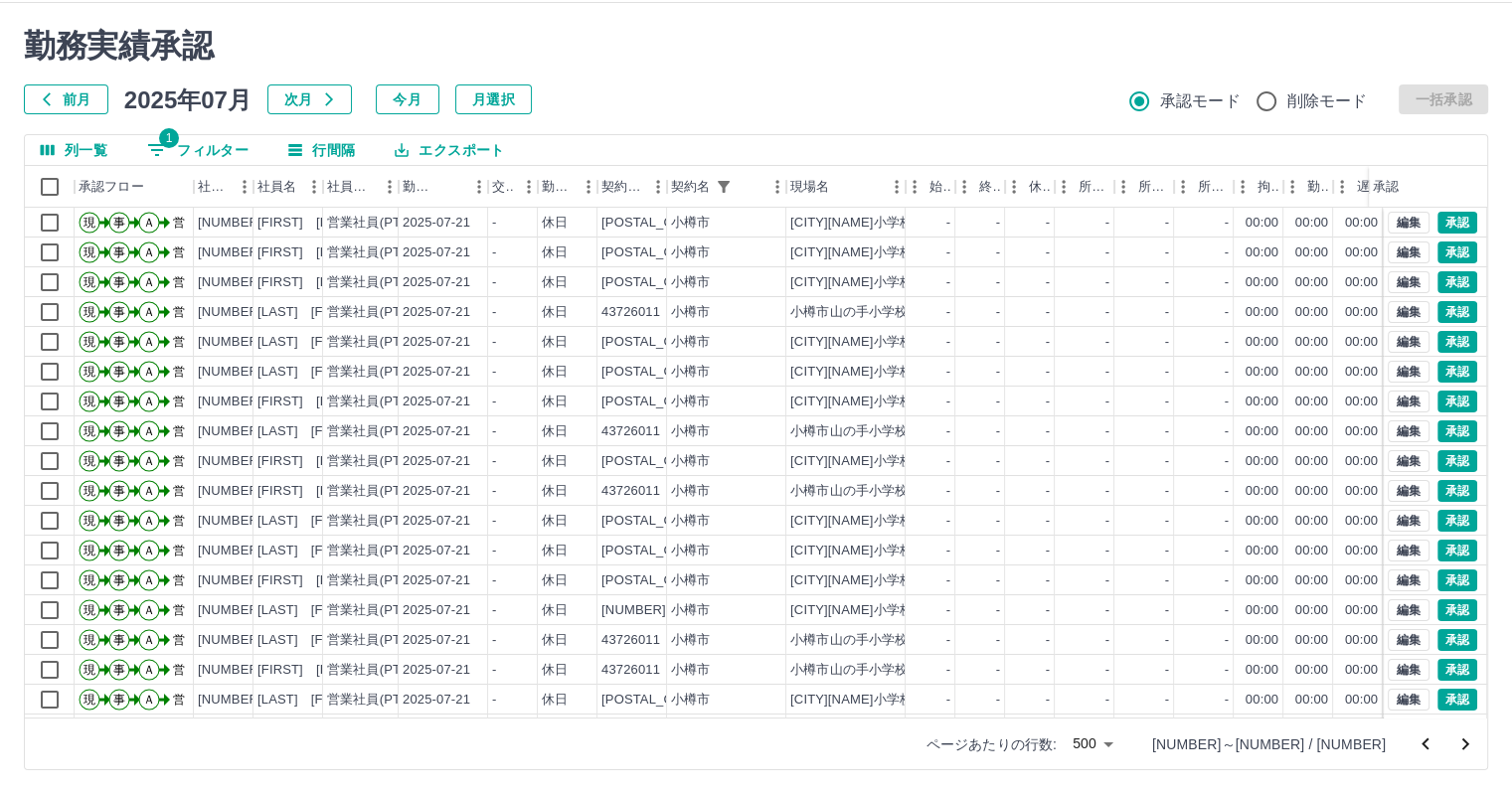 scroll, scrollTop: 0, scrollLeft: 0, axis: both 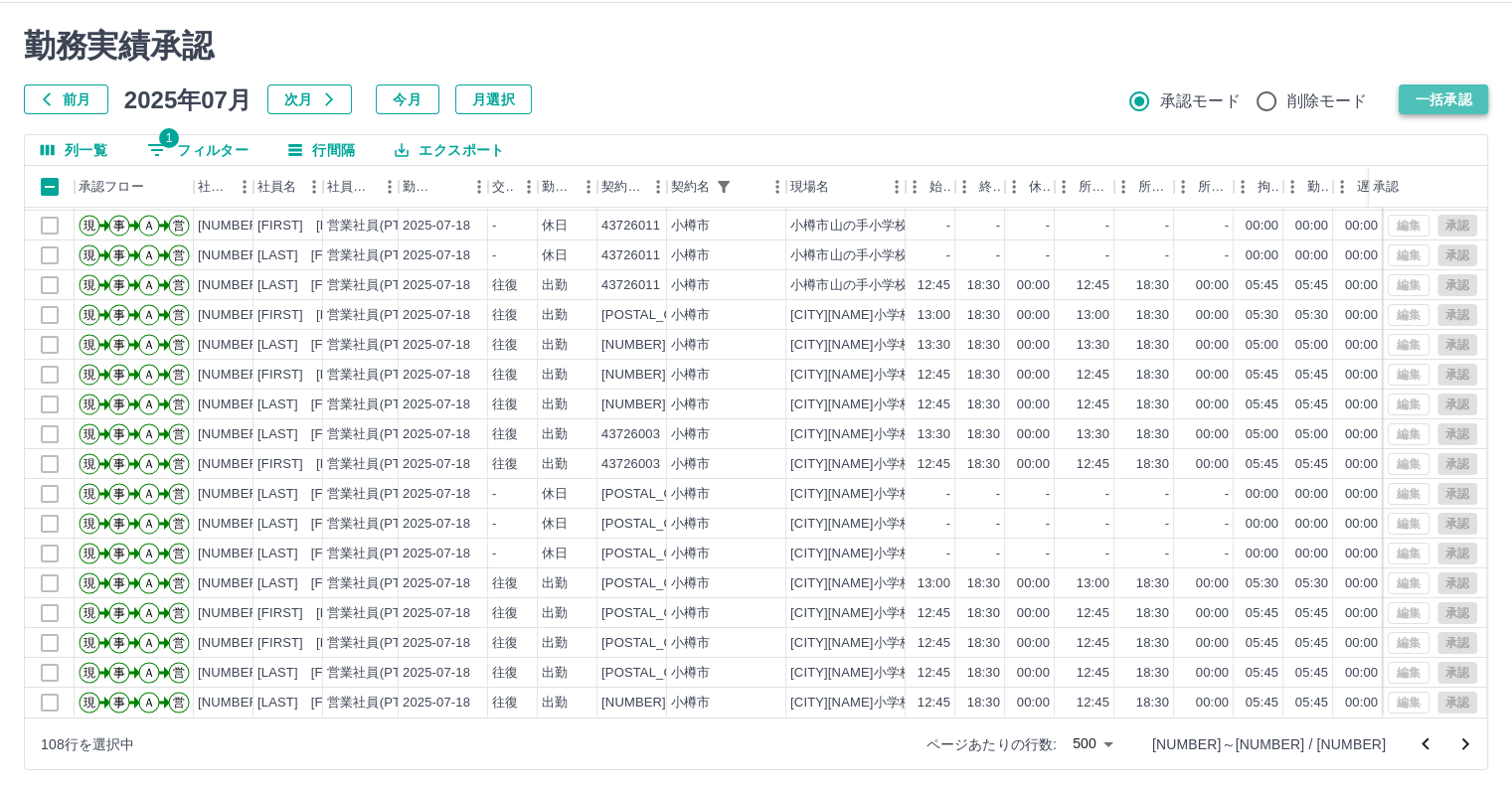 click on "一括承認" at bounding box center (1443, 99) 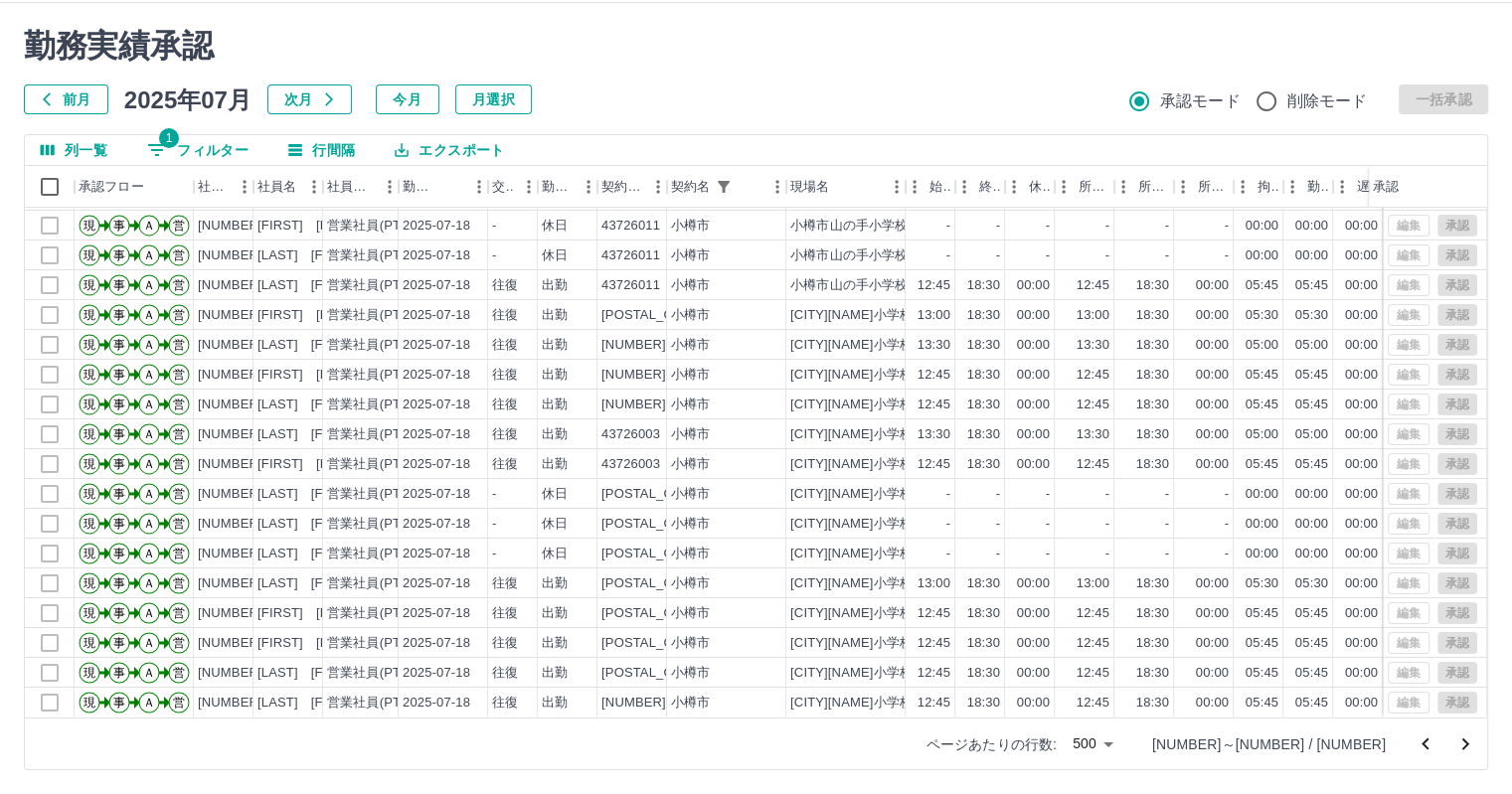scroll, scrollTop: 14013, scrollLeft: 0, axis: vertical 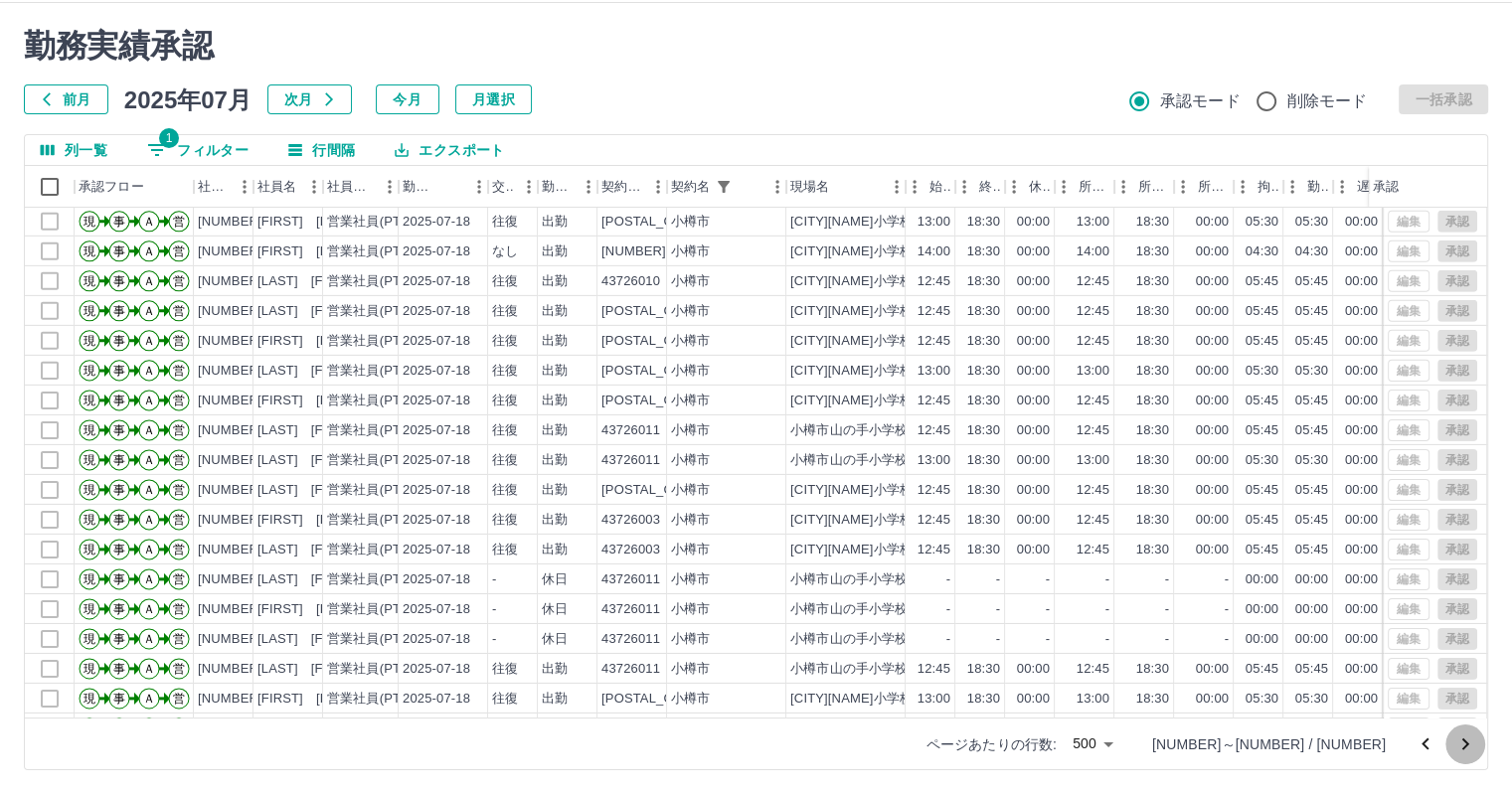 click 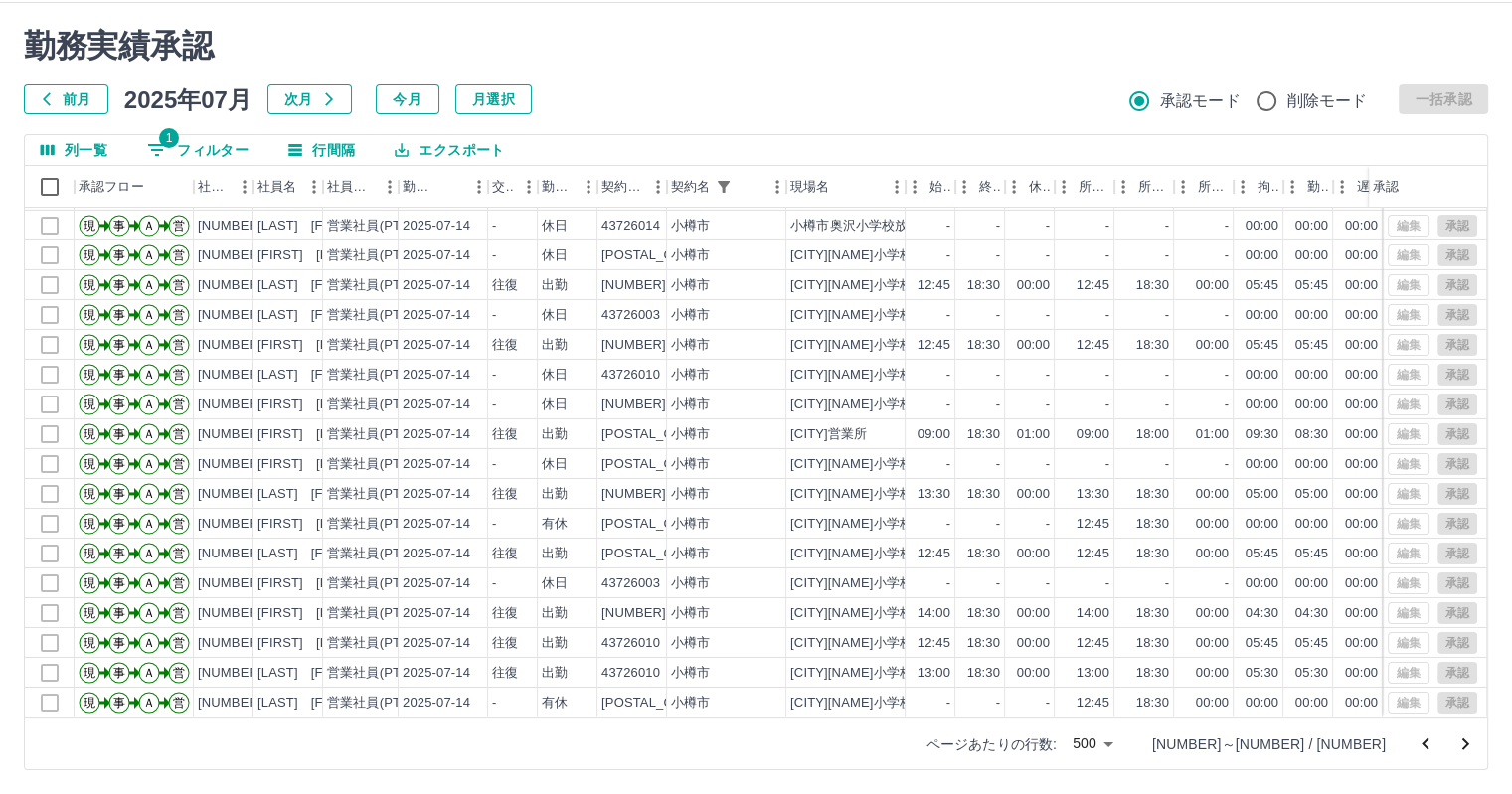 scroll, scrollTop: 14410, scrollLeft: 0, axis: vertical 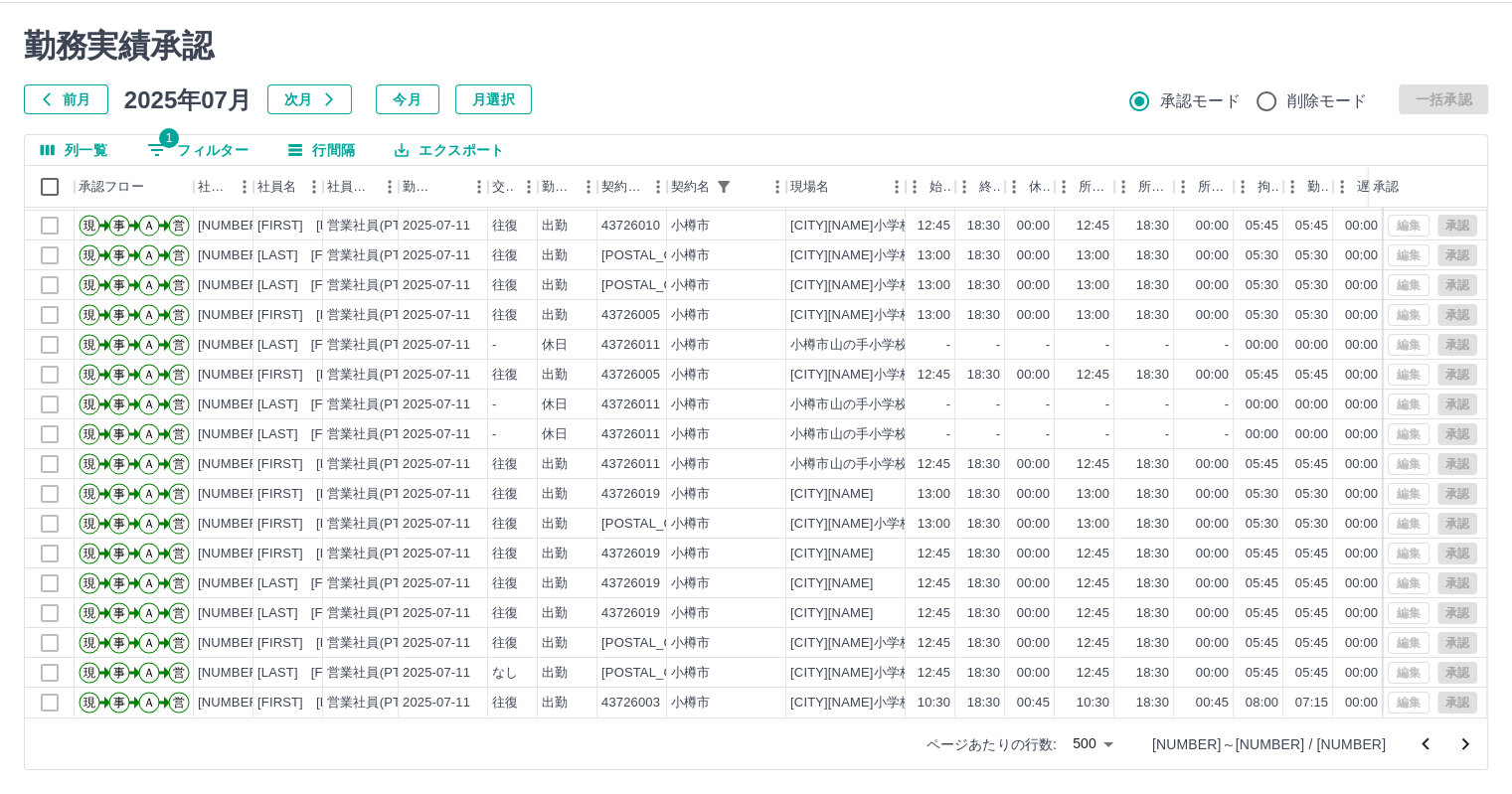 click 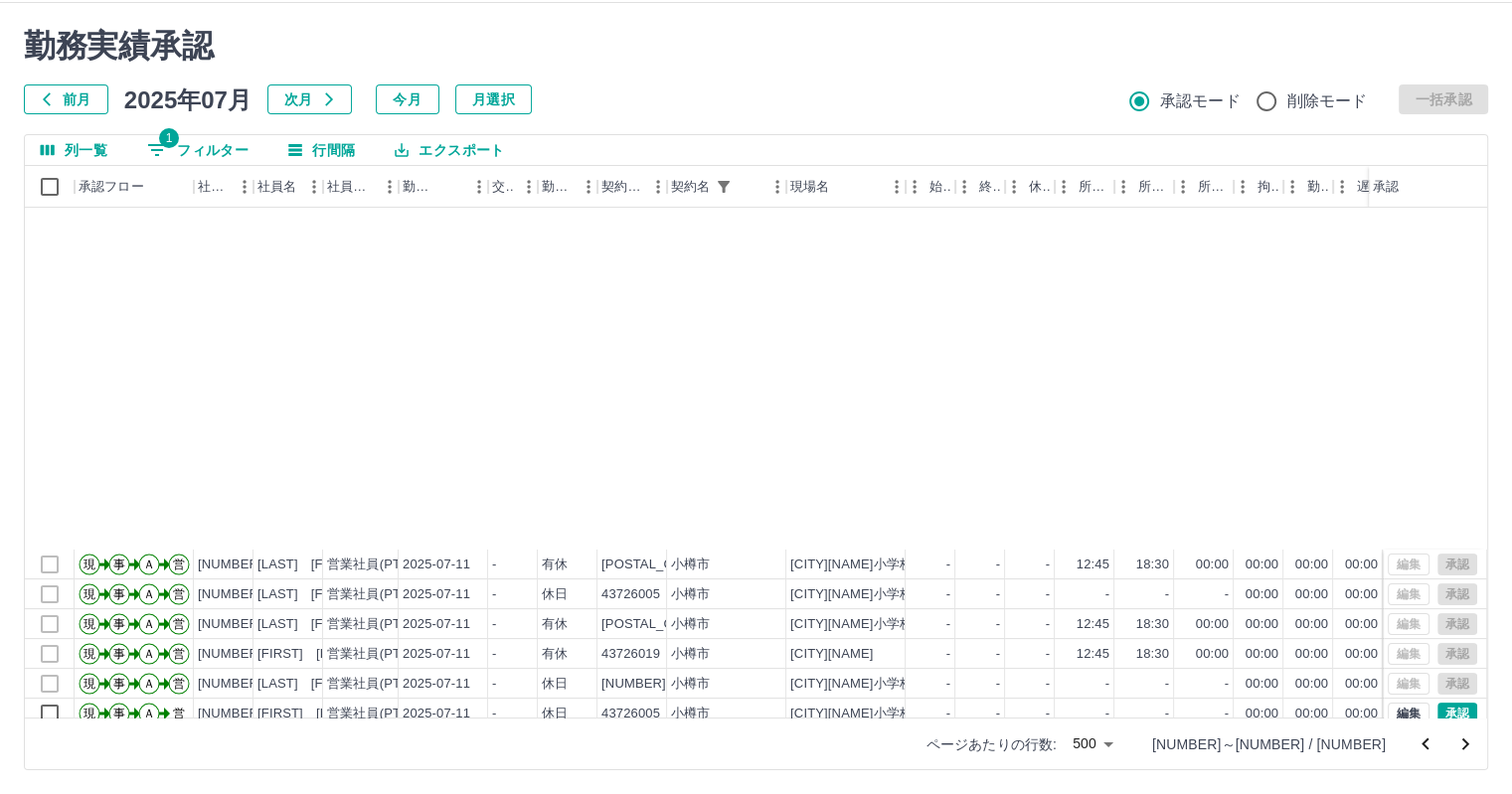 scroll, scrollTop: 867, scrollLeft: 0, axis: vertical 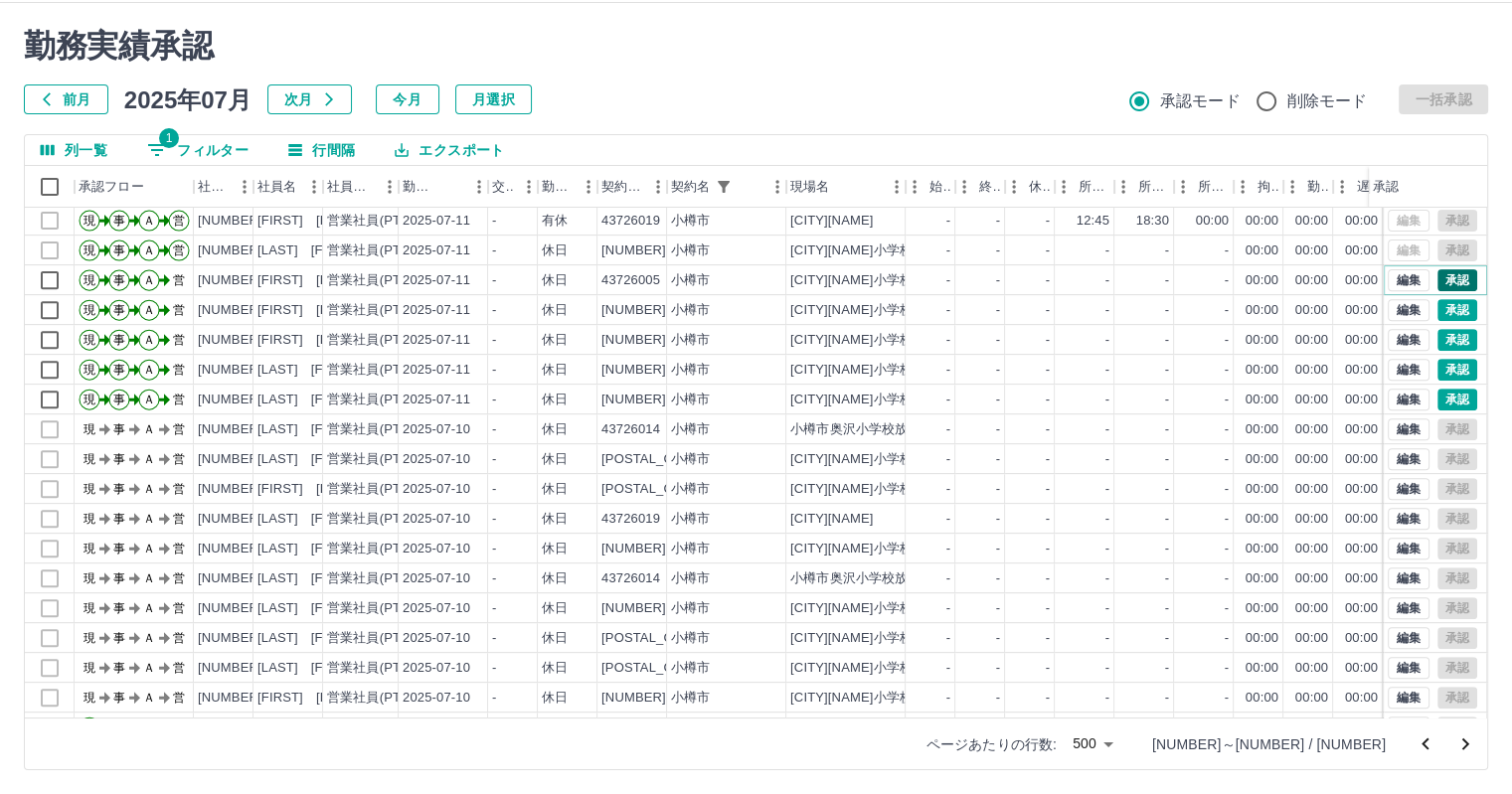 click on "承認" at bounding box center (1457, 280) 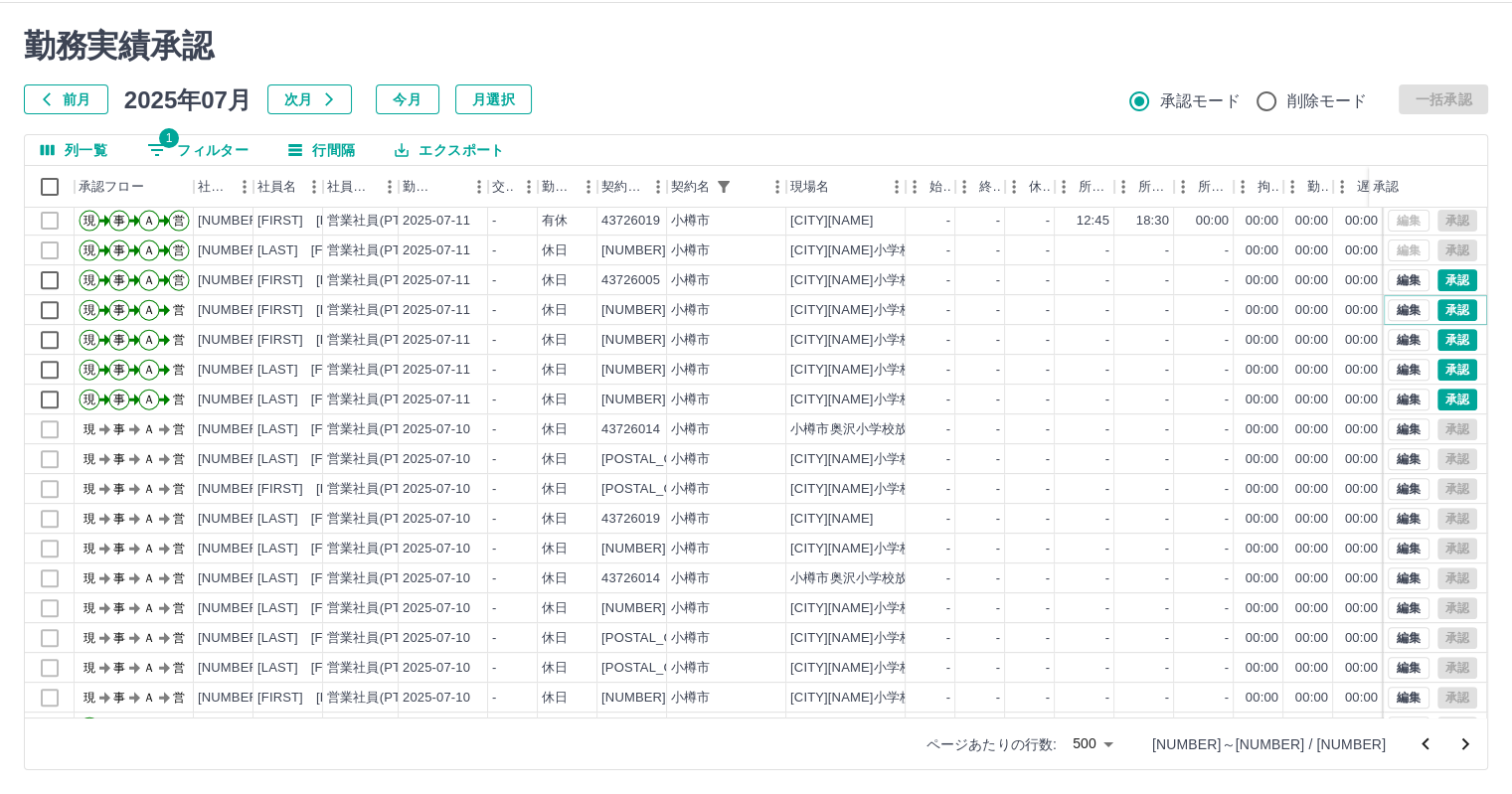 click on "承認" at bounding box center [1457, 310] 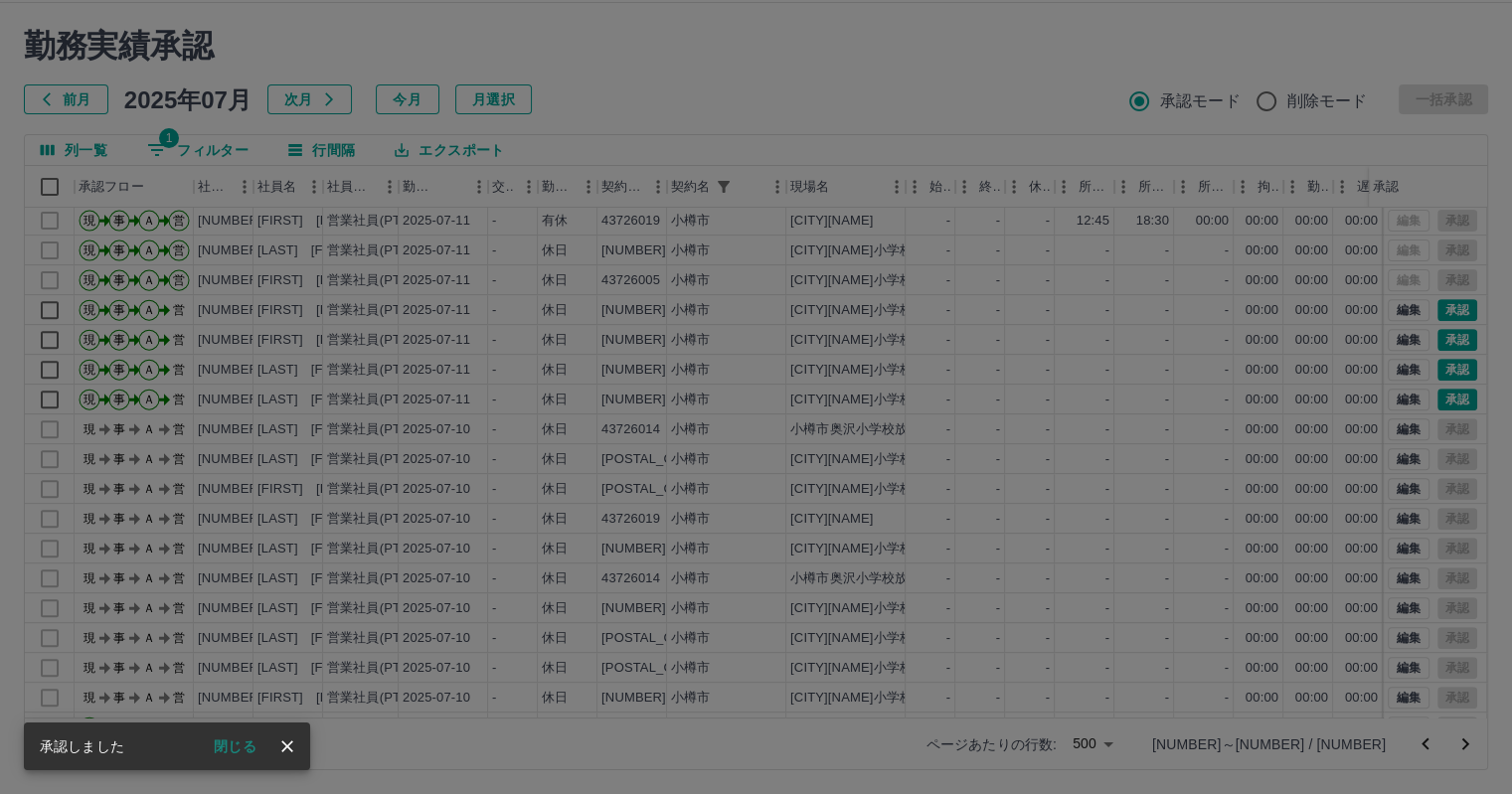 click at bounding box center [287, 746] 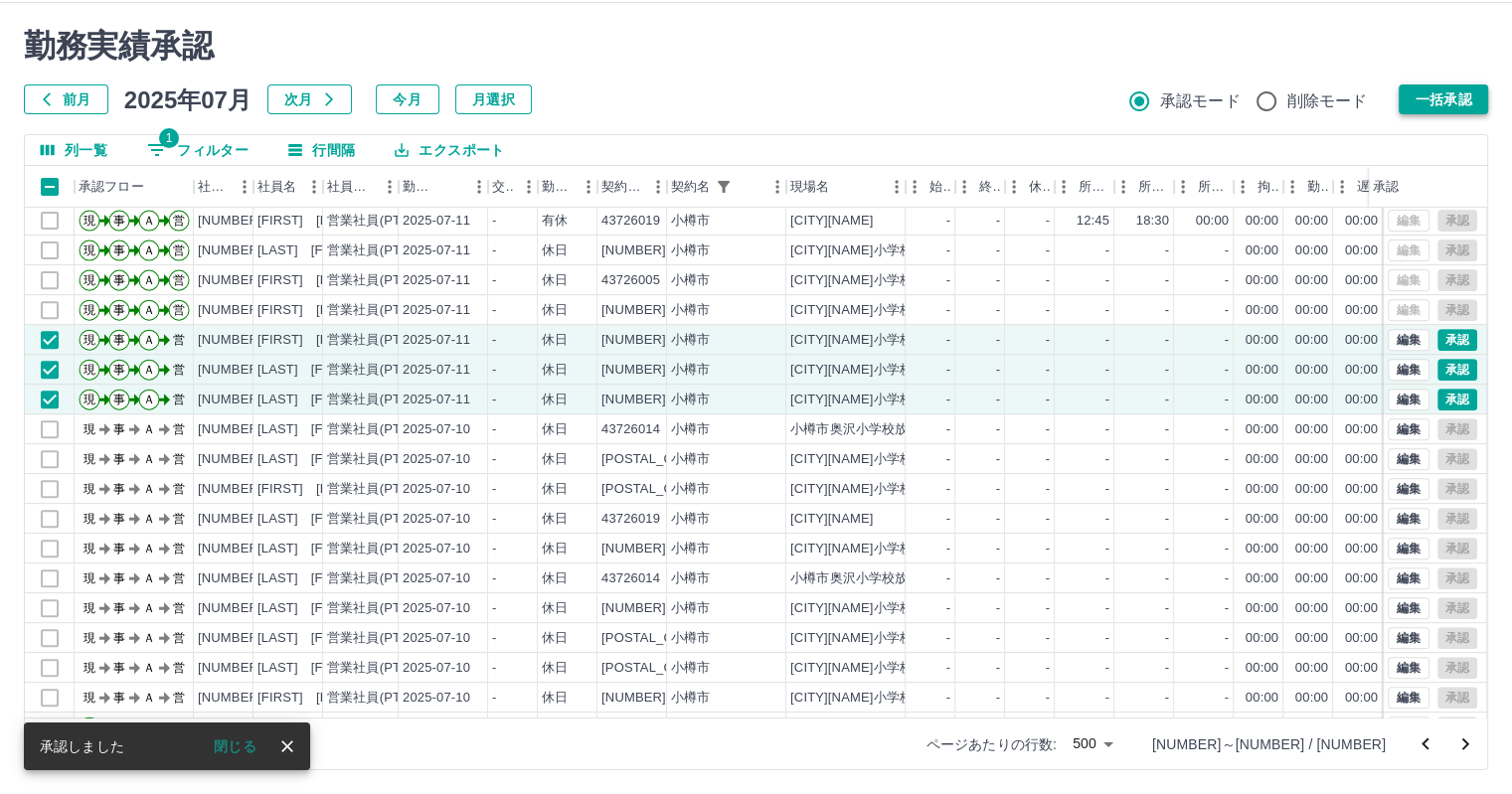 click on "一括承認" at bounding box center (1443, 99) 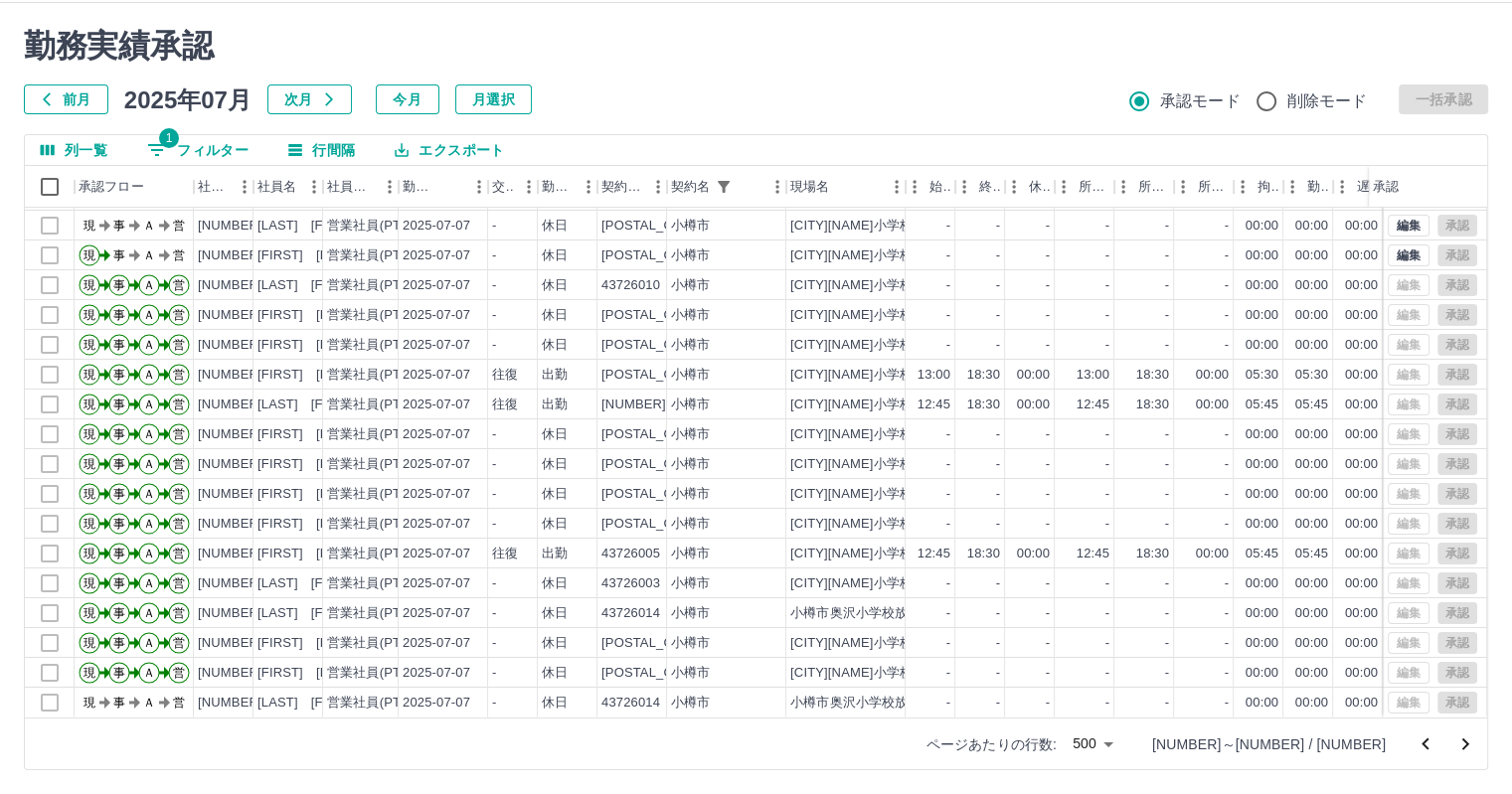 scroll, scrollTop: 14410, scrollLeft: 0, axis: vertical 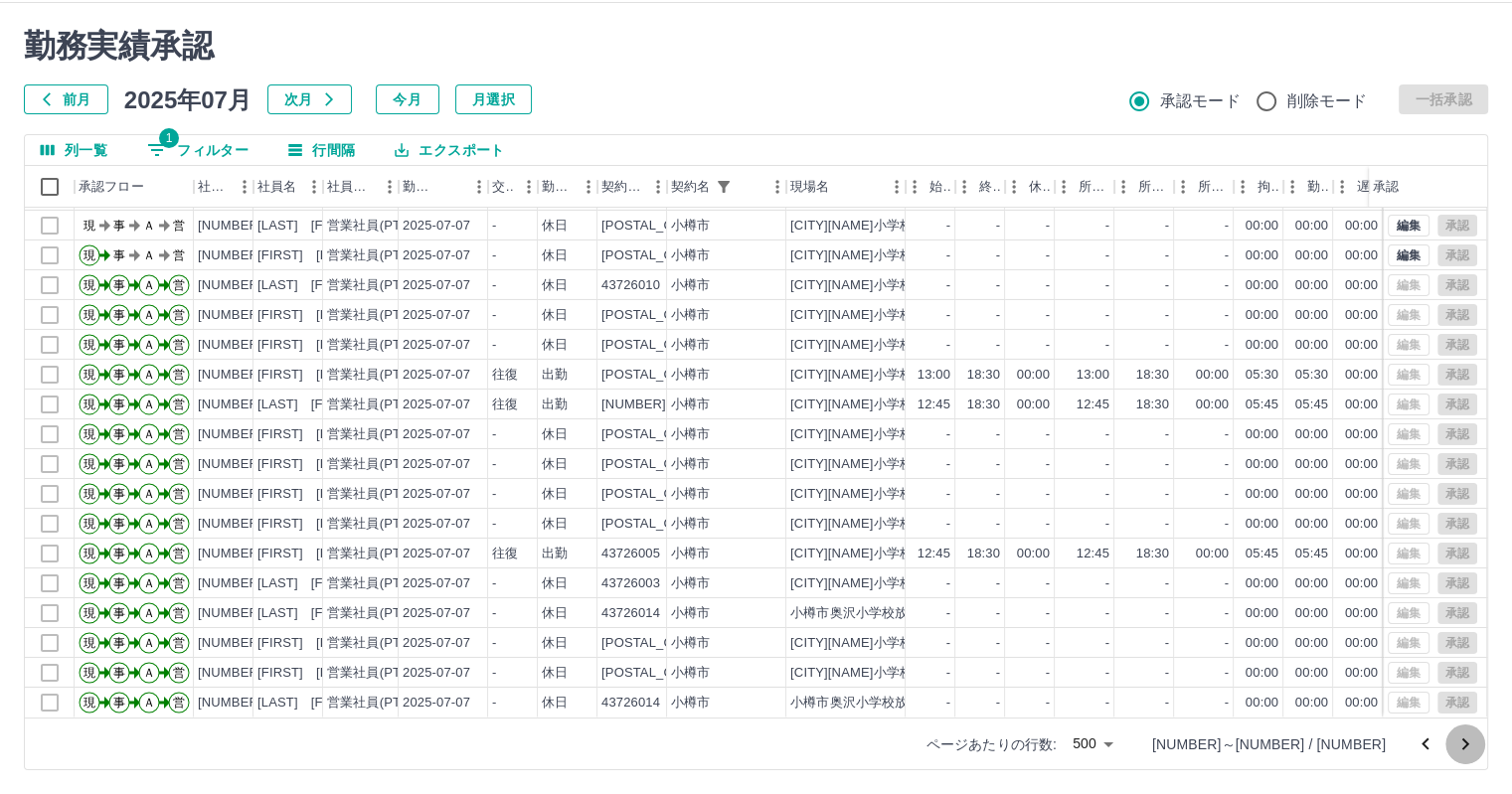 click 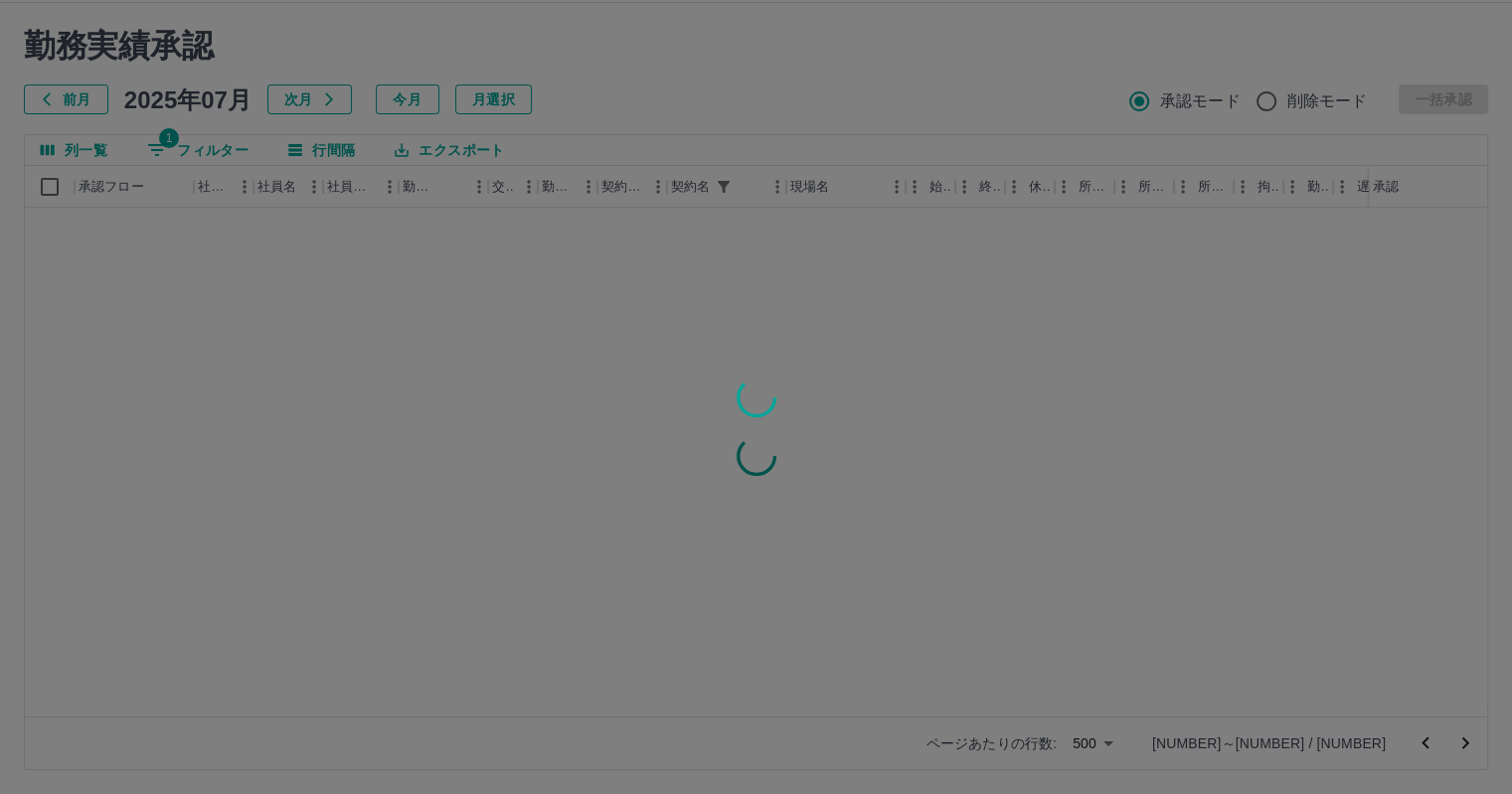 scroll, scrollTop: 0, scrollLeft: 0, axis: both 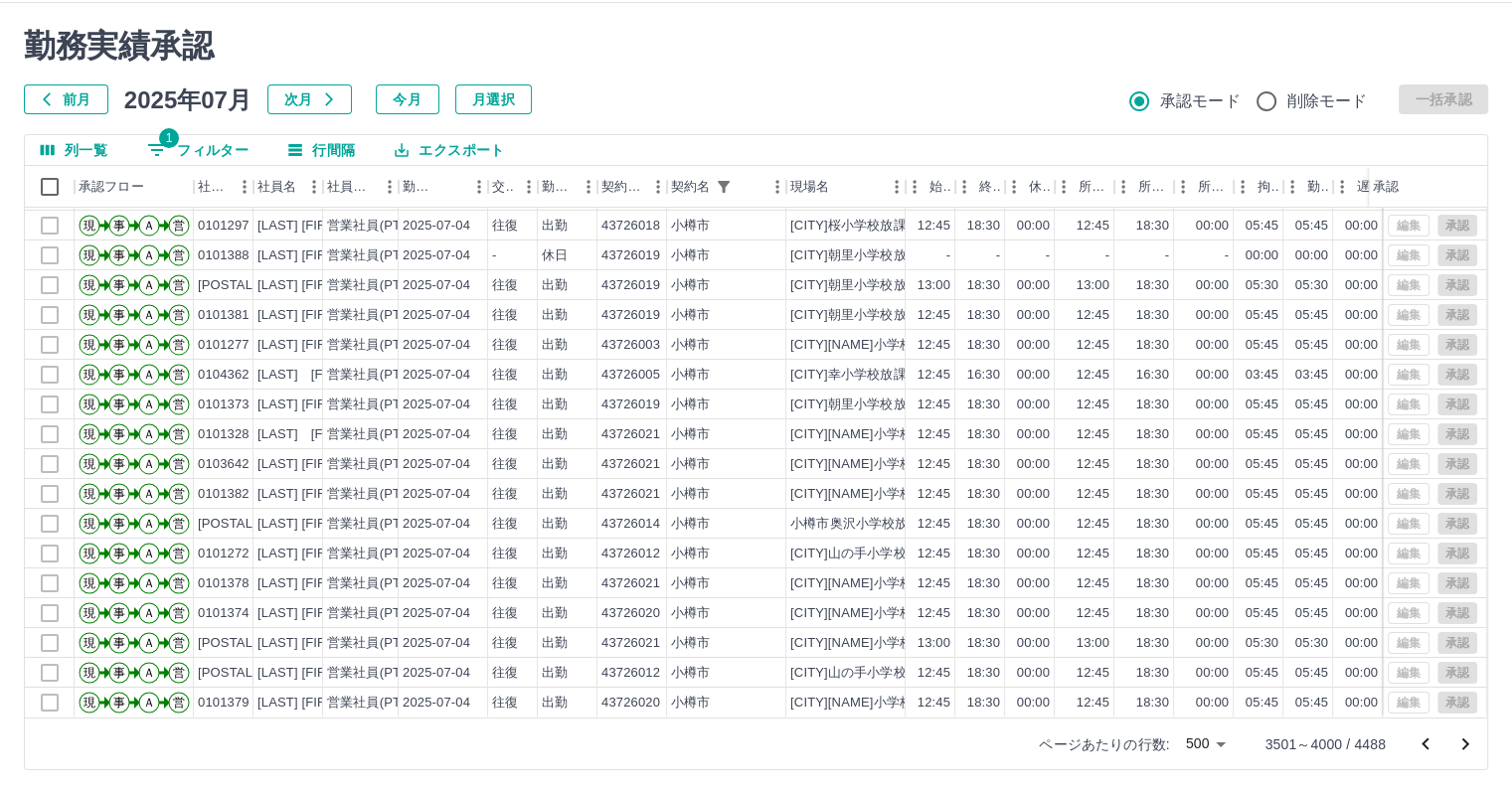 click 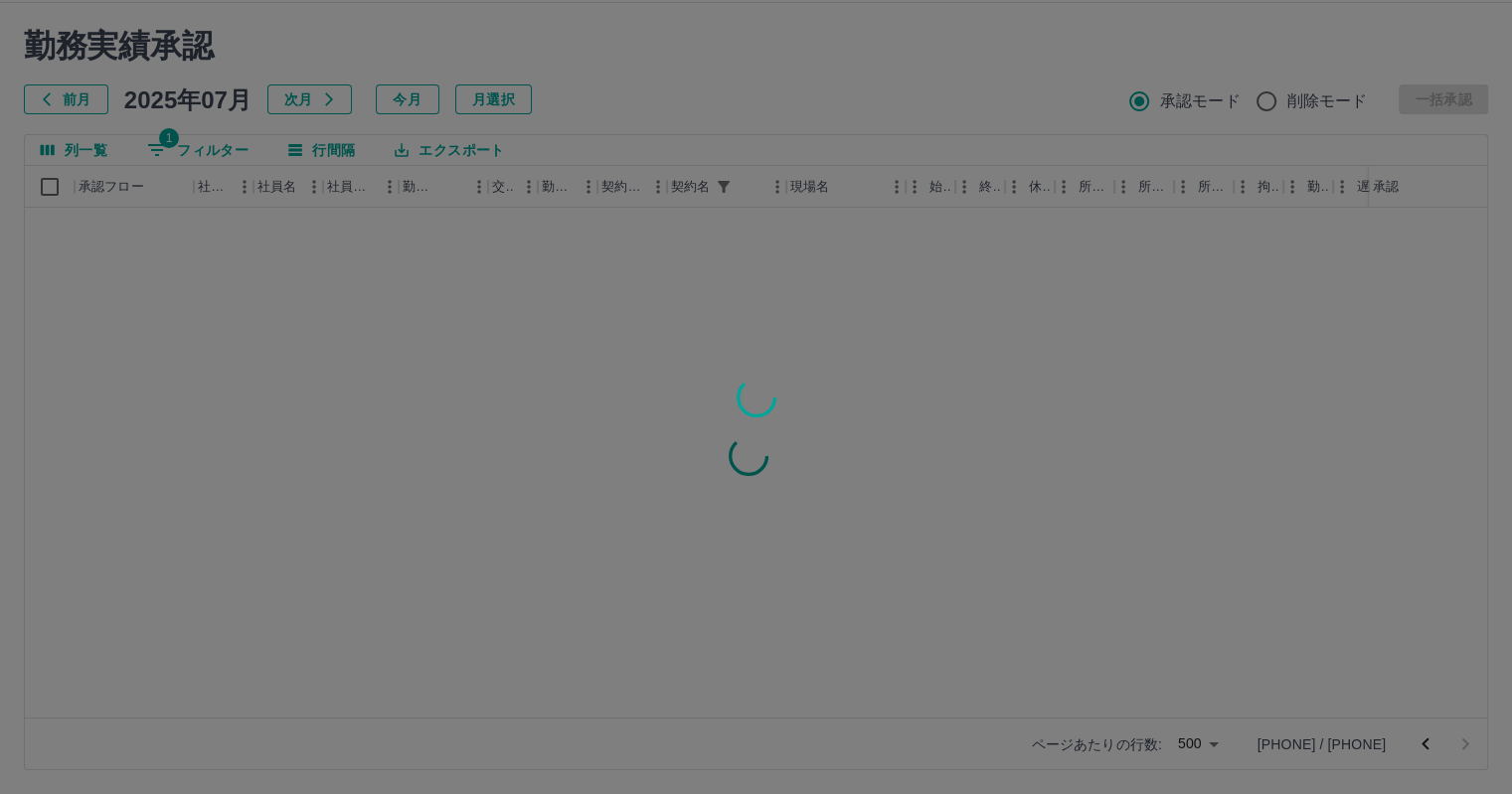 scroll, scrollTop: 0, scrollLeft: 0, axis: both 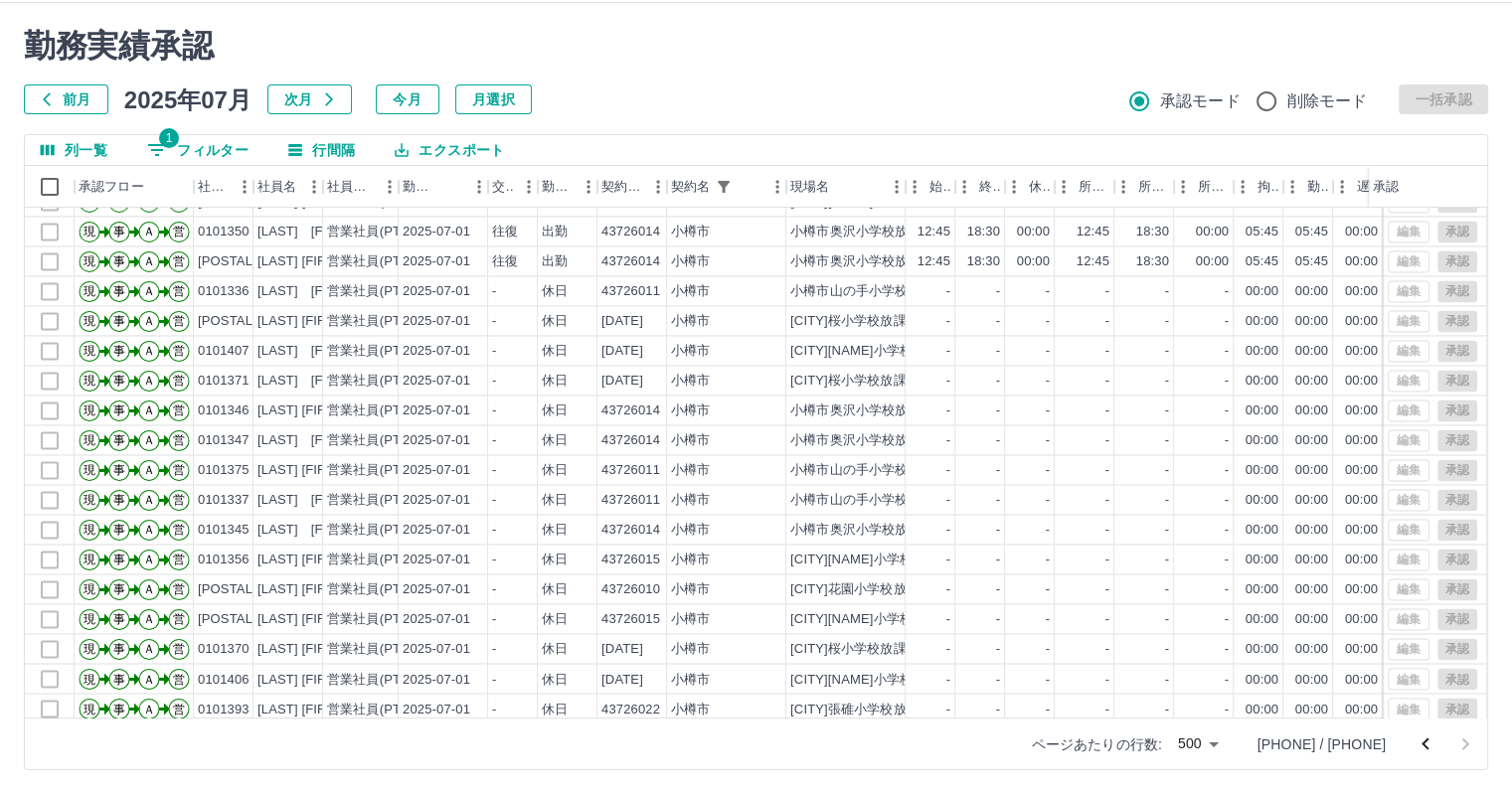 click on "1 フィルター" at bounding box center [198, 150] 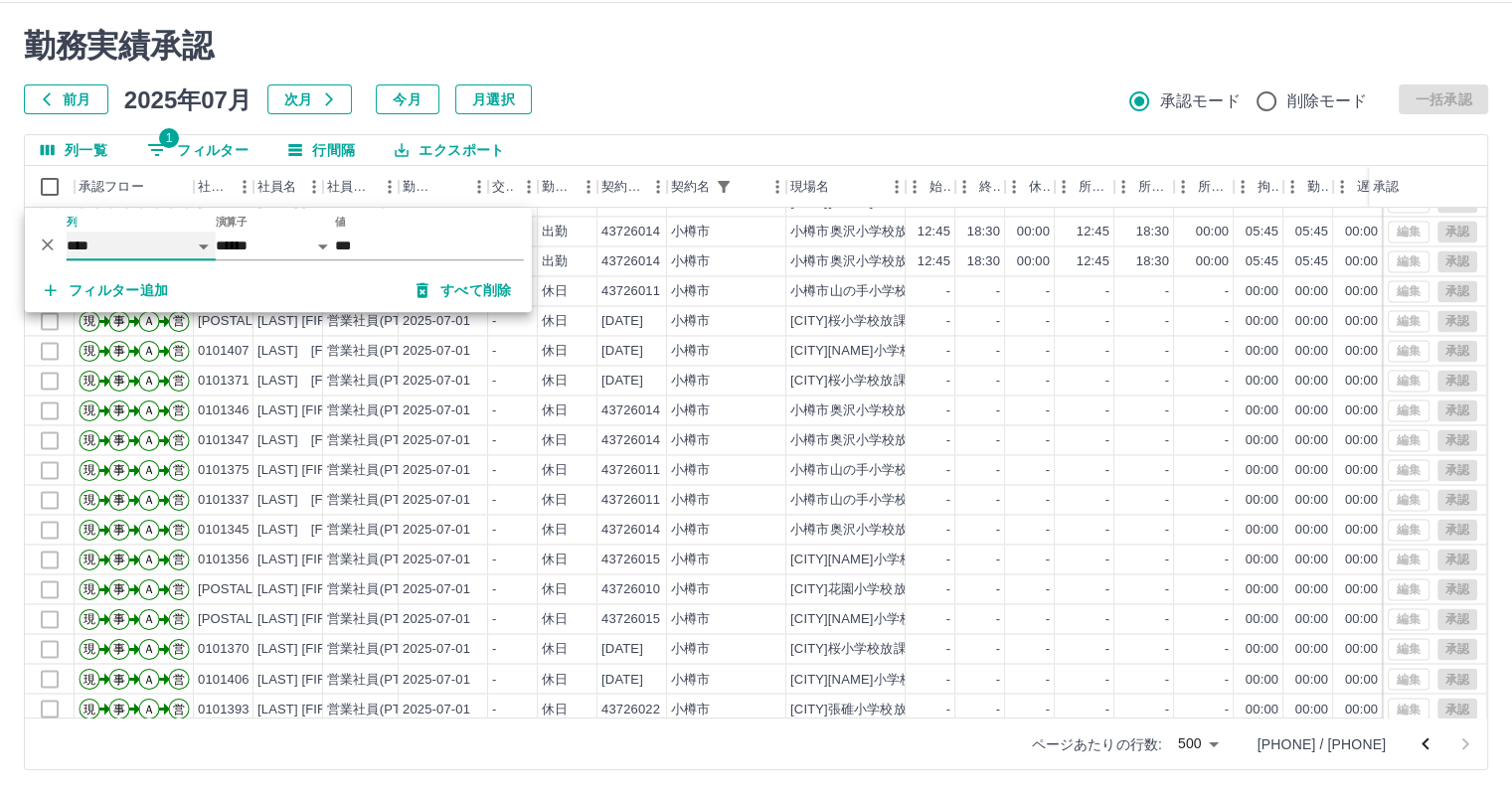 click on "**** *** **** *** *** **** ***** *** *** ** ** ** **** **** **** ** ** *** **** *****" at bounding box center [141, 245] 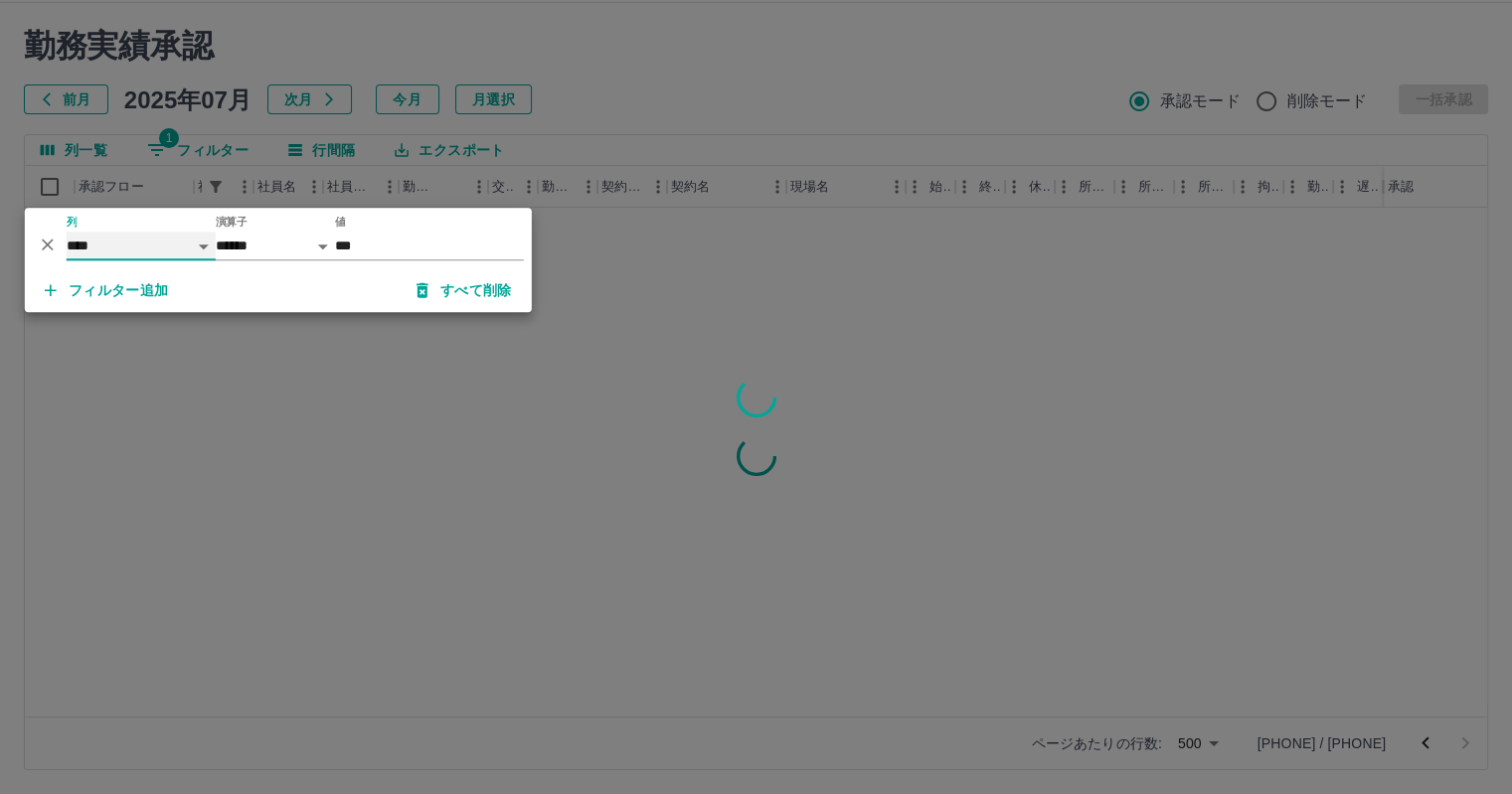 scroll, scrollTop: 0, scrollLeft: 0, axis: both 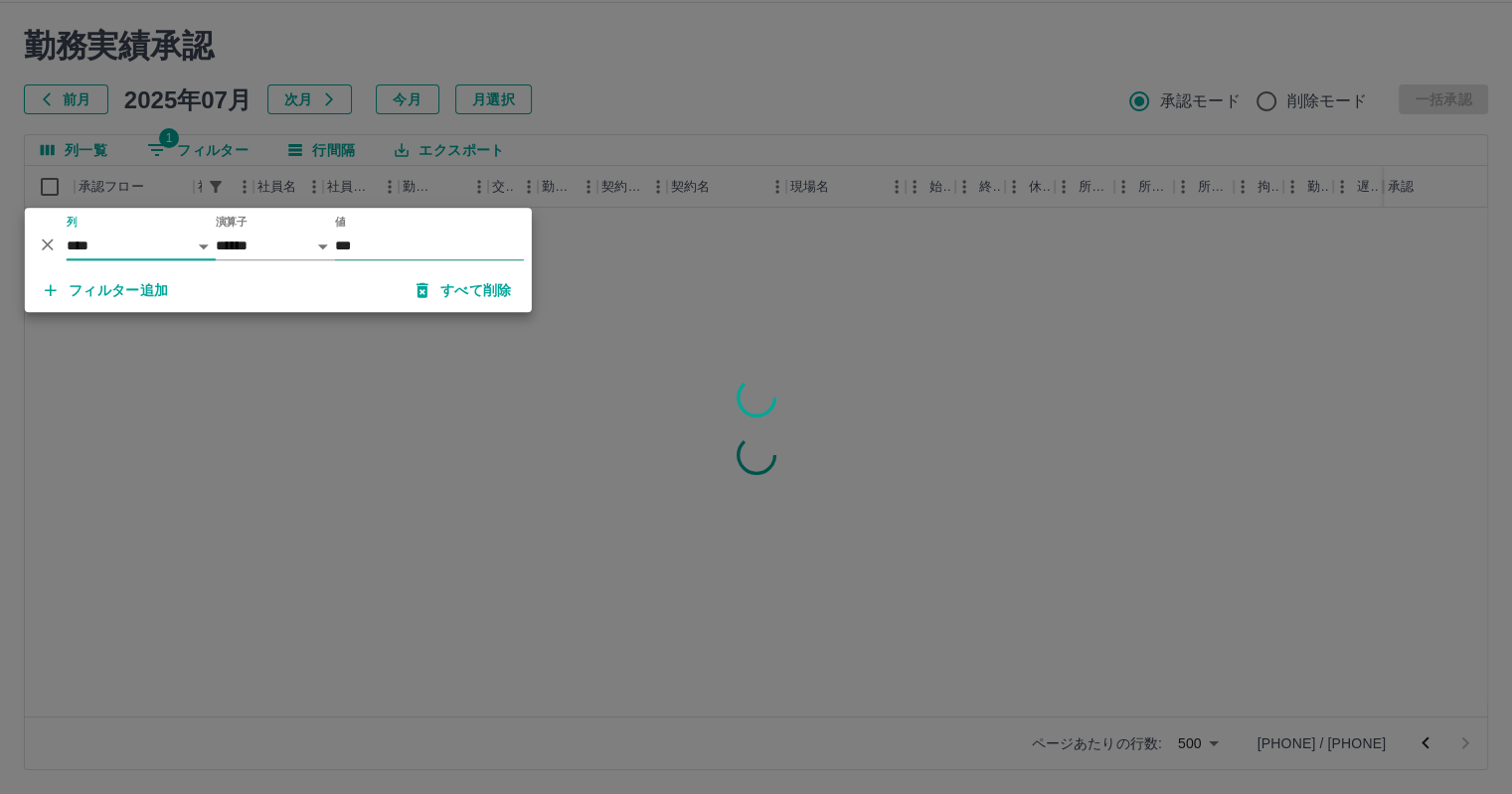 click on "***" at bounding box center [429, 245] 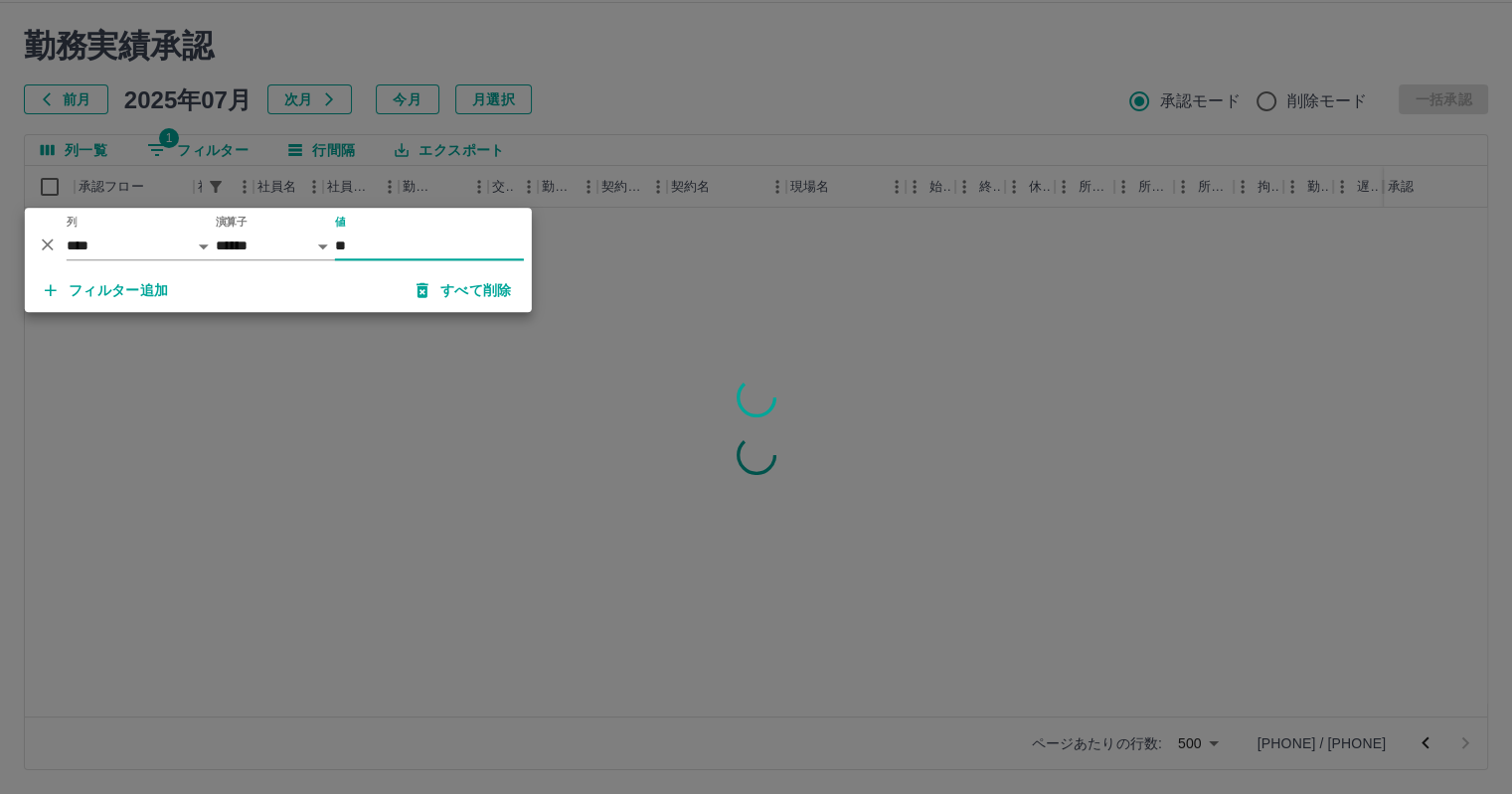 type on "*" 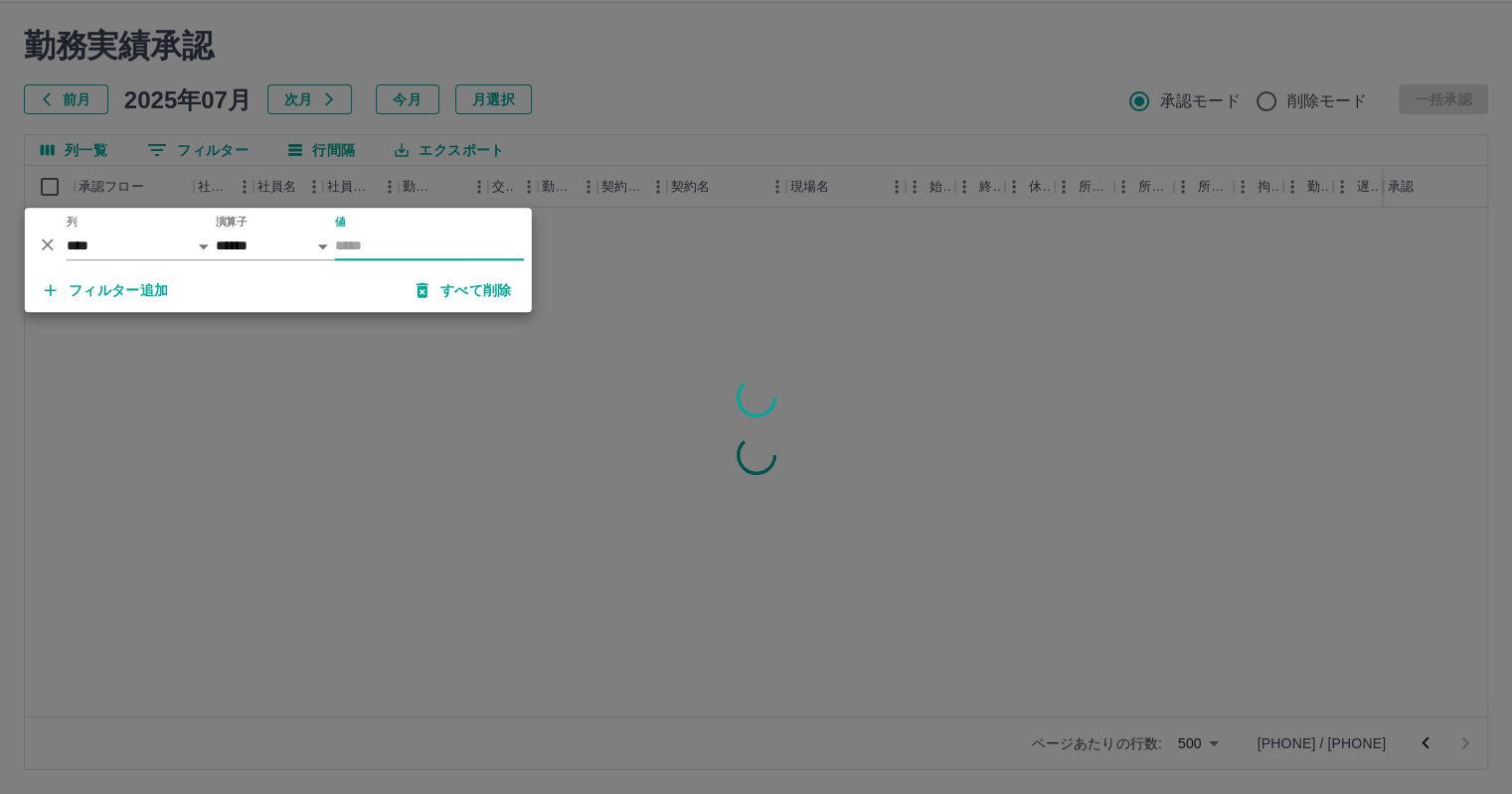 type 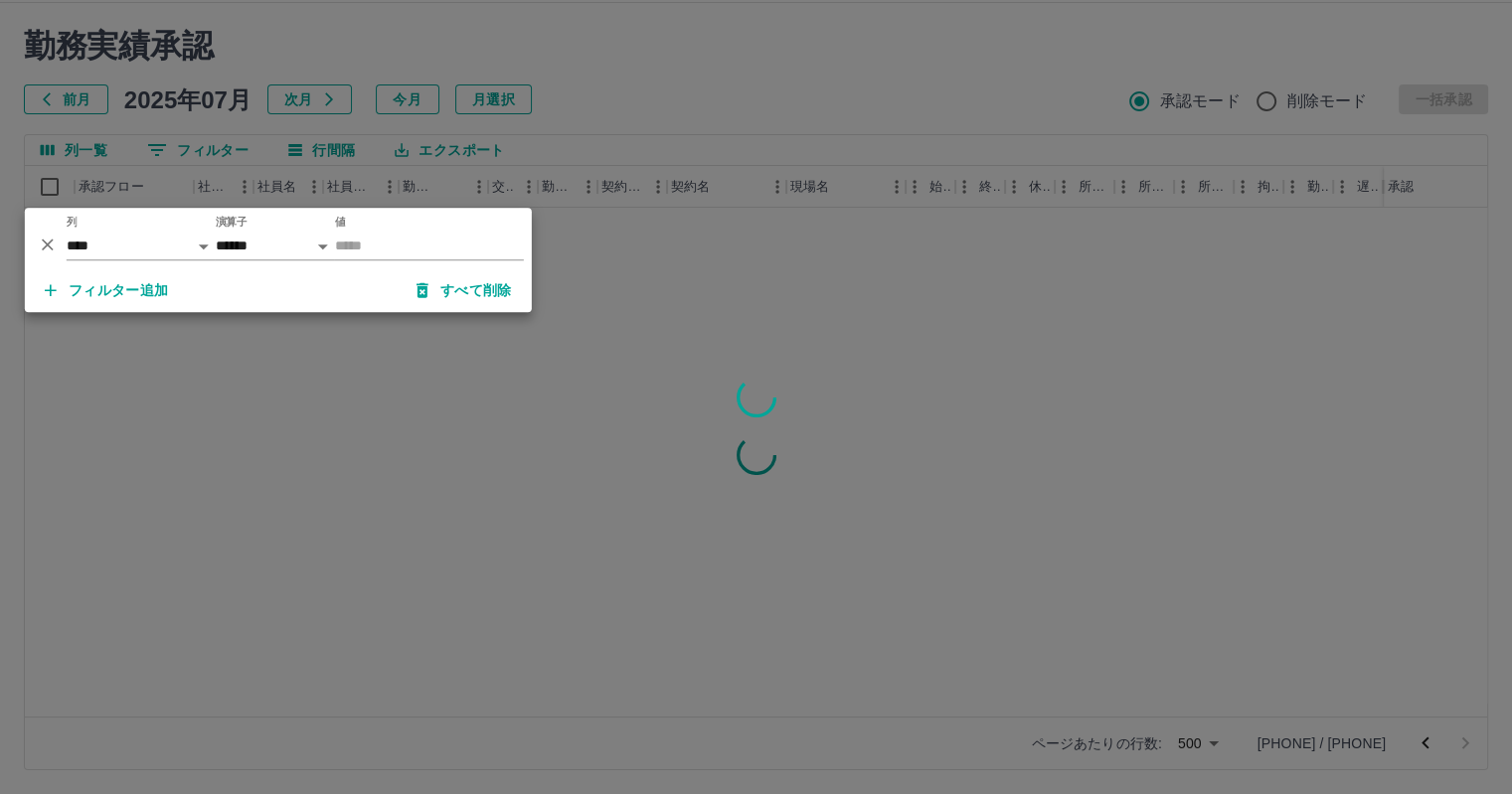 click at bounding box center [756, 397] 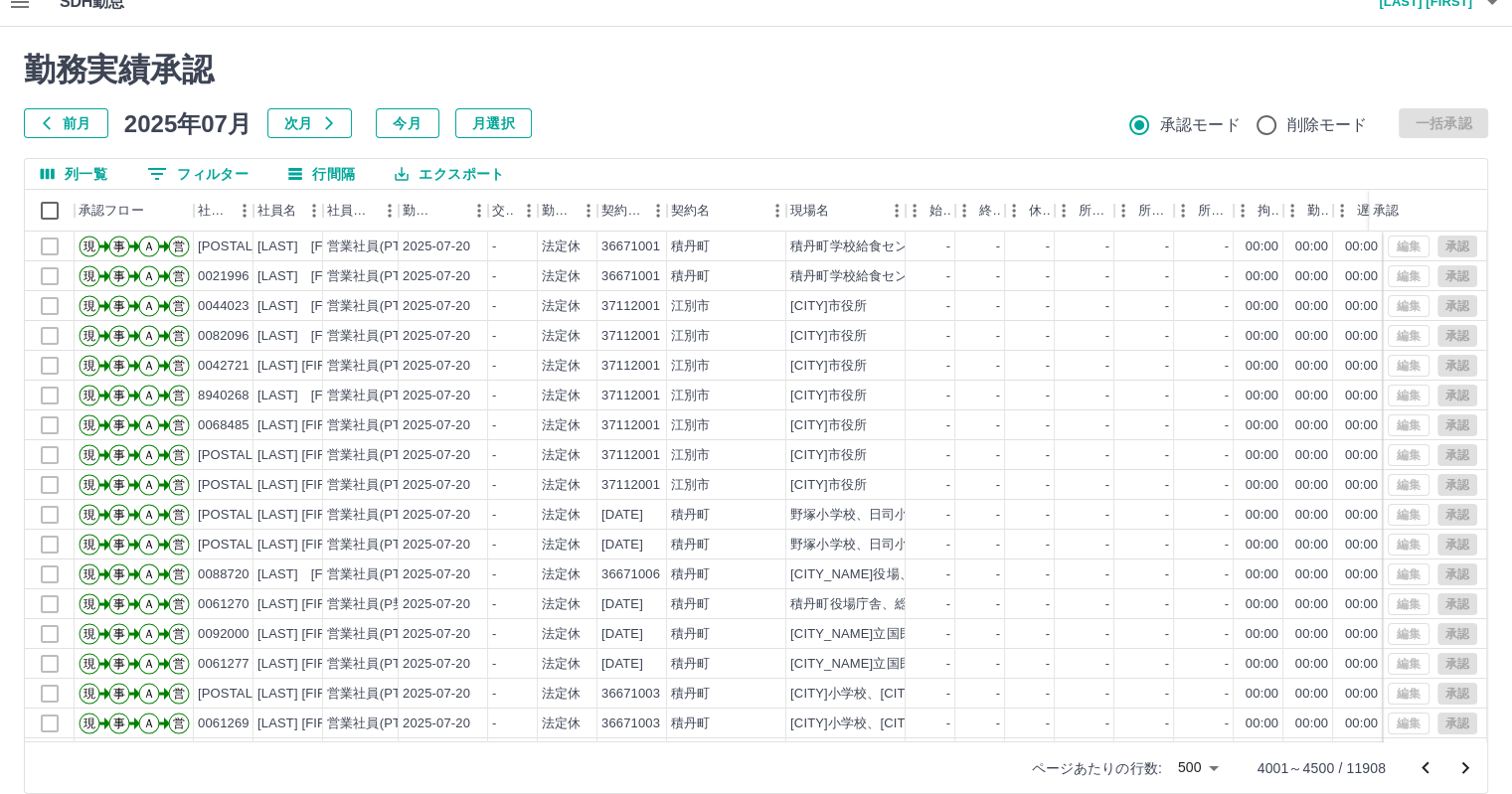scroll, scrollTop: 0, scrollLeft: 0, axis: both 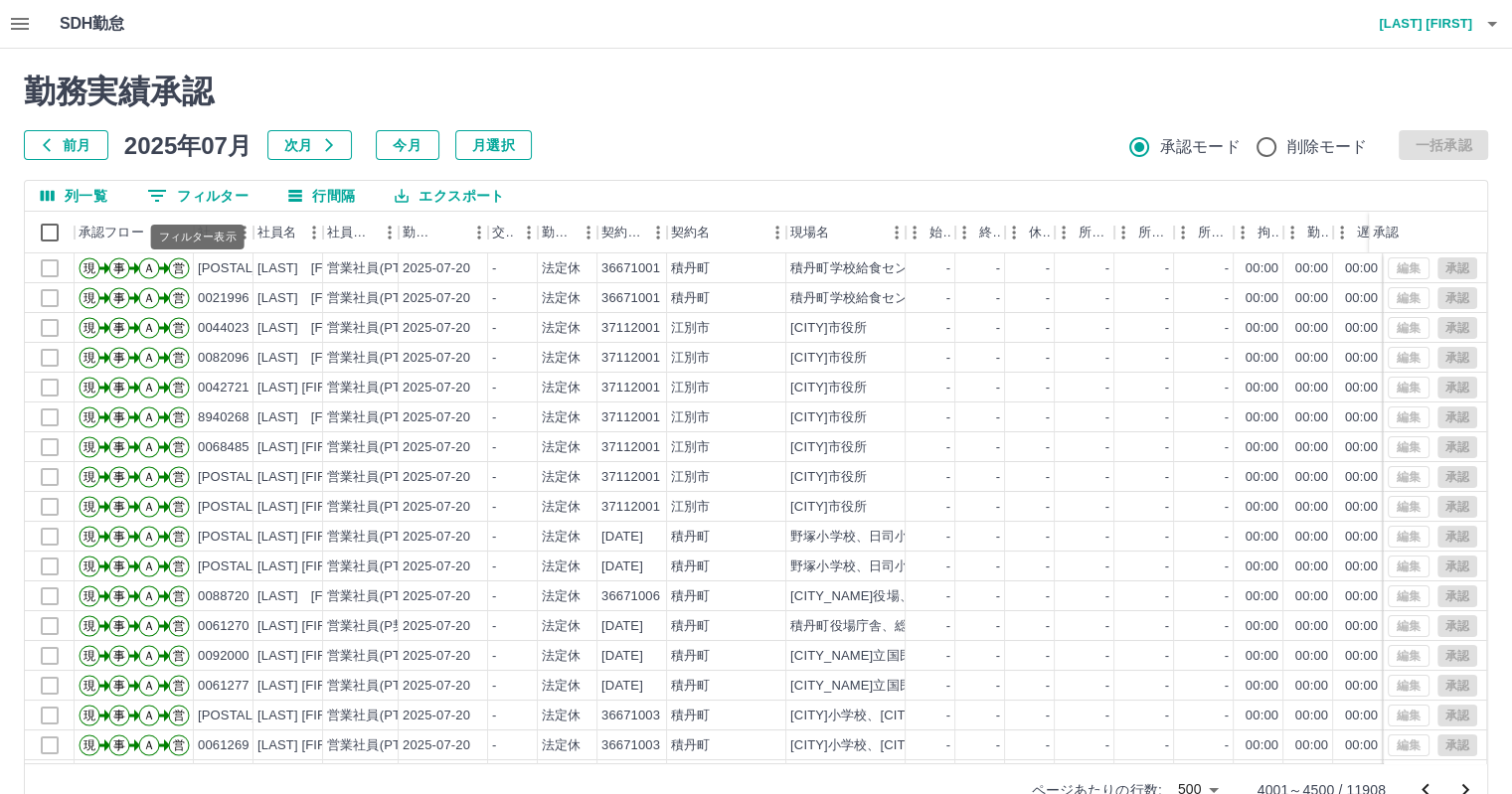 click on "0 フィルター" at bounding box center [198, 196] 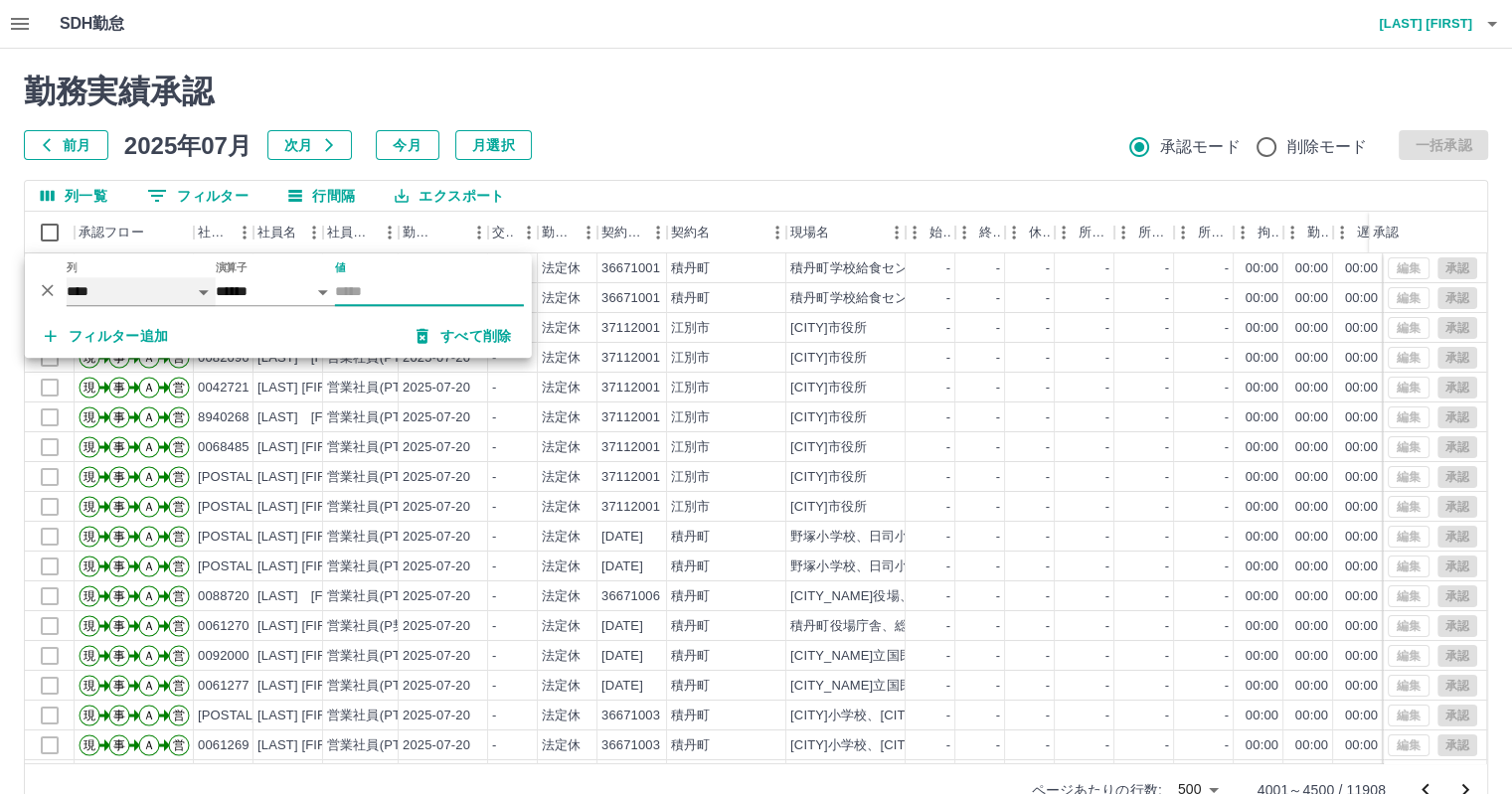 click on "**** *** **** *** *** **** ***** *** *** ** ** ** **** **** **** ** ** *** **** *****" at bounding box center (141, 291) 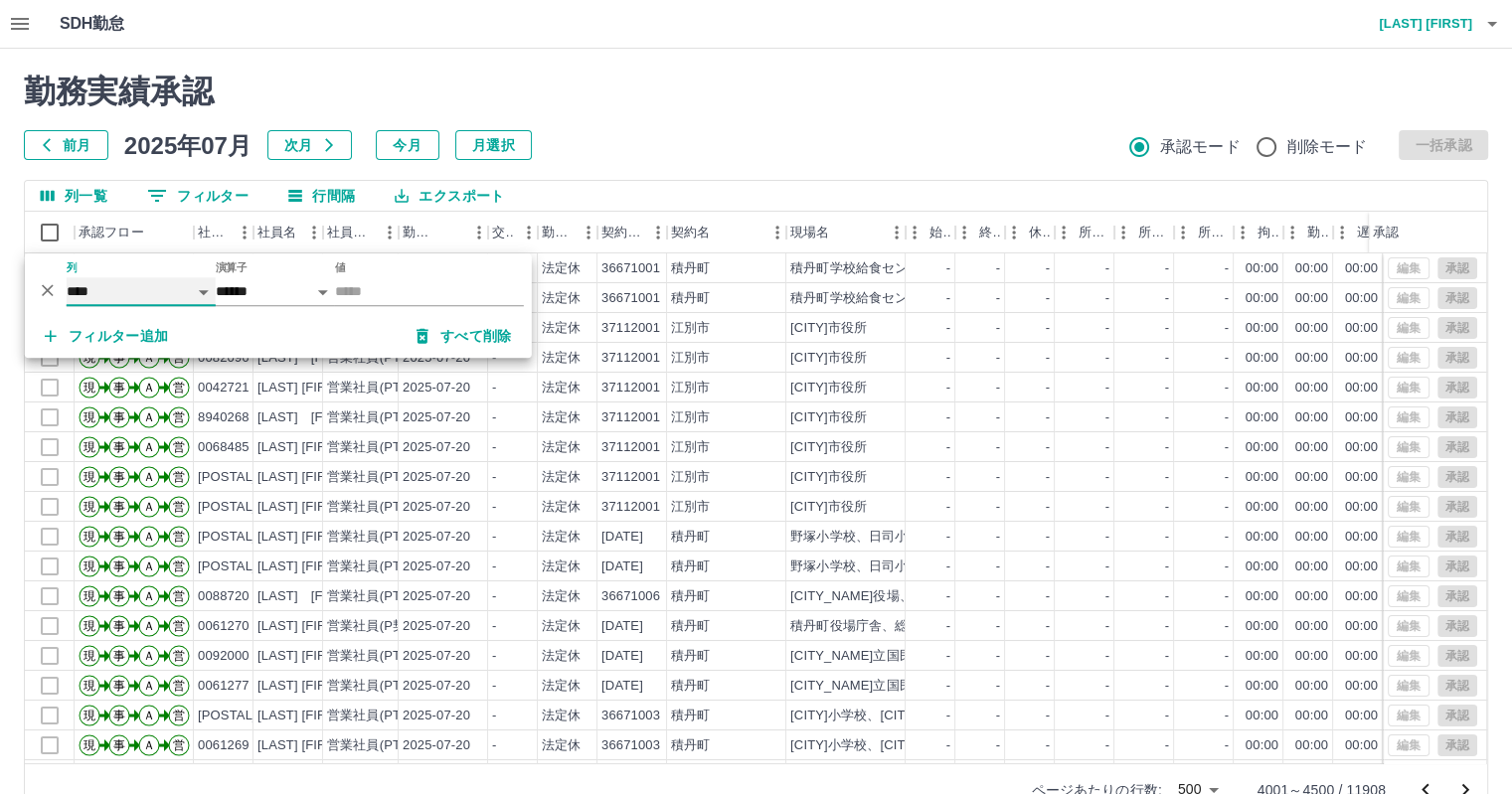 click on "**** *** **** *** *** **** ***** *** *** ** ** ** **** **** **** ** ** *** **** *****" at bounding box center [141, 291] 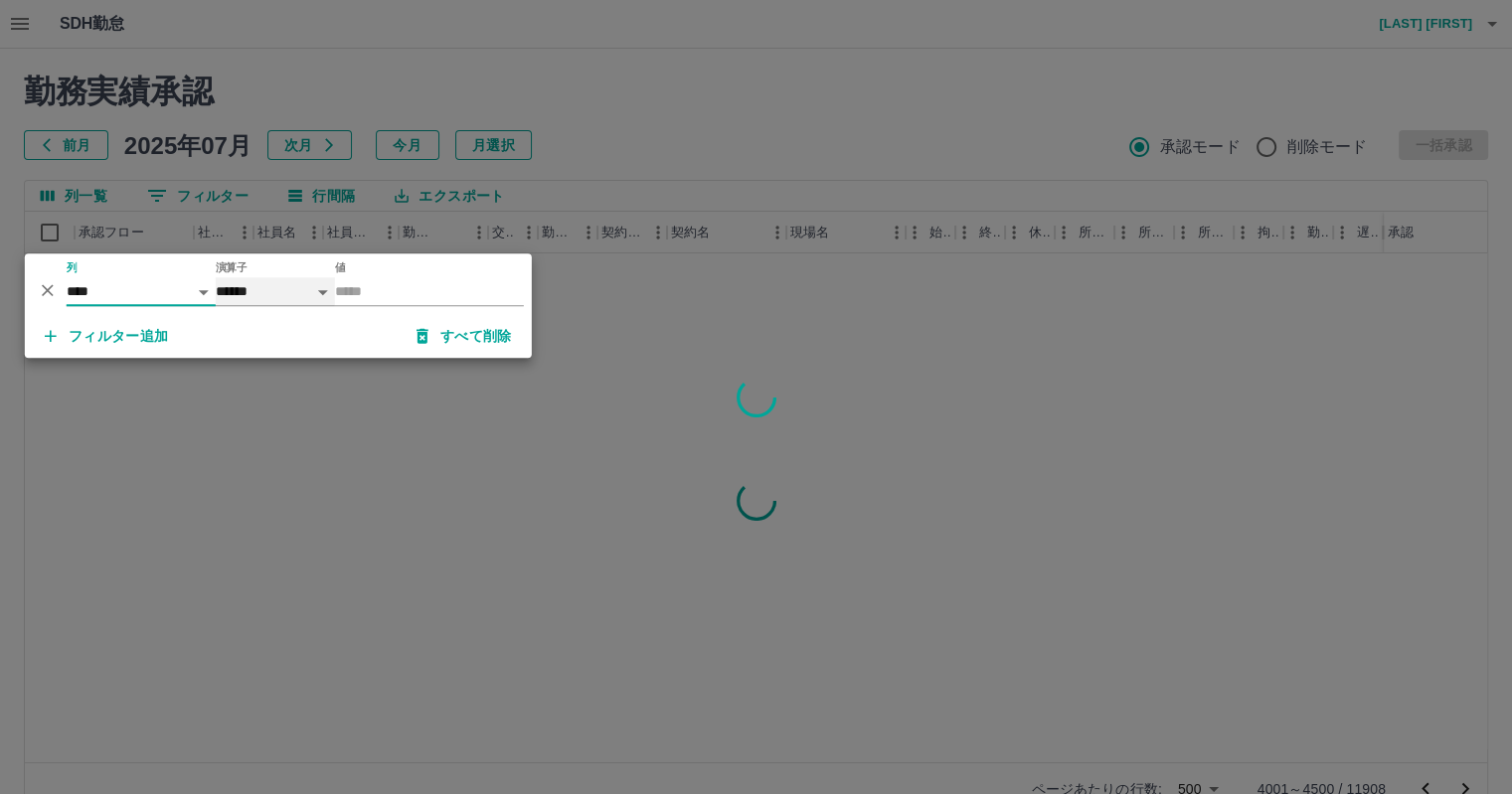 click on "****** *******" at bounding box center [275, 291] 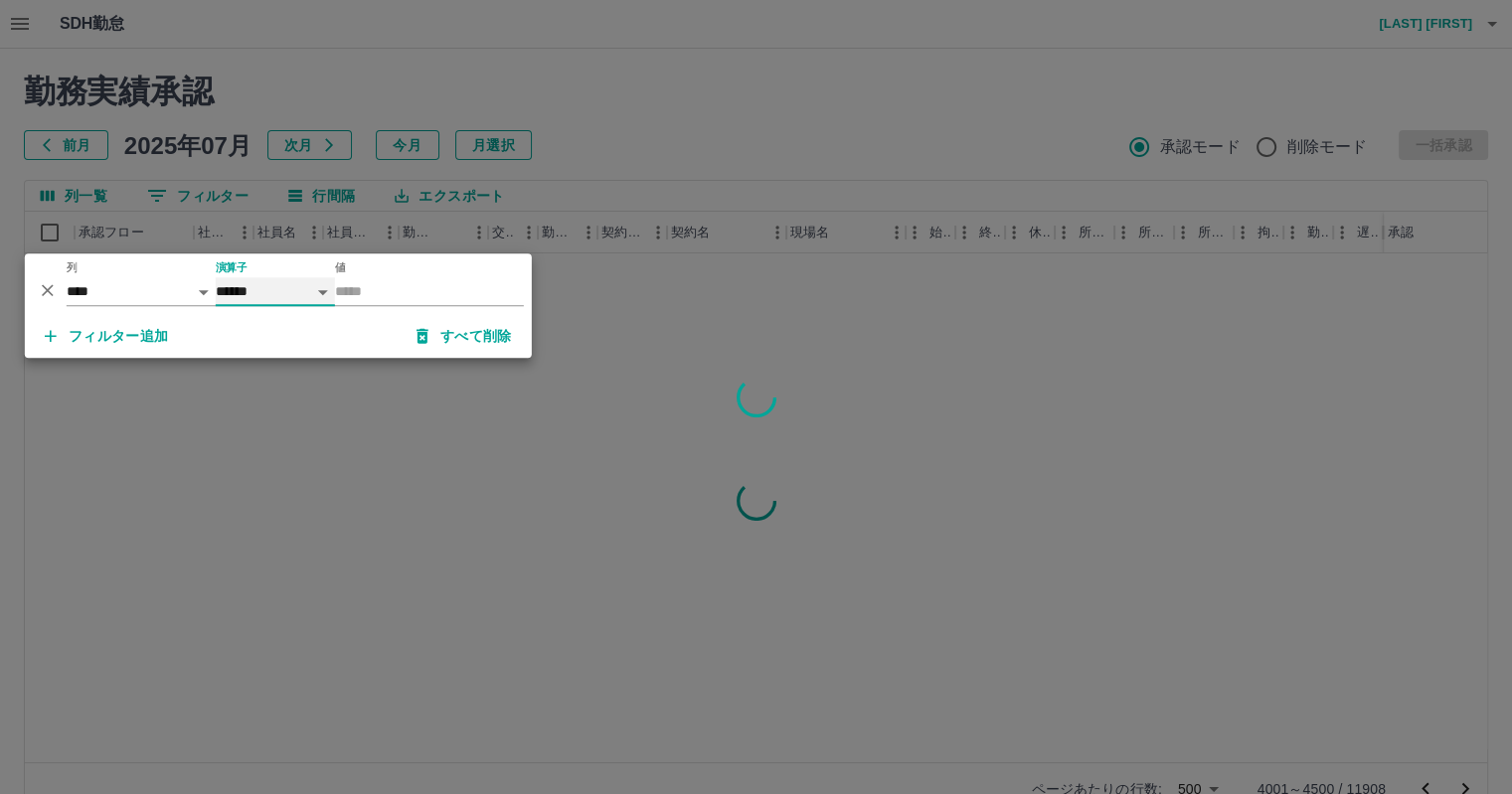 click on "****** *******" at bounding box center (275, 291) 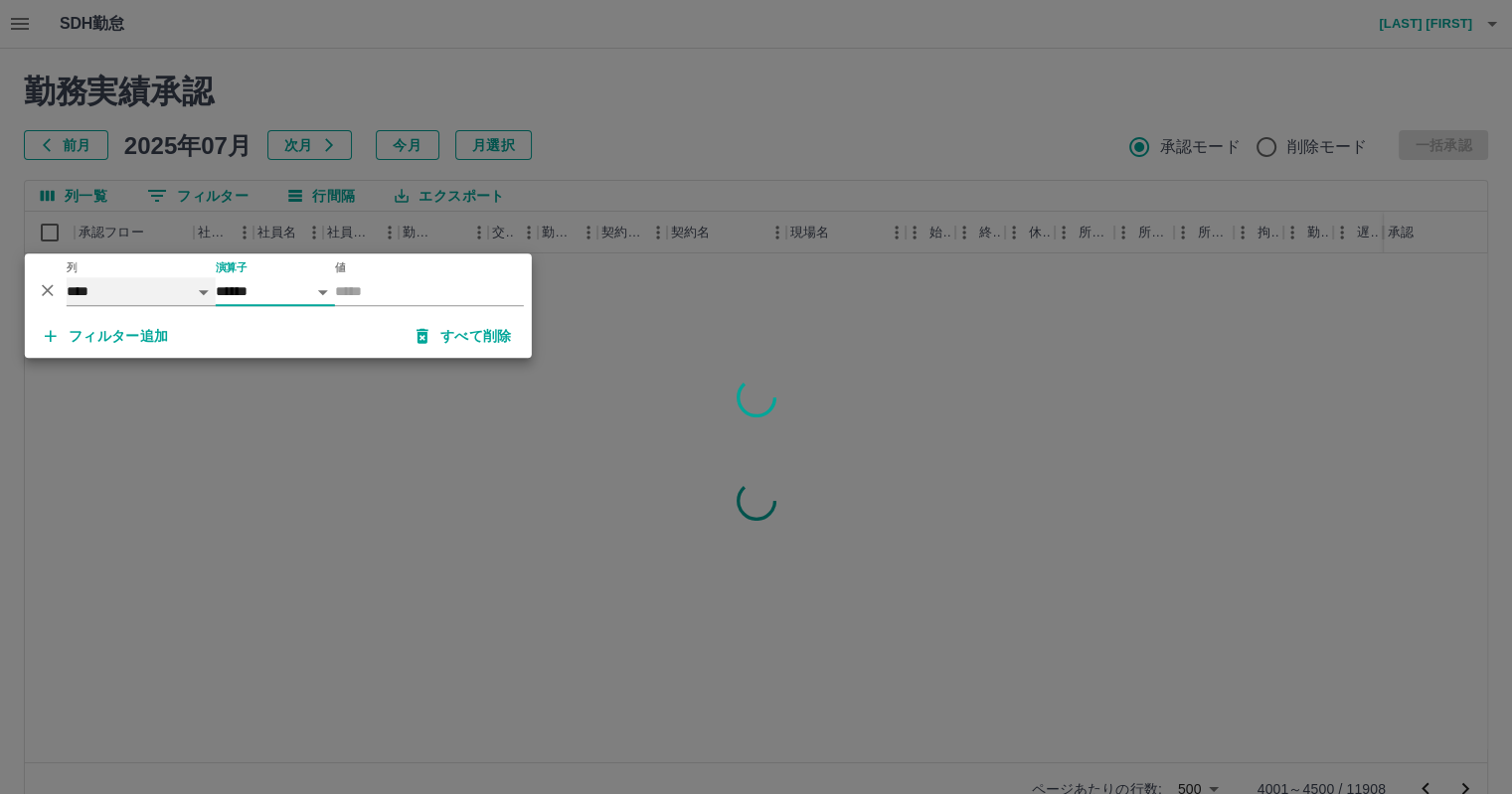 click on "**** *** **** *** *** **** ***** *** *** ** ** ** **** **** **** ** ** *** **** *****" at bounding box center [141, 291] 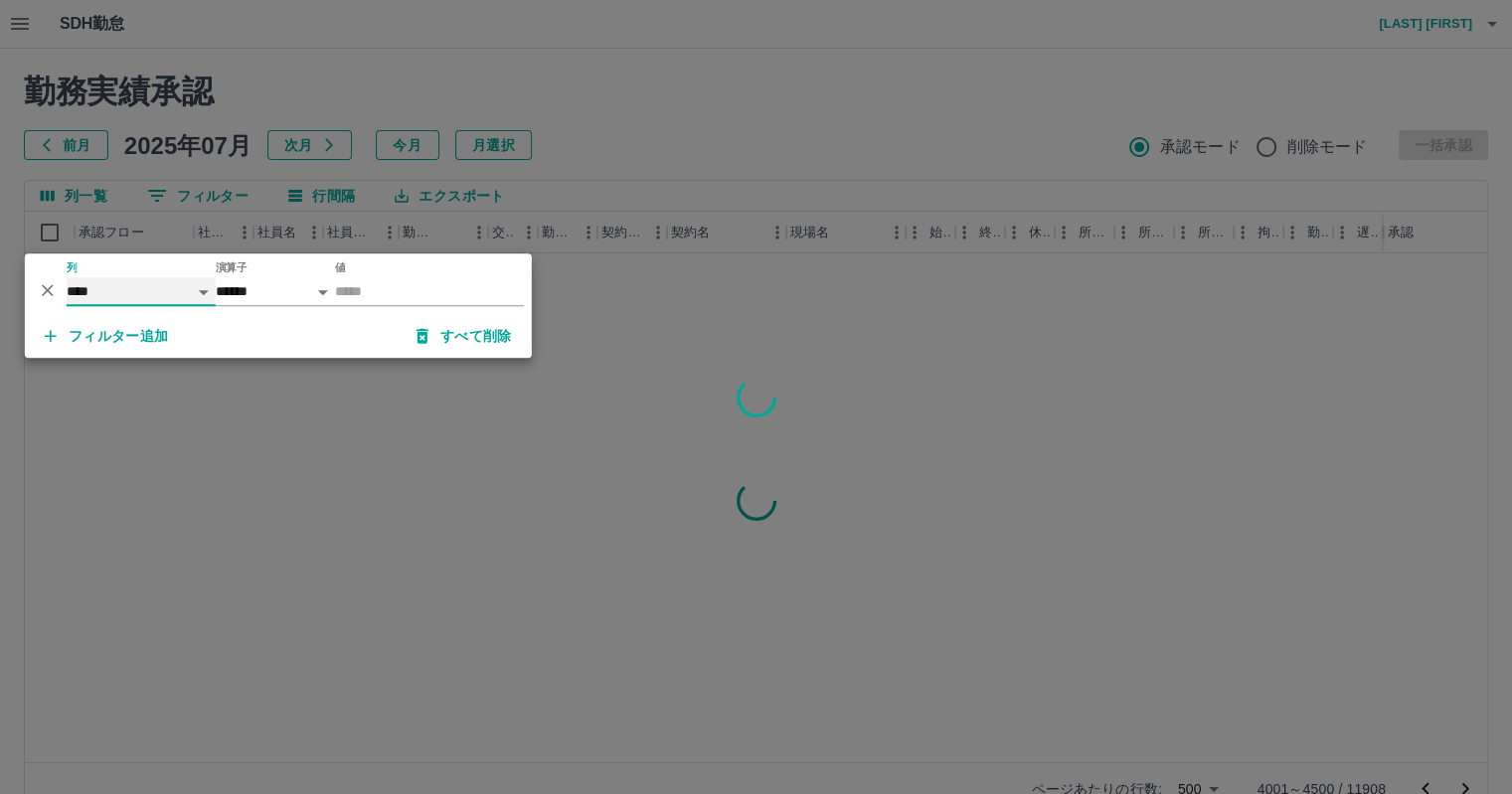 click on "**** *** **** *** *** **** ***** *** *** ** ** ** **** **** **** ** ** *** **** *****" at bounding box center [141, 291] 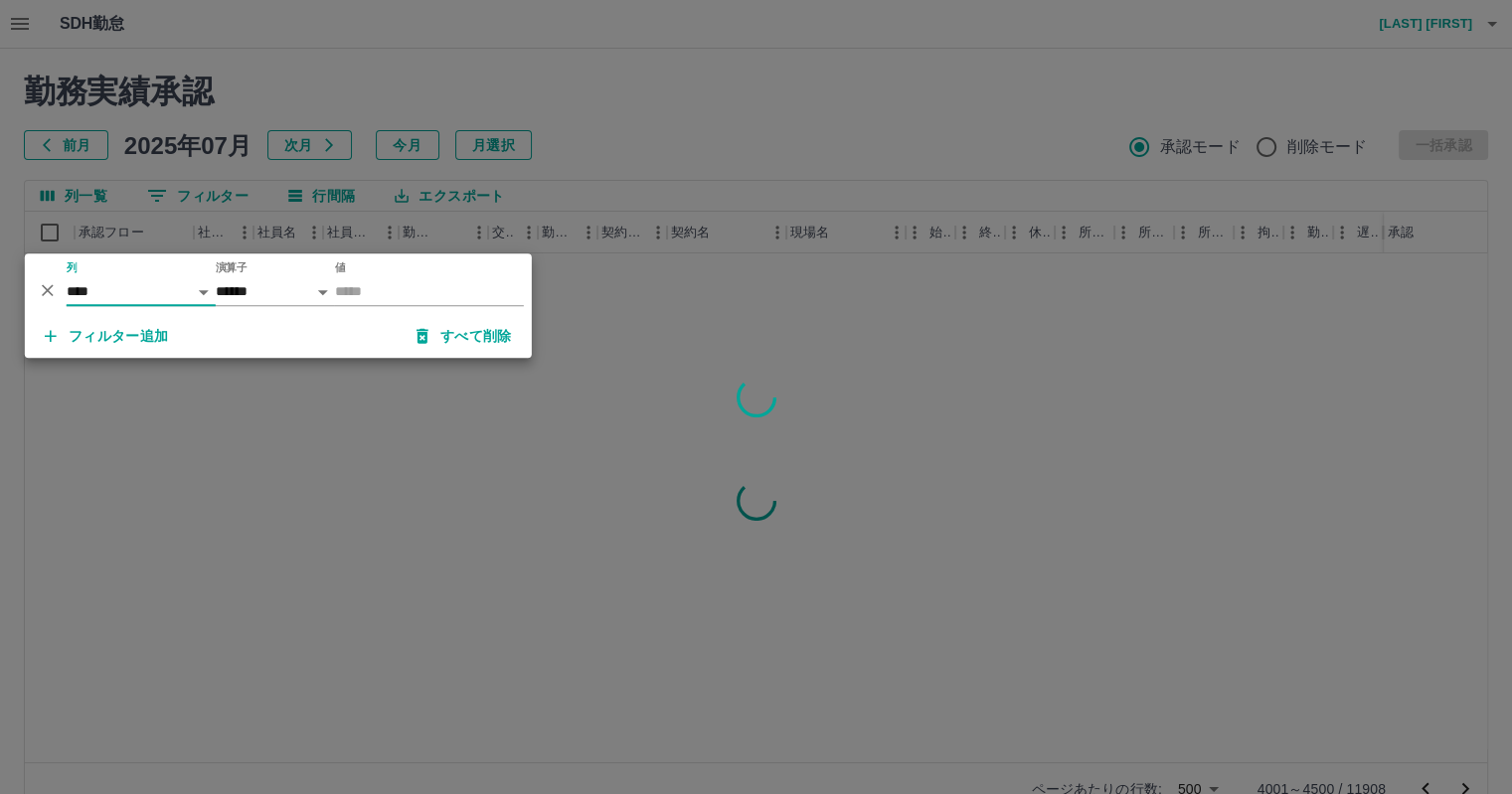 click at bounding box center (756, 397) 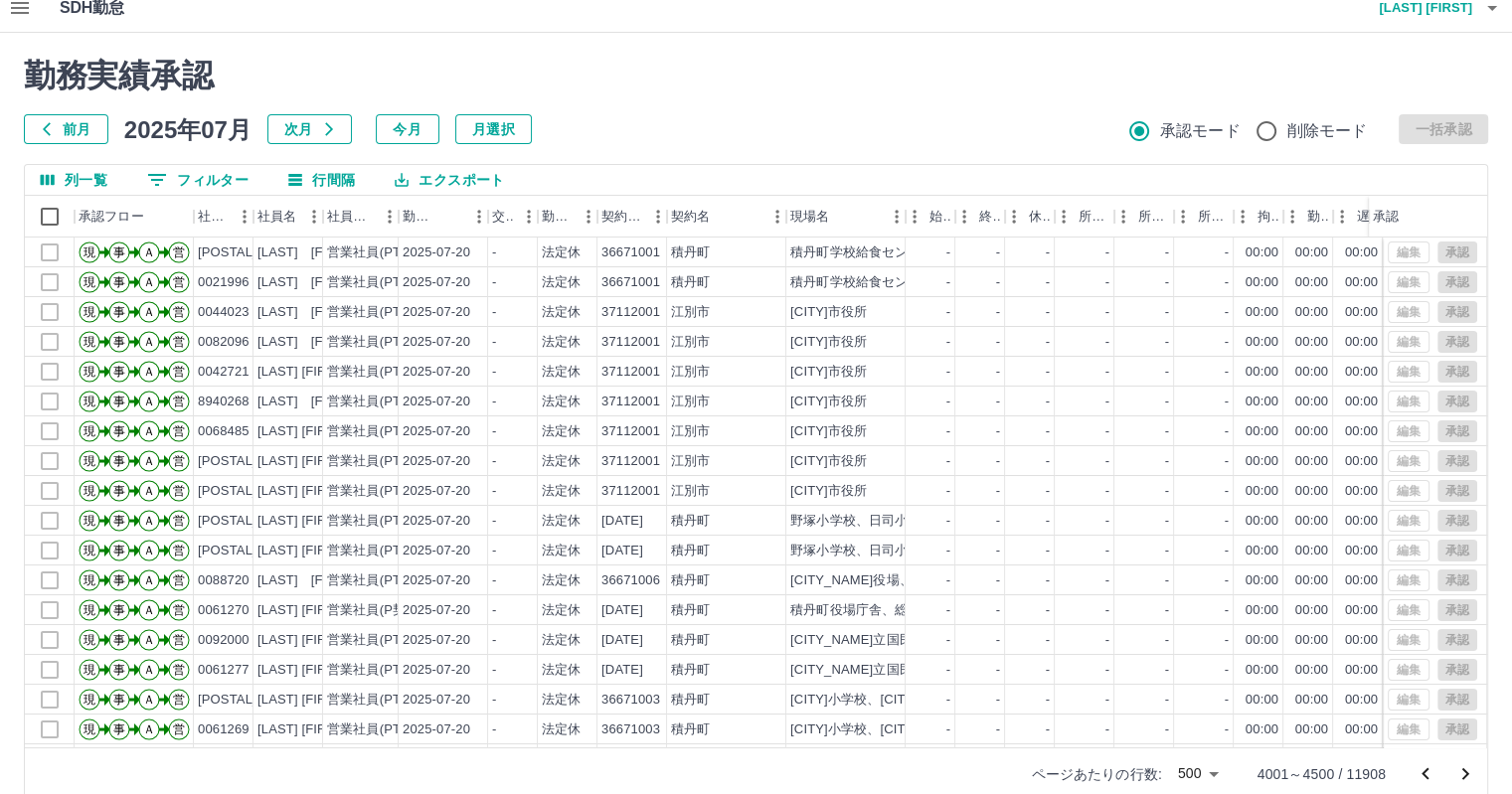 scroll, scrollTop: 0, scrollLeft: 0, axis: both 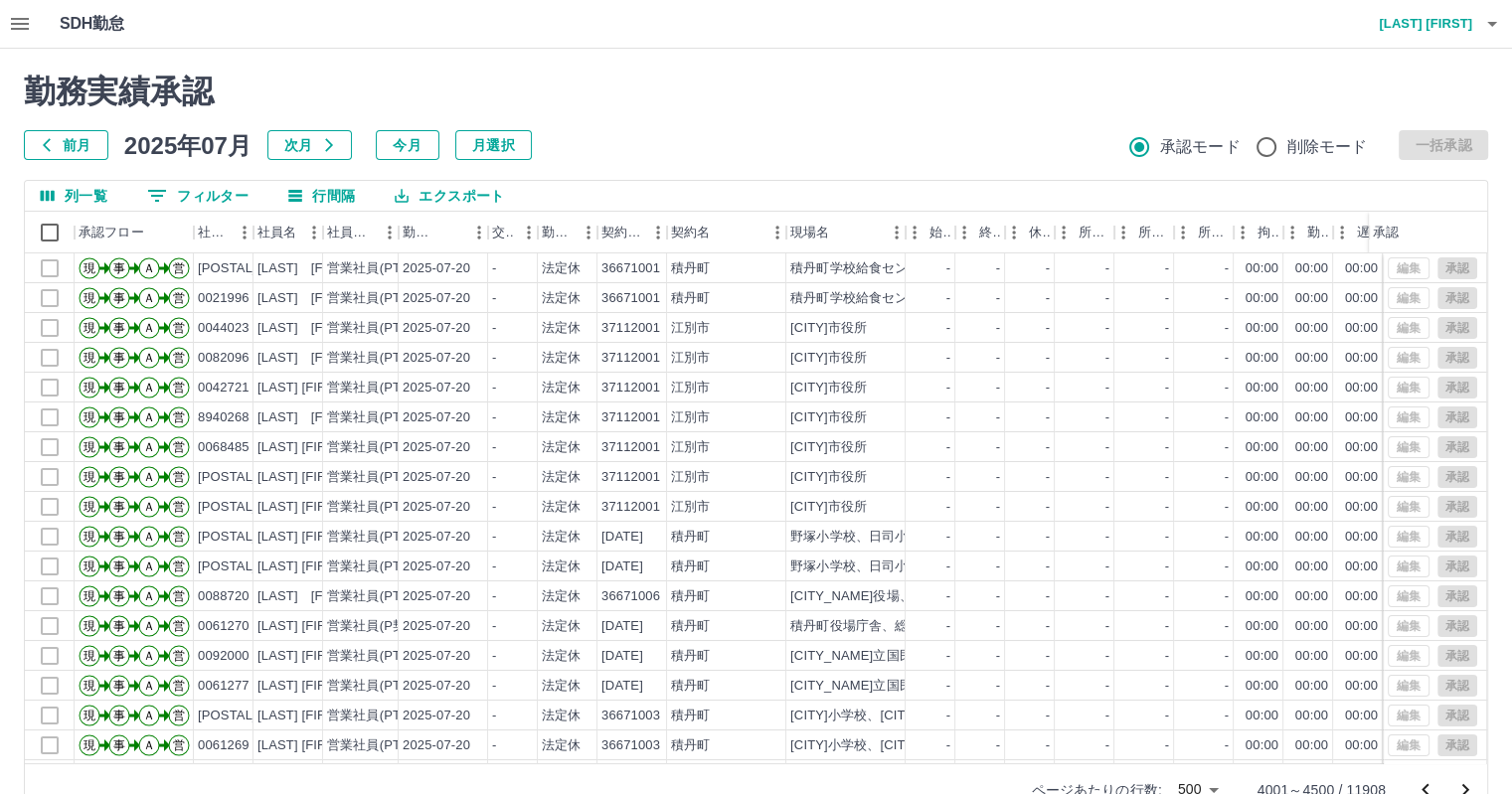 click 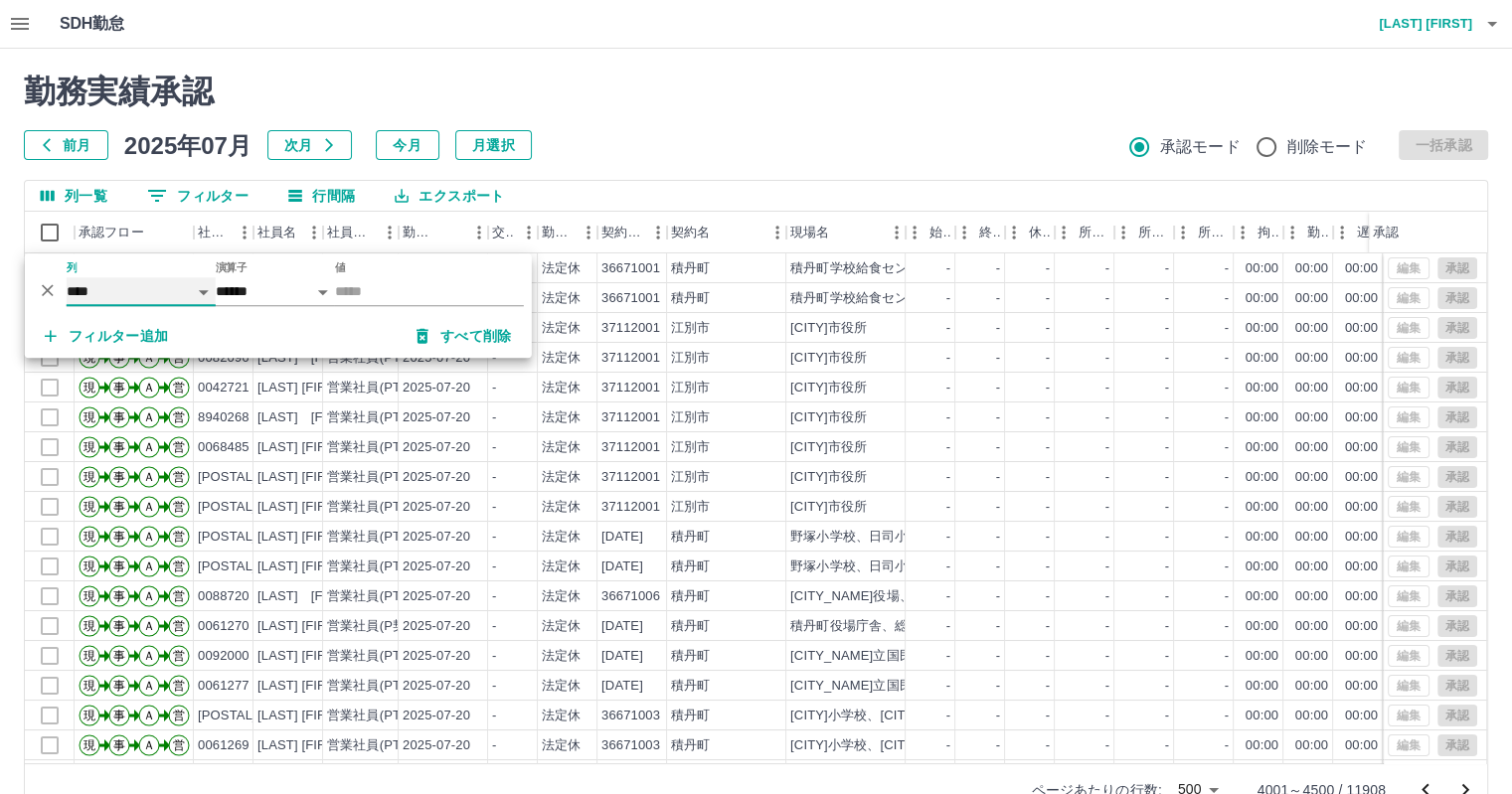 click on "**** *** **** *** *** **** ***** *** *** ** ** ** **** **** **** ** ** *** **** *****" at bounding box center (141, 291) 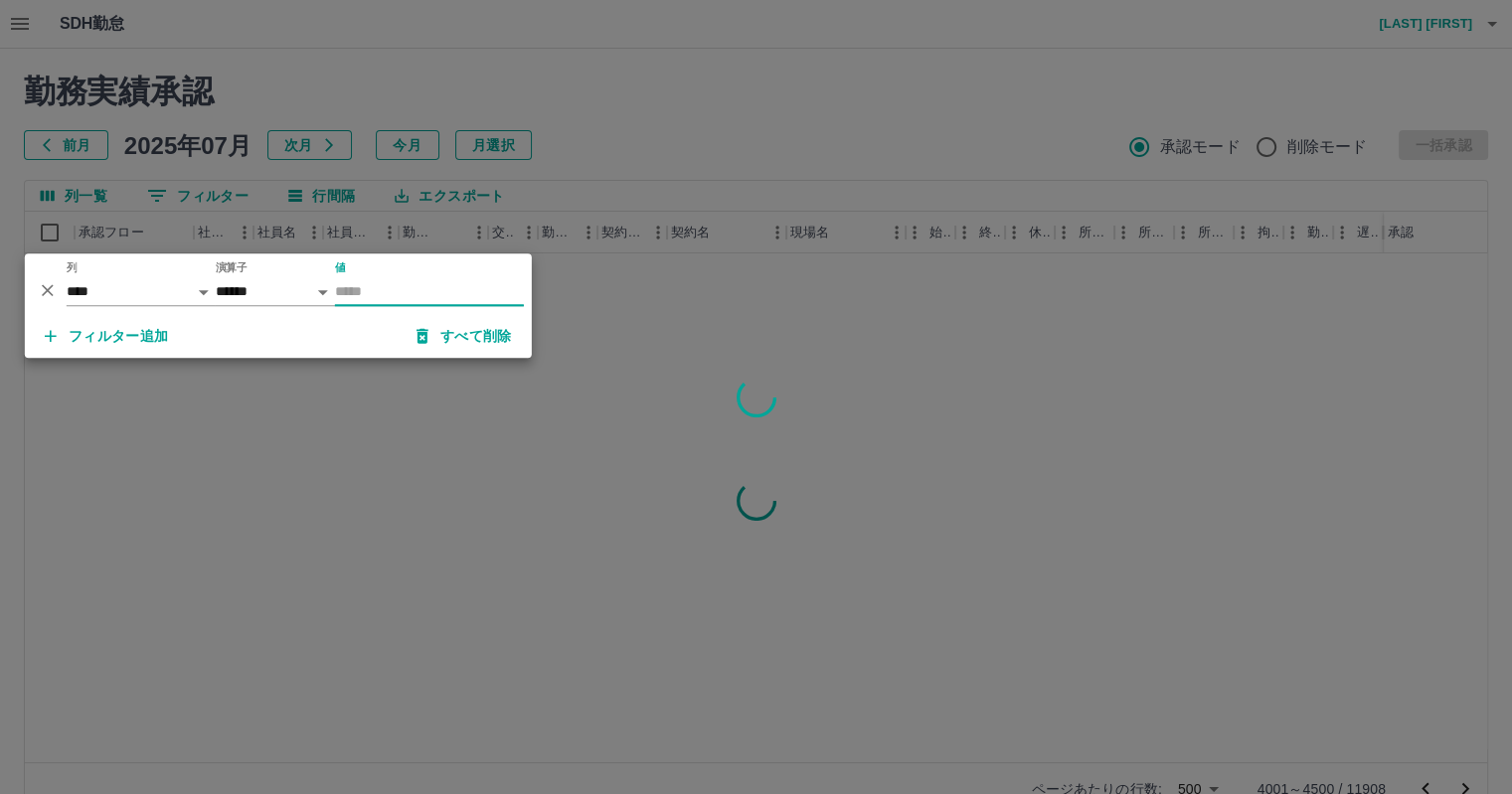 click on "値" at bounding box center (429, 291) 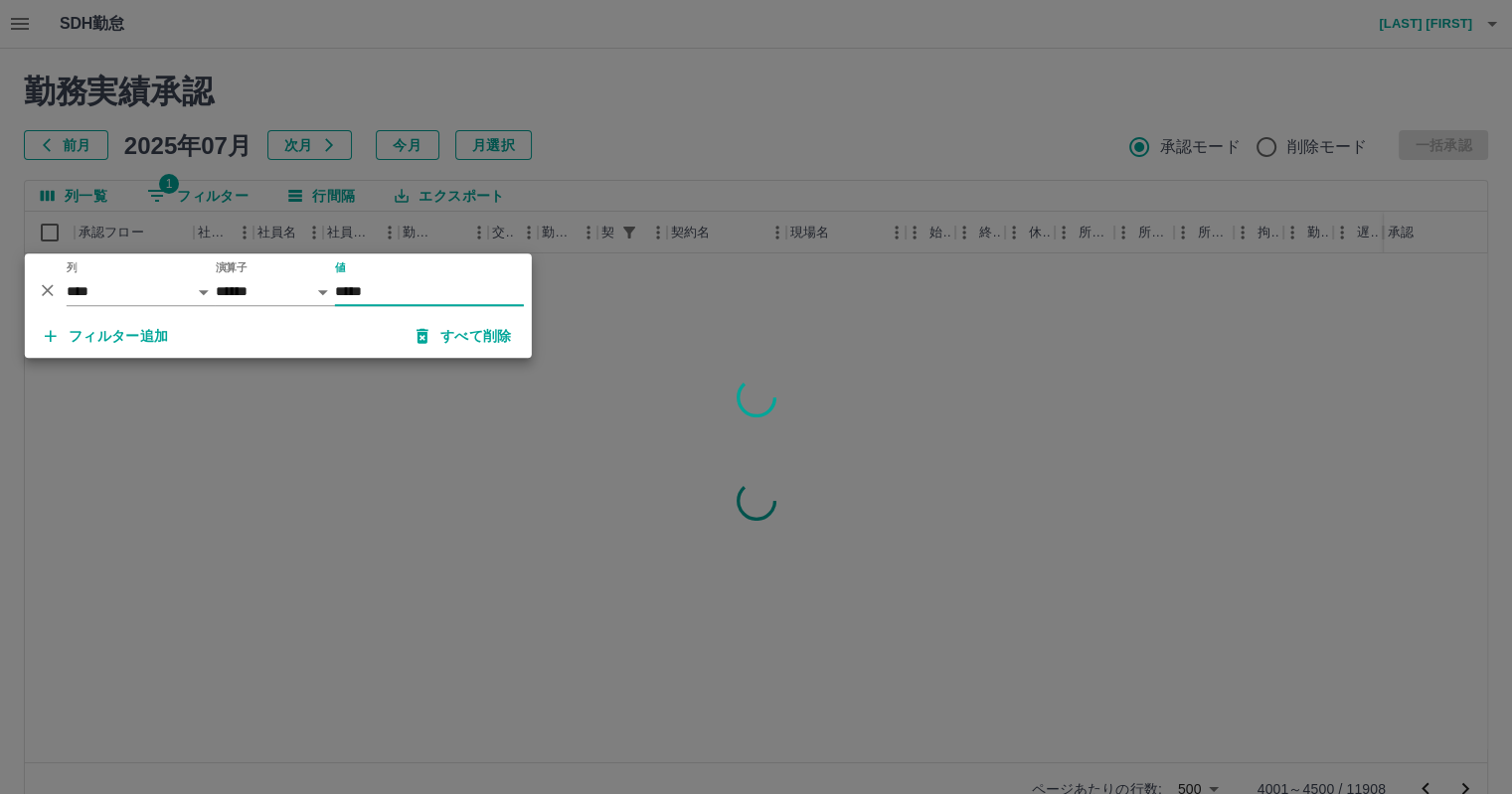 type on "*****" 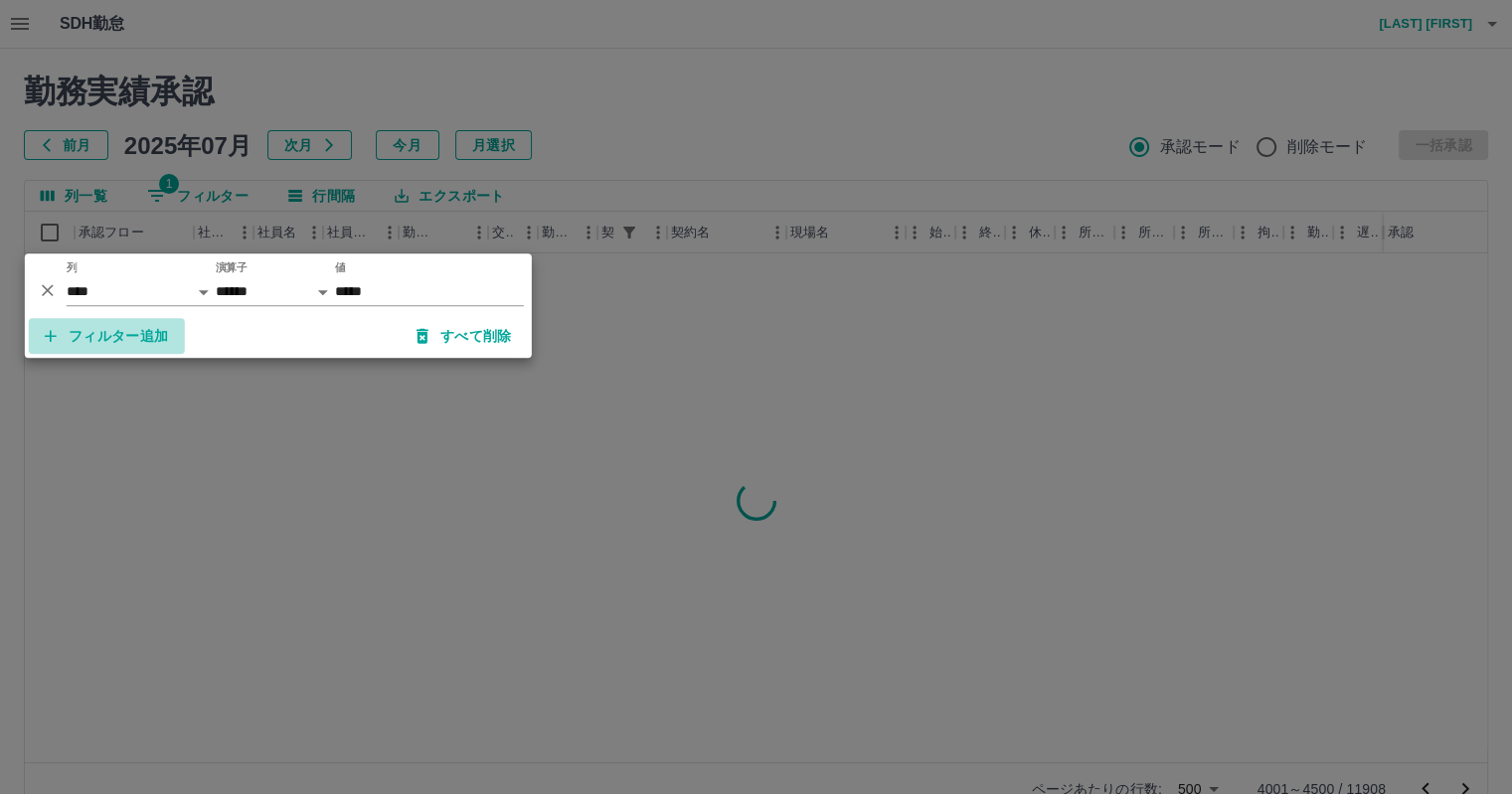 click 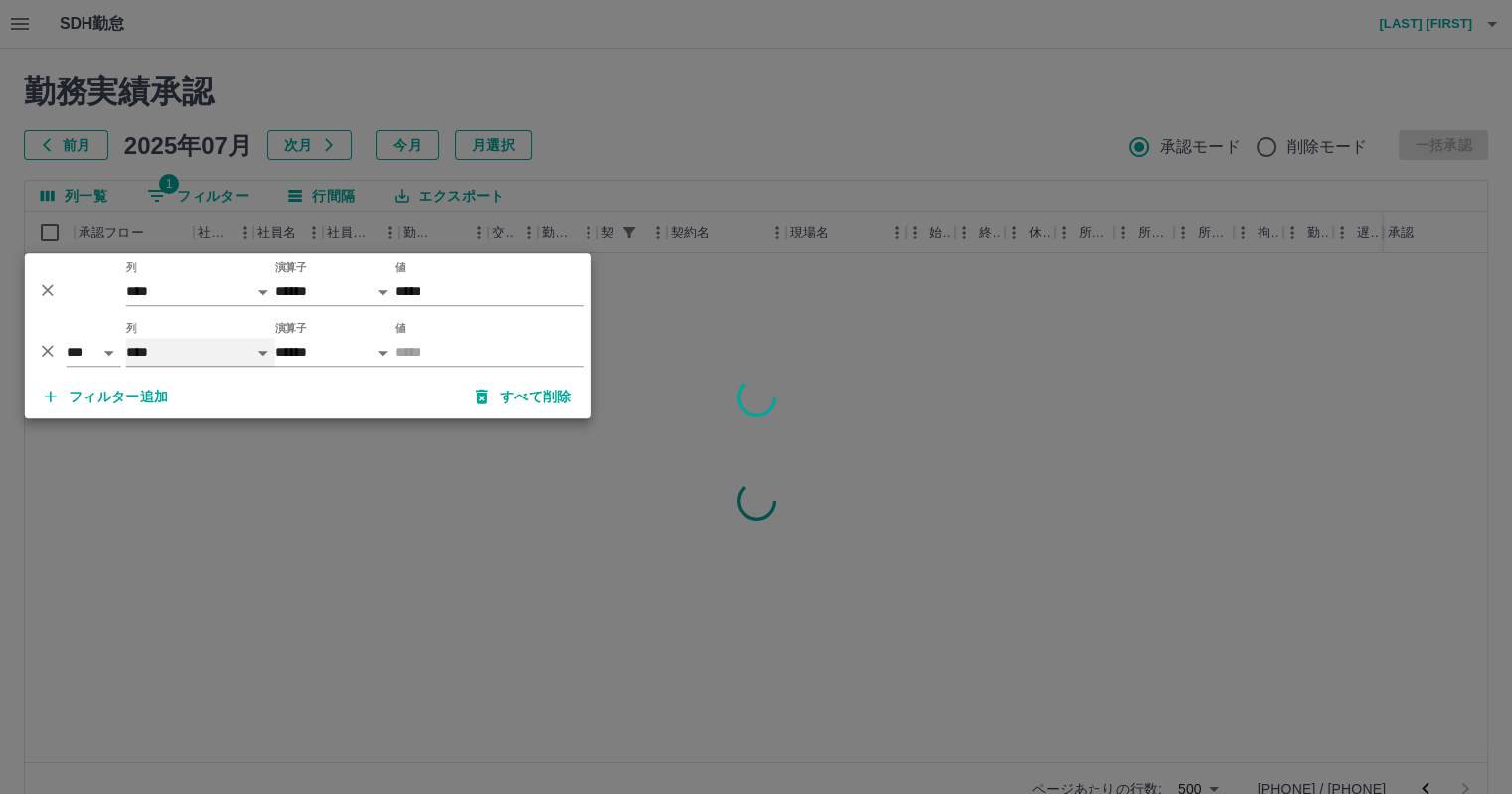 click on "**** *** **** *** *** **** ***** *** *** ** ** ** **** **** **** ** ** *** **** *****" at bounding box center (201, 352) 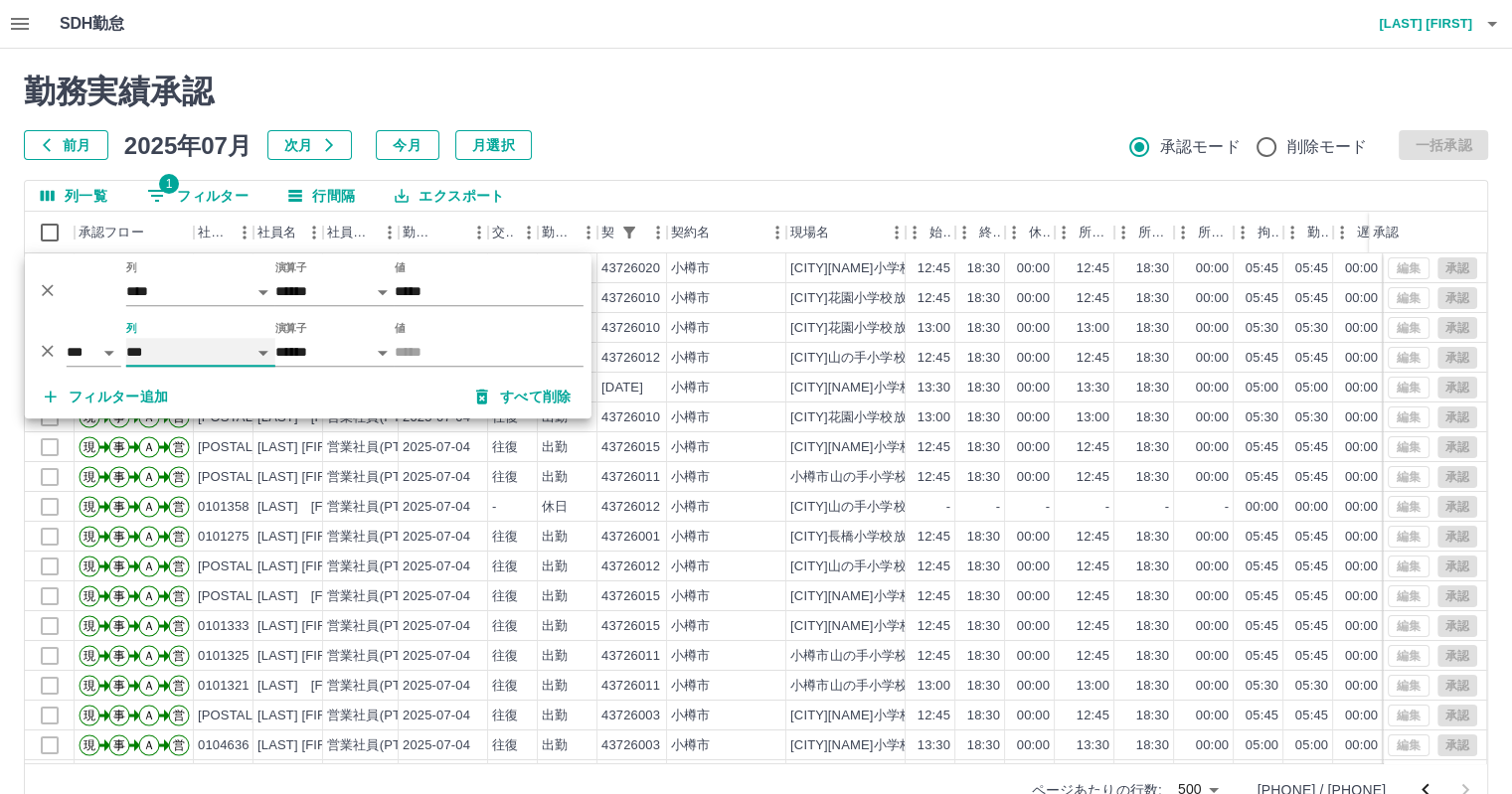 click on "**** *** **** *** *** **** ***** *** *** ** ** ** **** **** **** ** ** *** **** *****" at bounding box center (201, 352) 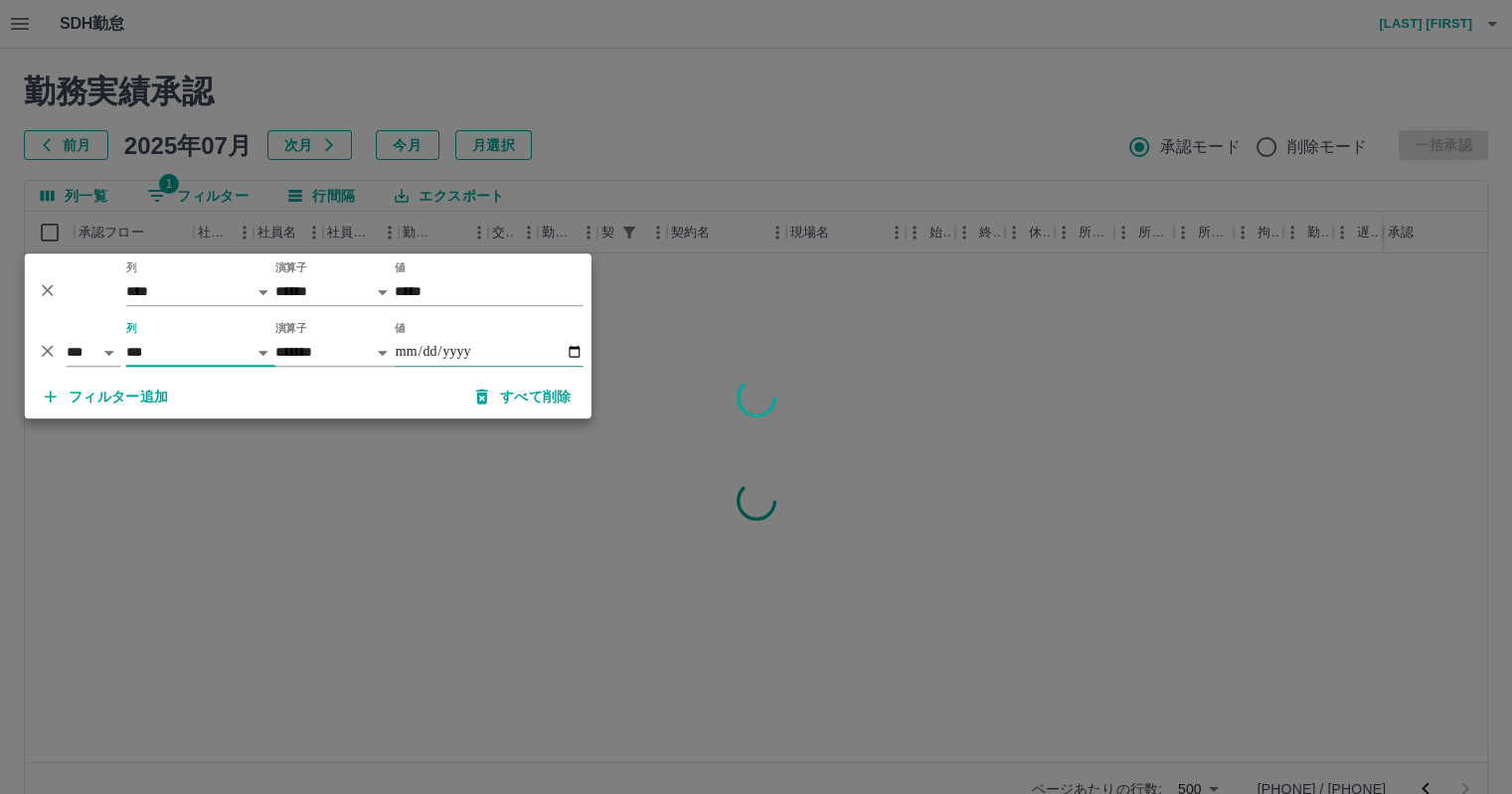 click on "値" at bounding box center (489, 352) 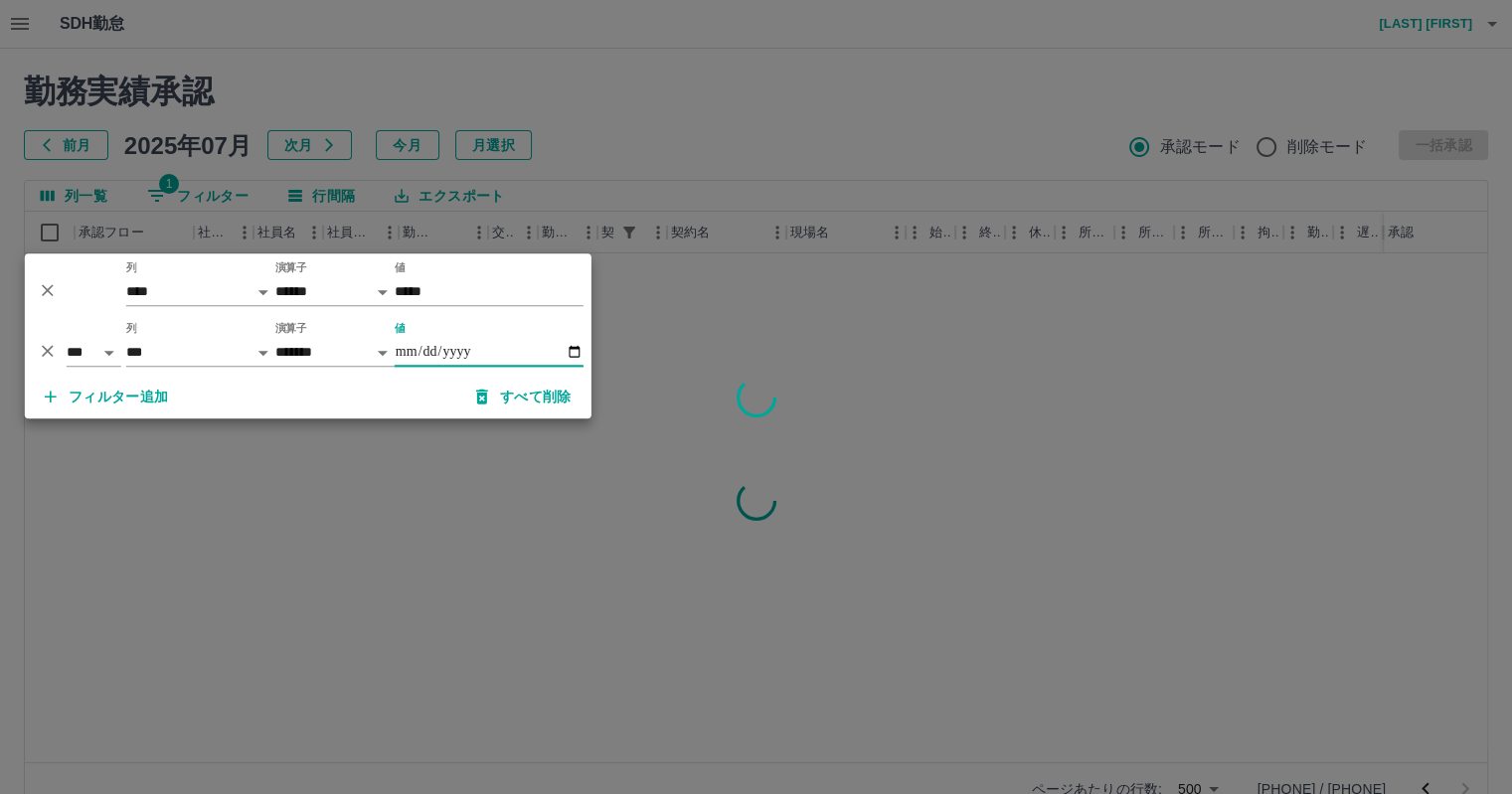 click on "値" at bounding box center (489, 352) 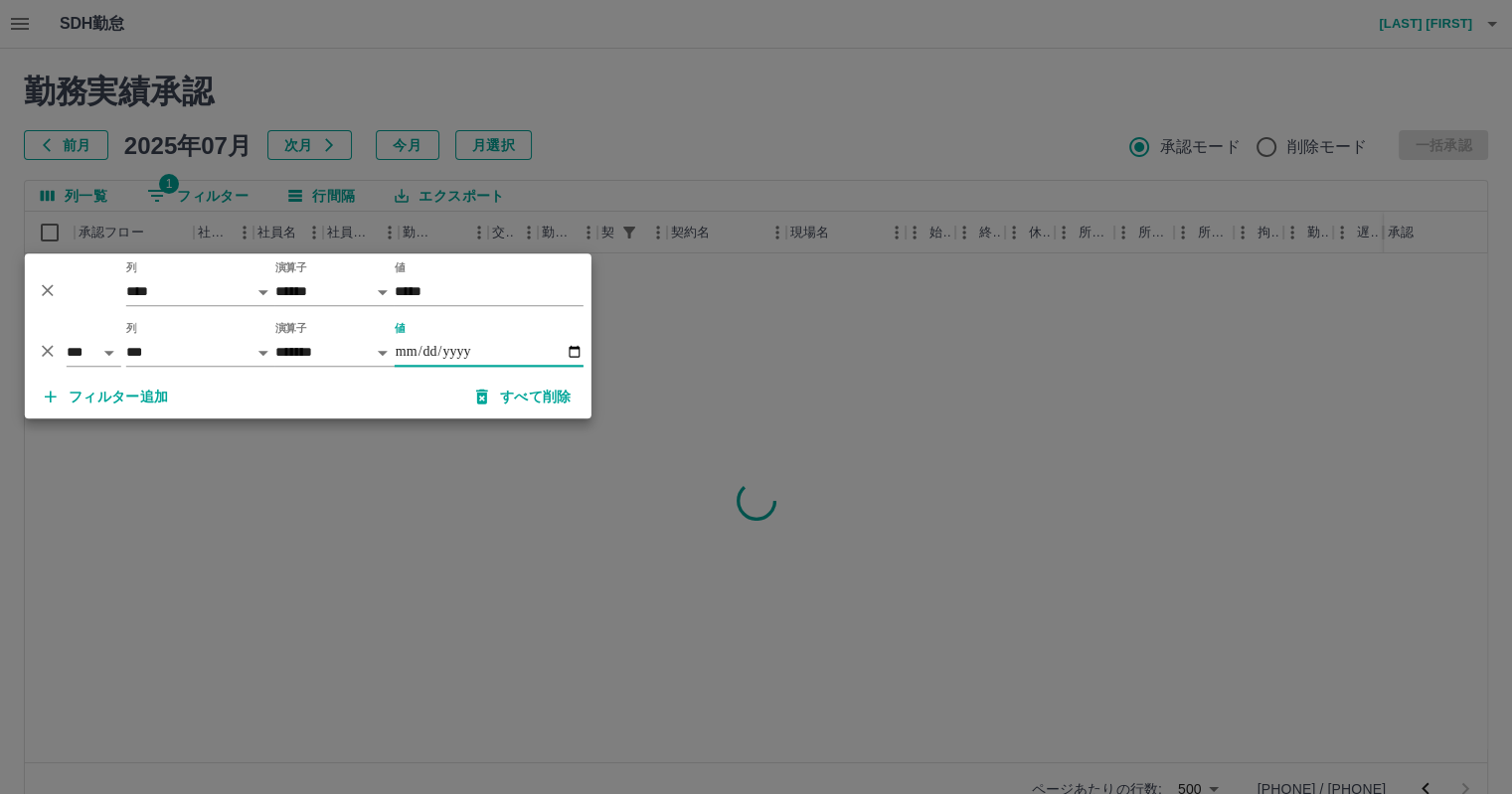 click on "値" at bounding box center (489, 352) 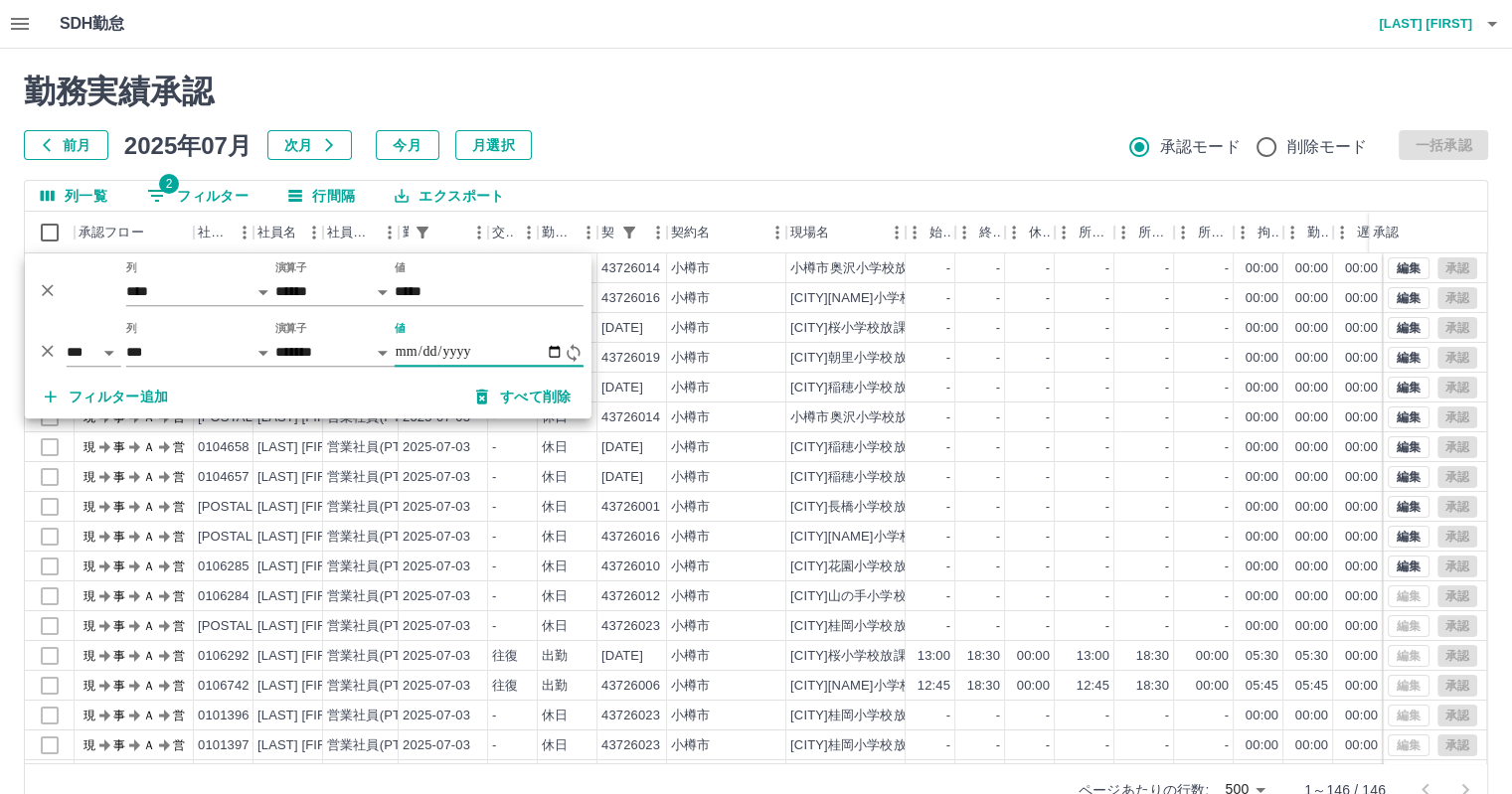 type on "**********" 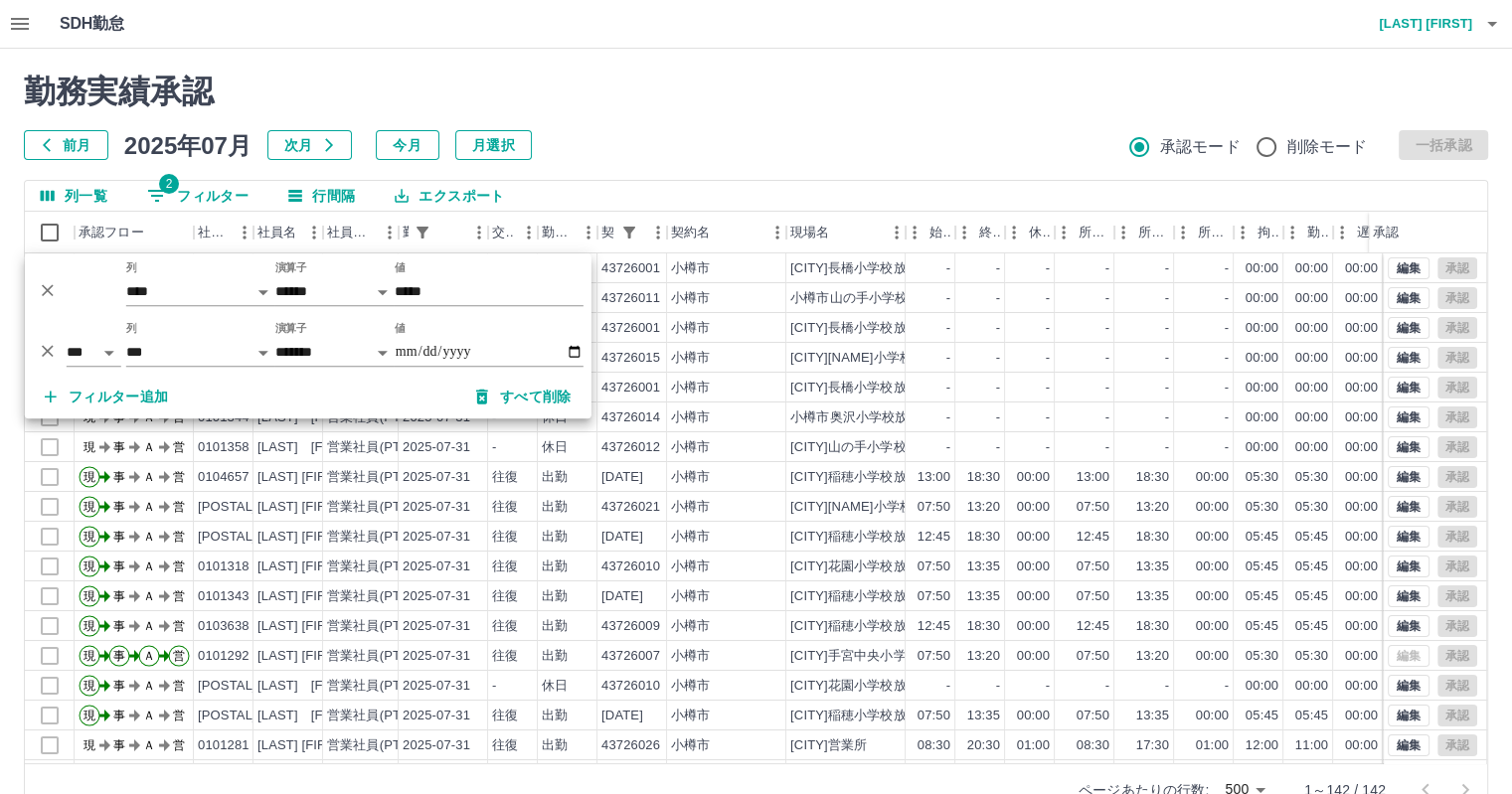 click on "勤務実績承認" at bounding box center [756, 91] 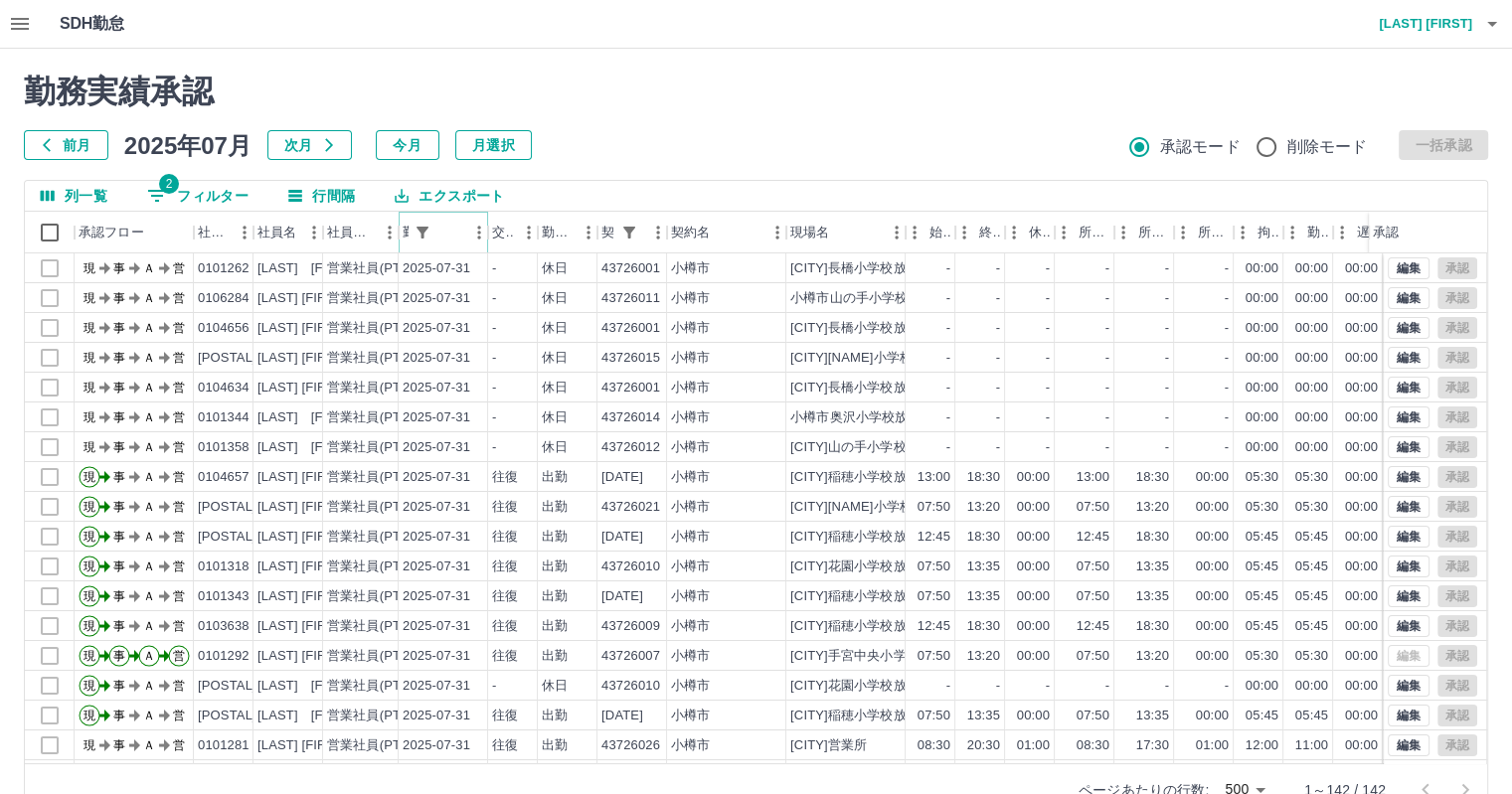 click 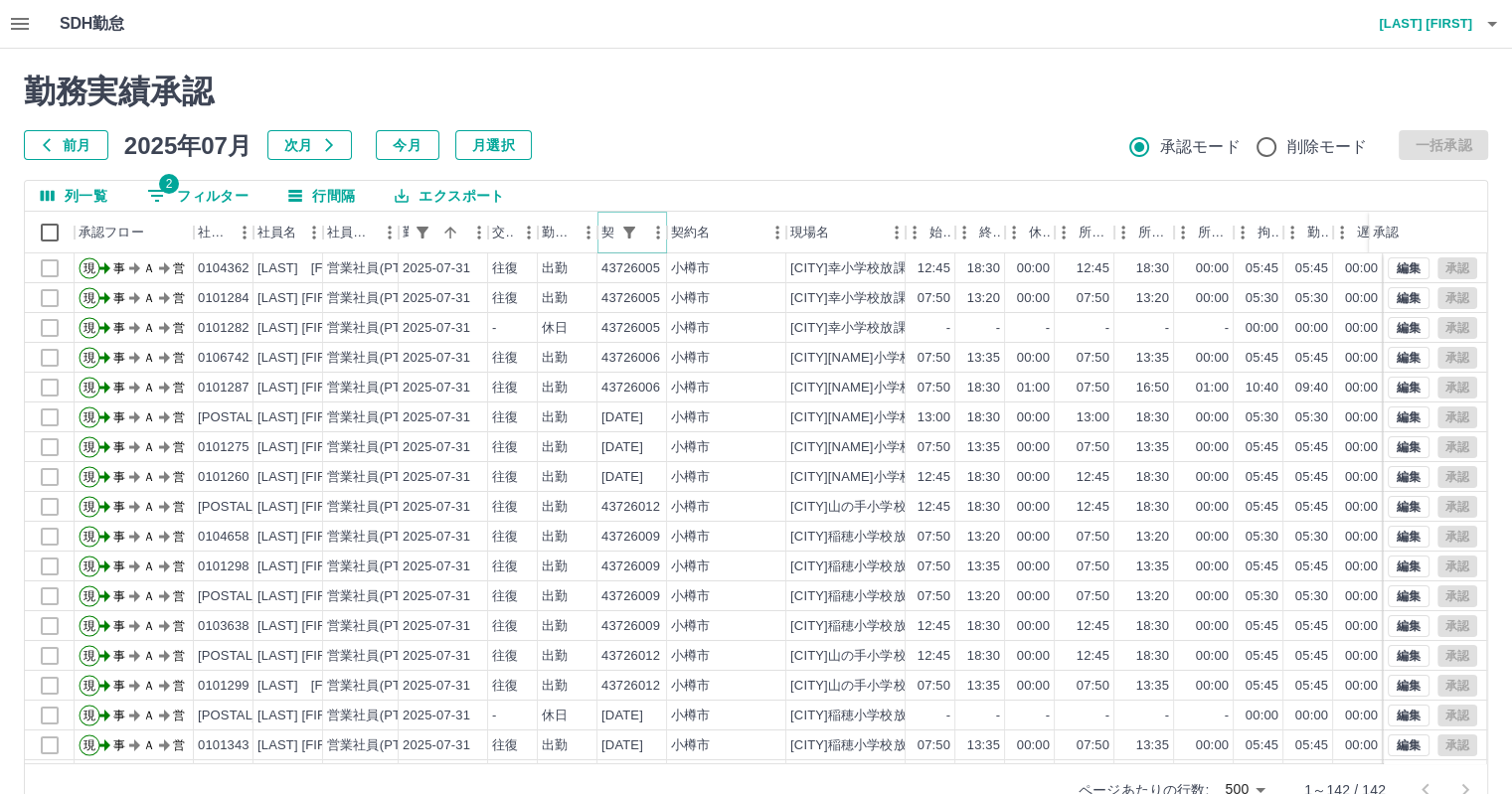 click 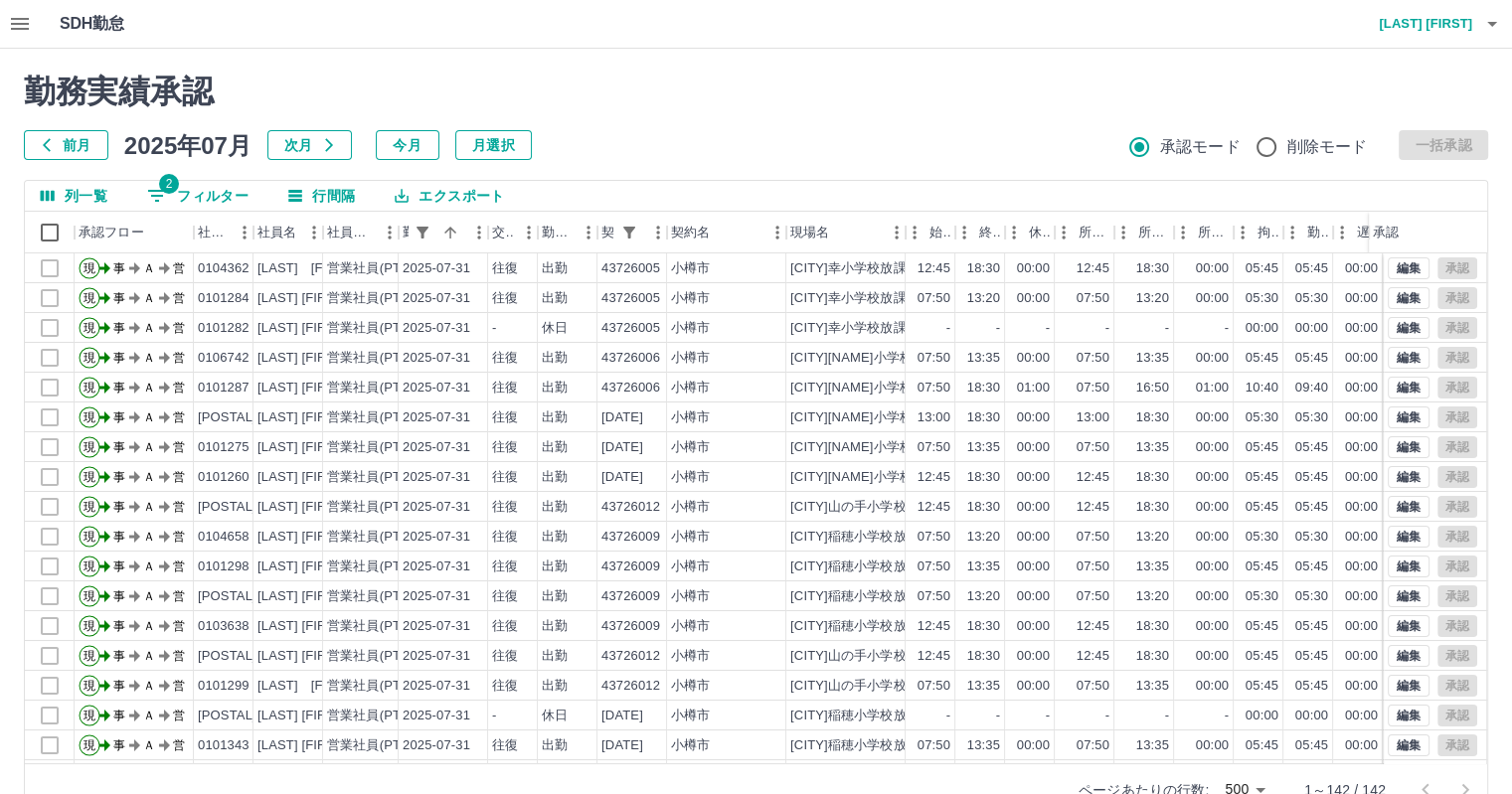 select on "**********" 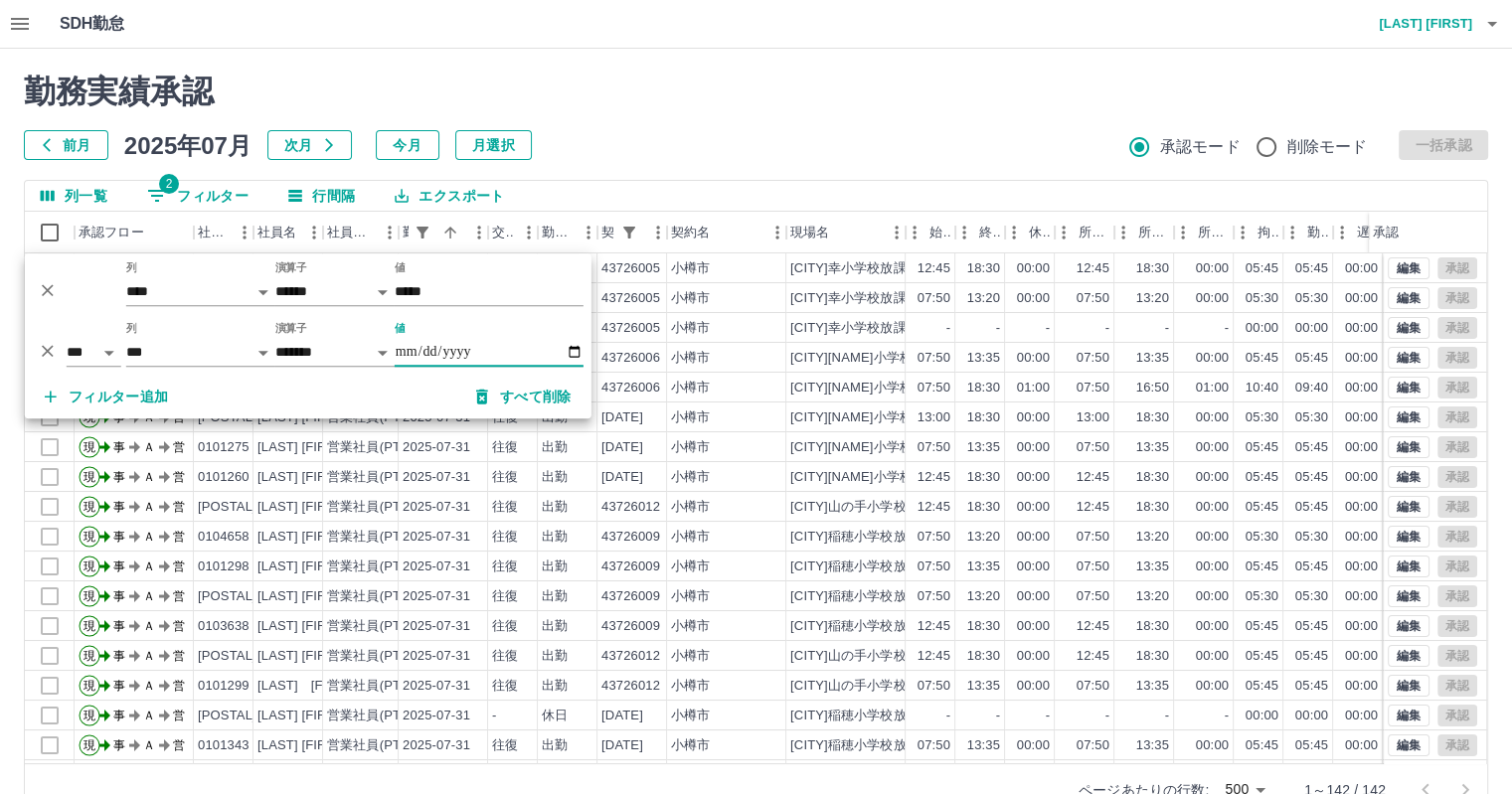 click on "前月 2025年07月 次月 今月 月選択 承認モード 削除モード 一括承認" at bounding box center [756, 145] 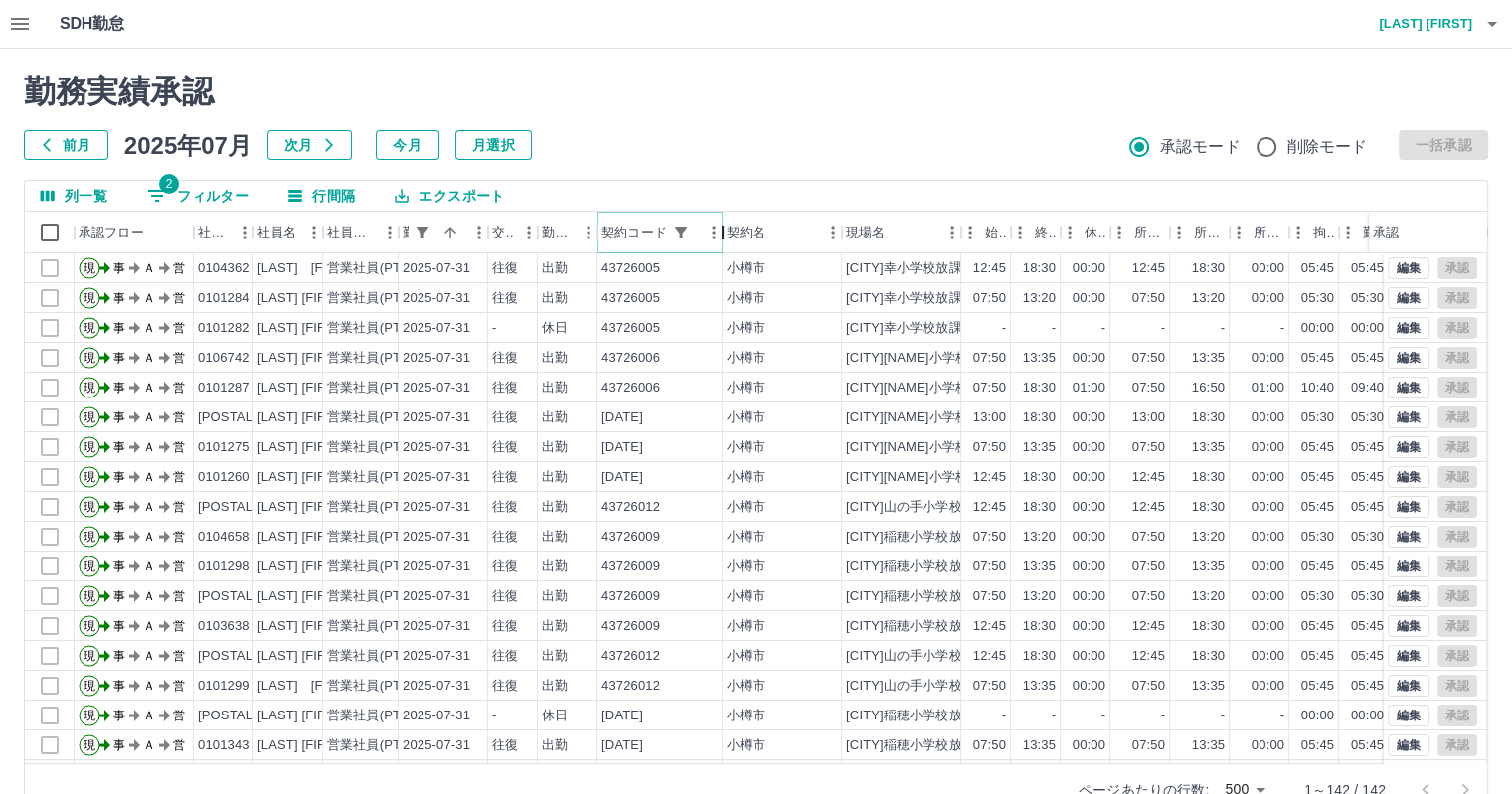drag, startPoint x: 668, startPoint y: 229, endPoint x: 724, endPoint y: 238, distance: 56.718604 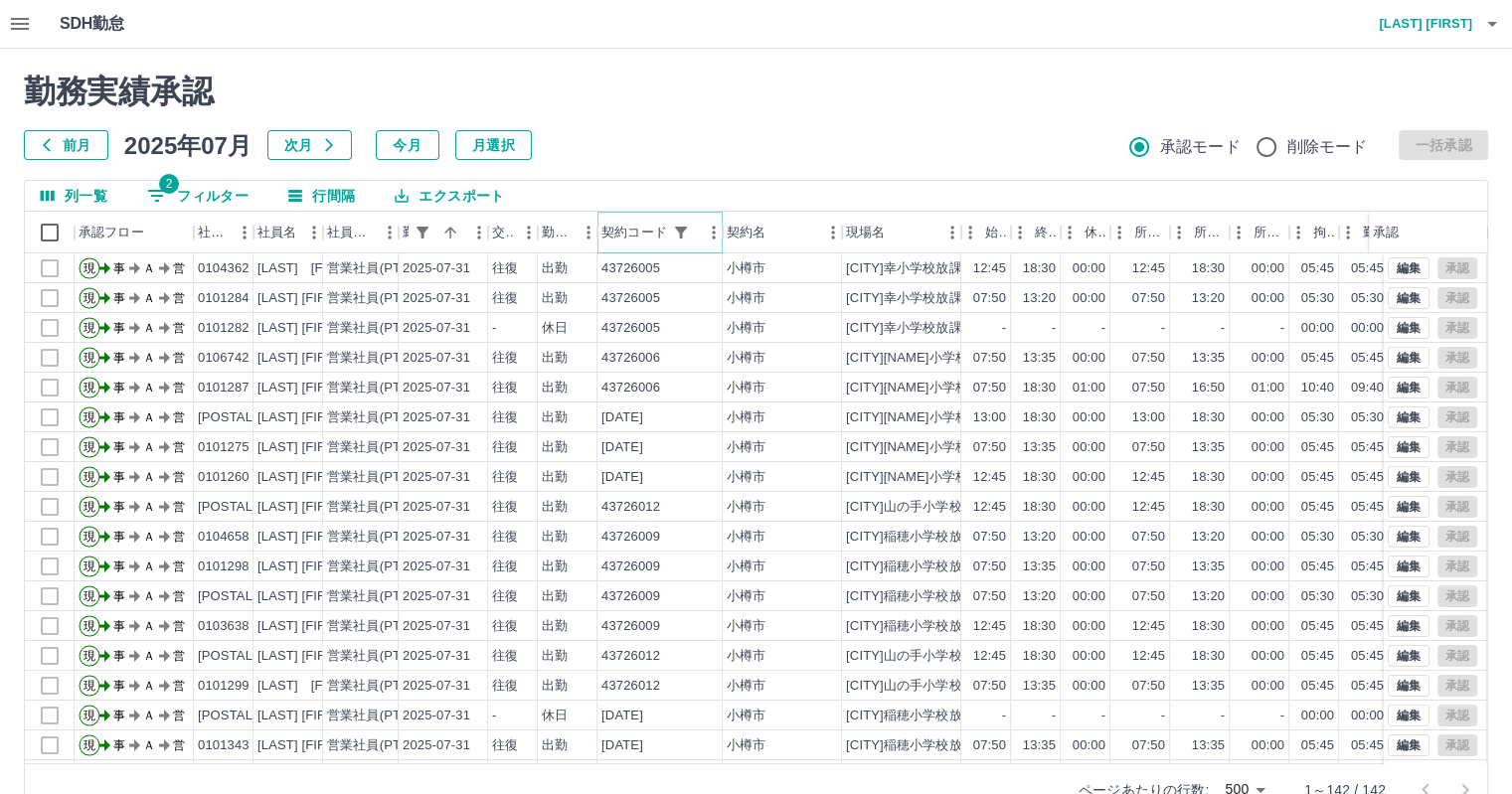 click at bounding box center [723, 233] 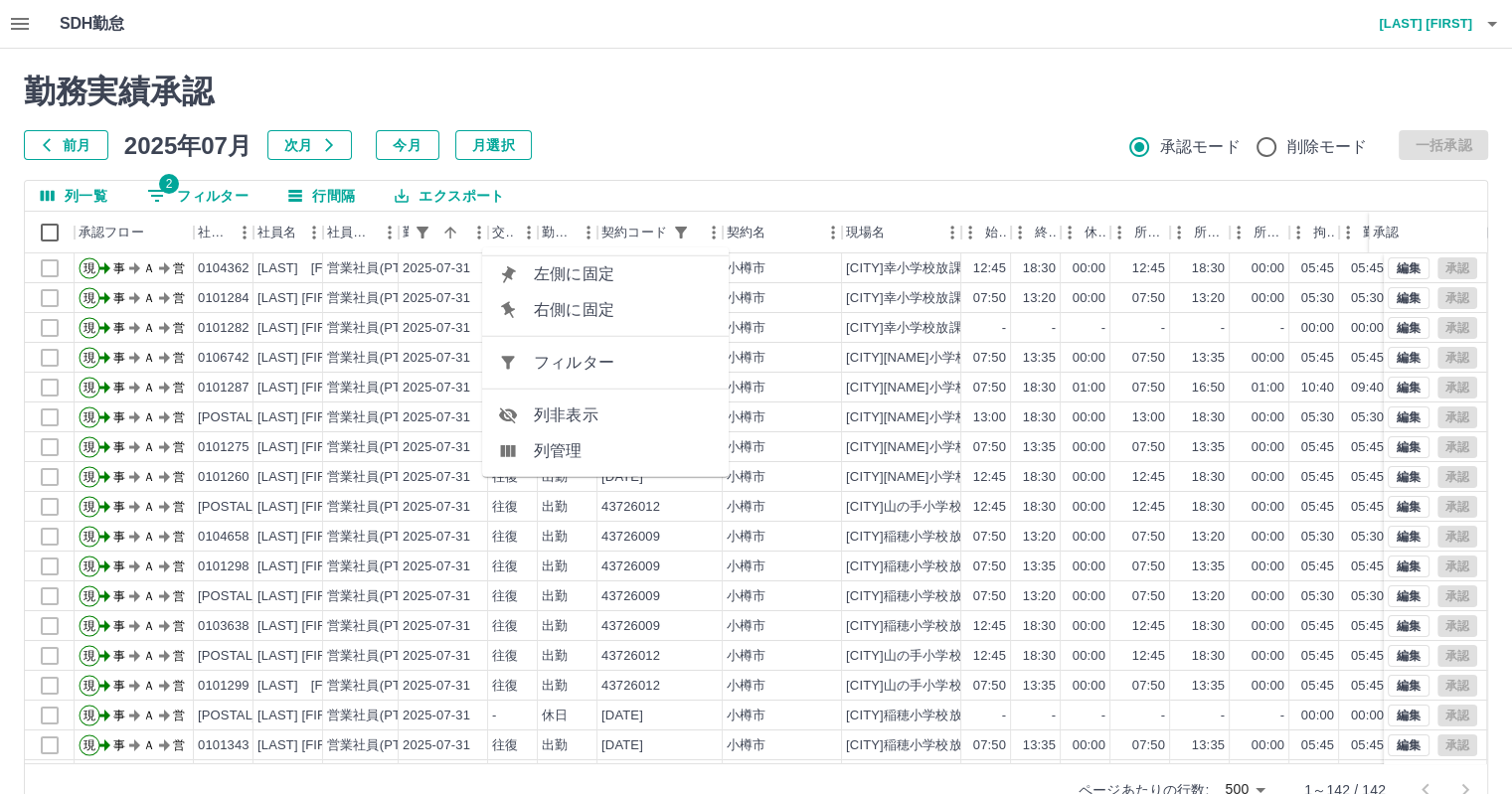 click on "フィルター" at bounding box center (623, 363) 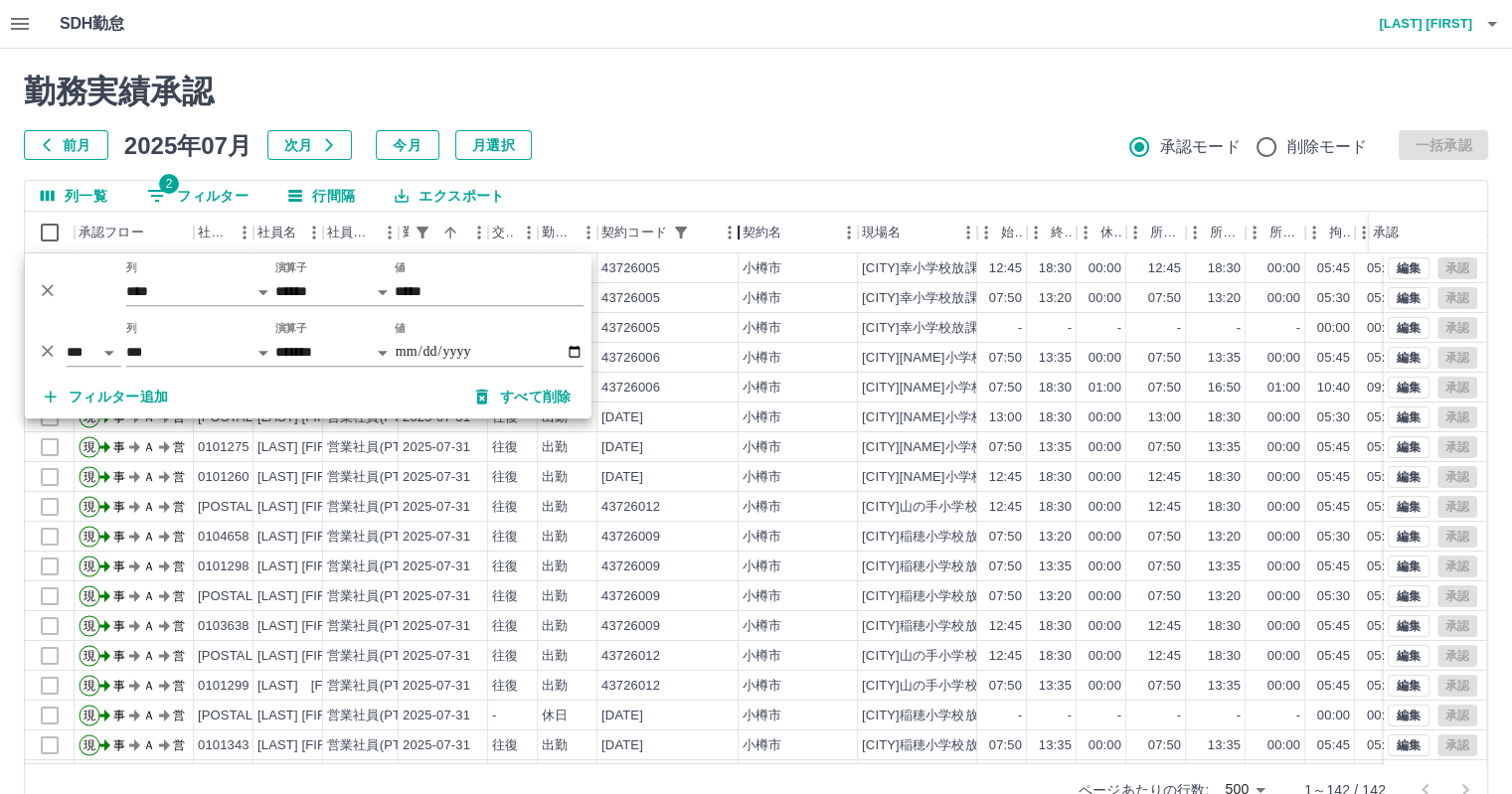 drag, startPoint x: 669, startPoint y: 226, endPoint x: 741, endPoint y: 225, distance: 72.00694 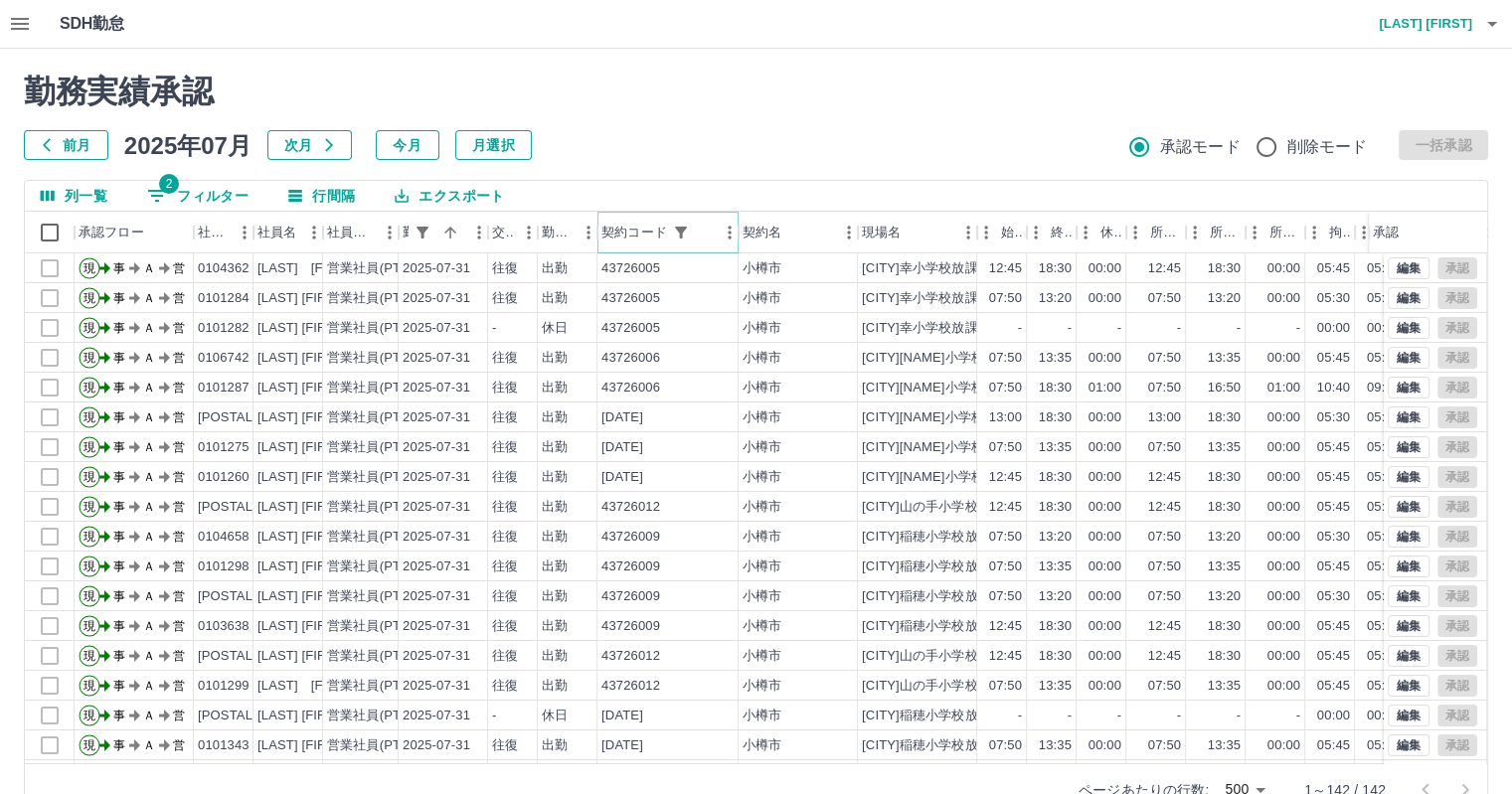click 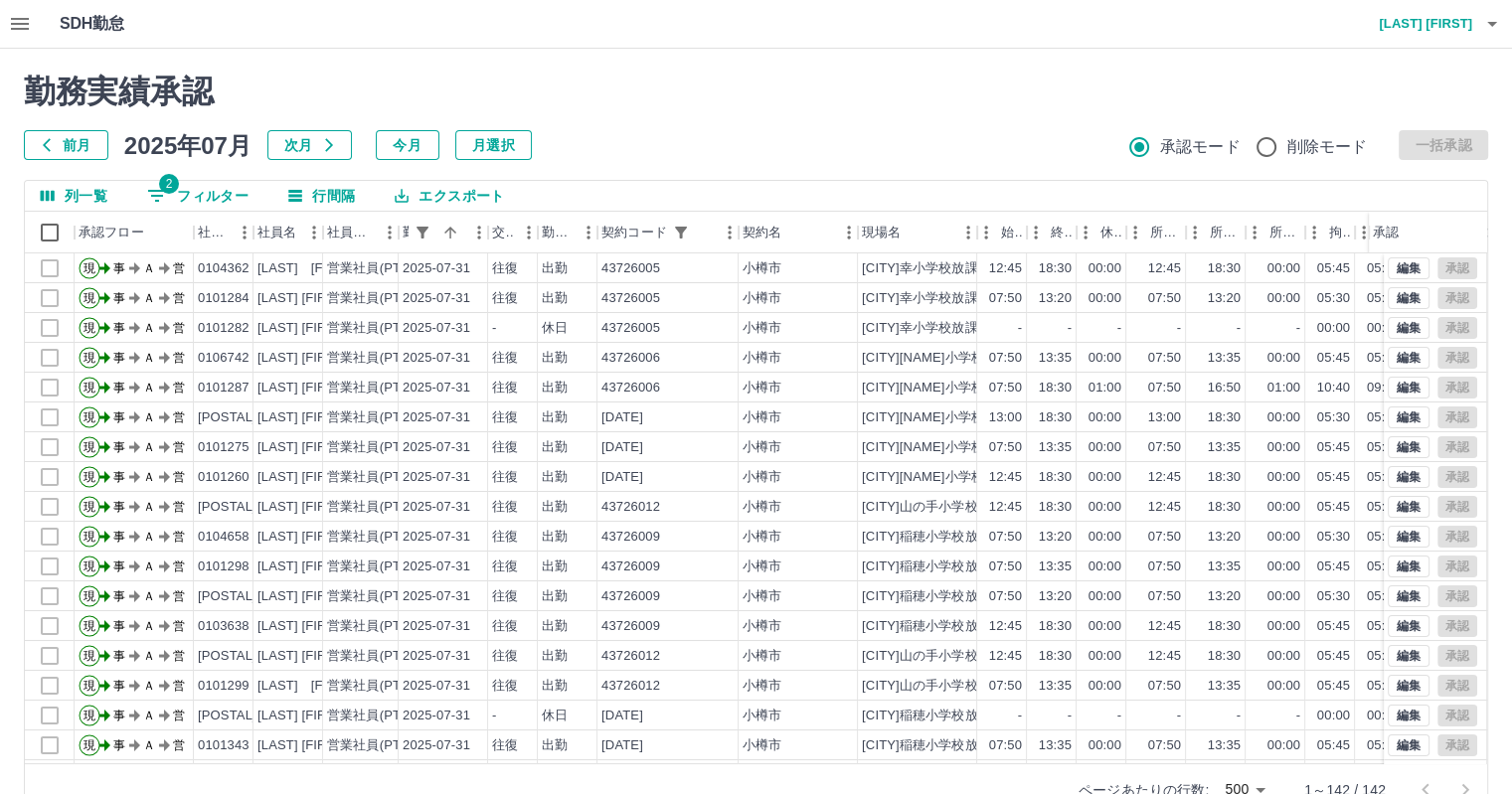select on "**********" 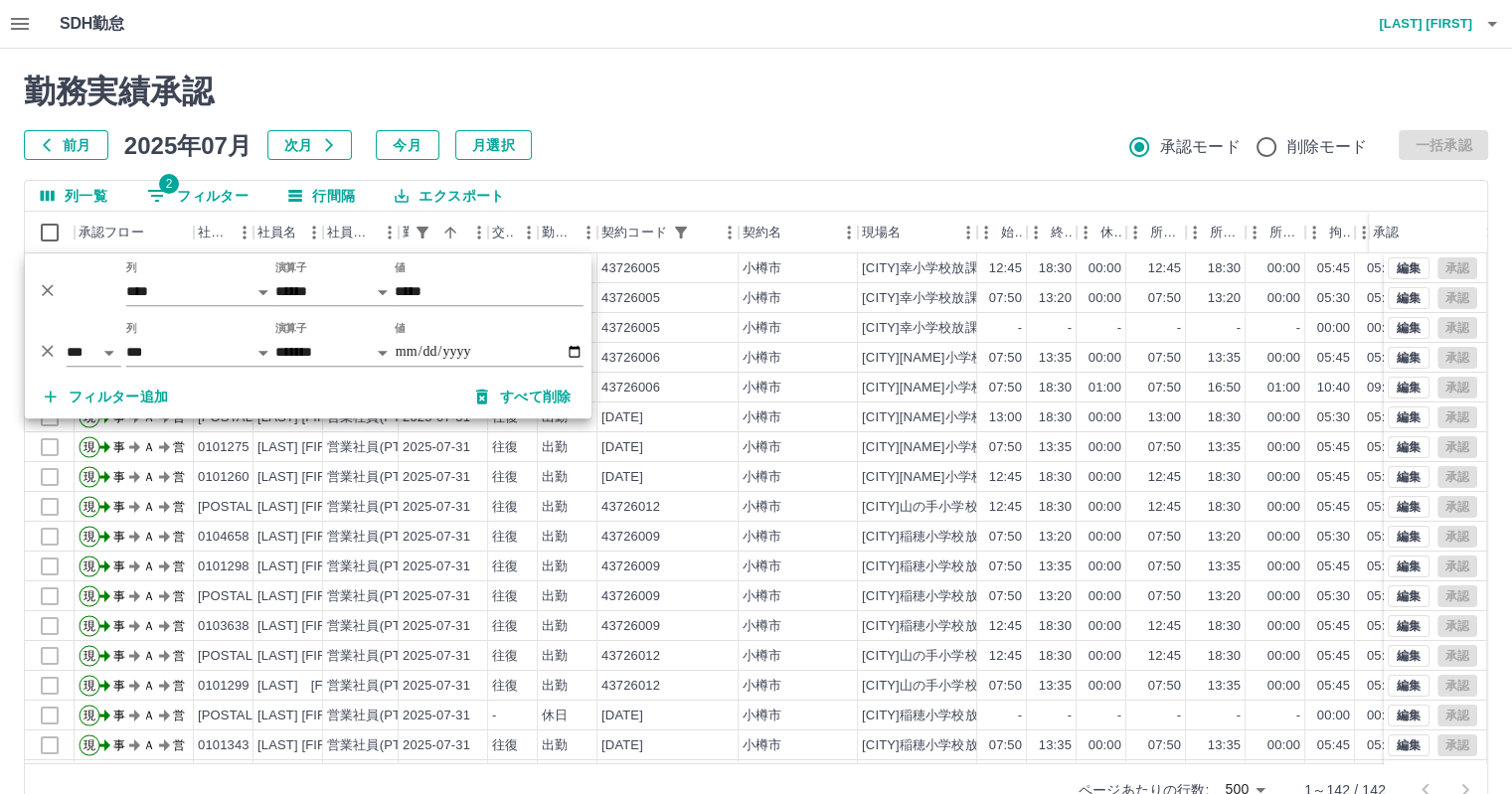 click on "勤務実績承認 前月 2025年07月 次月 今月 月選択 承認モード 削除モード 一括承認" at bounding box center (756, 116) 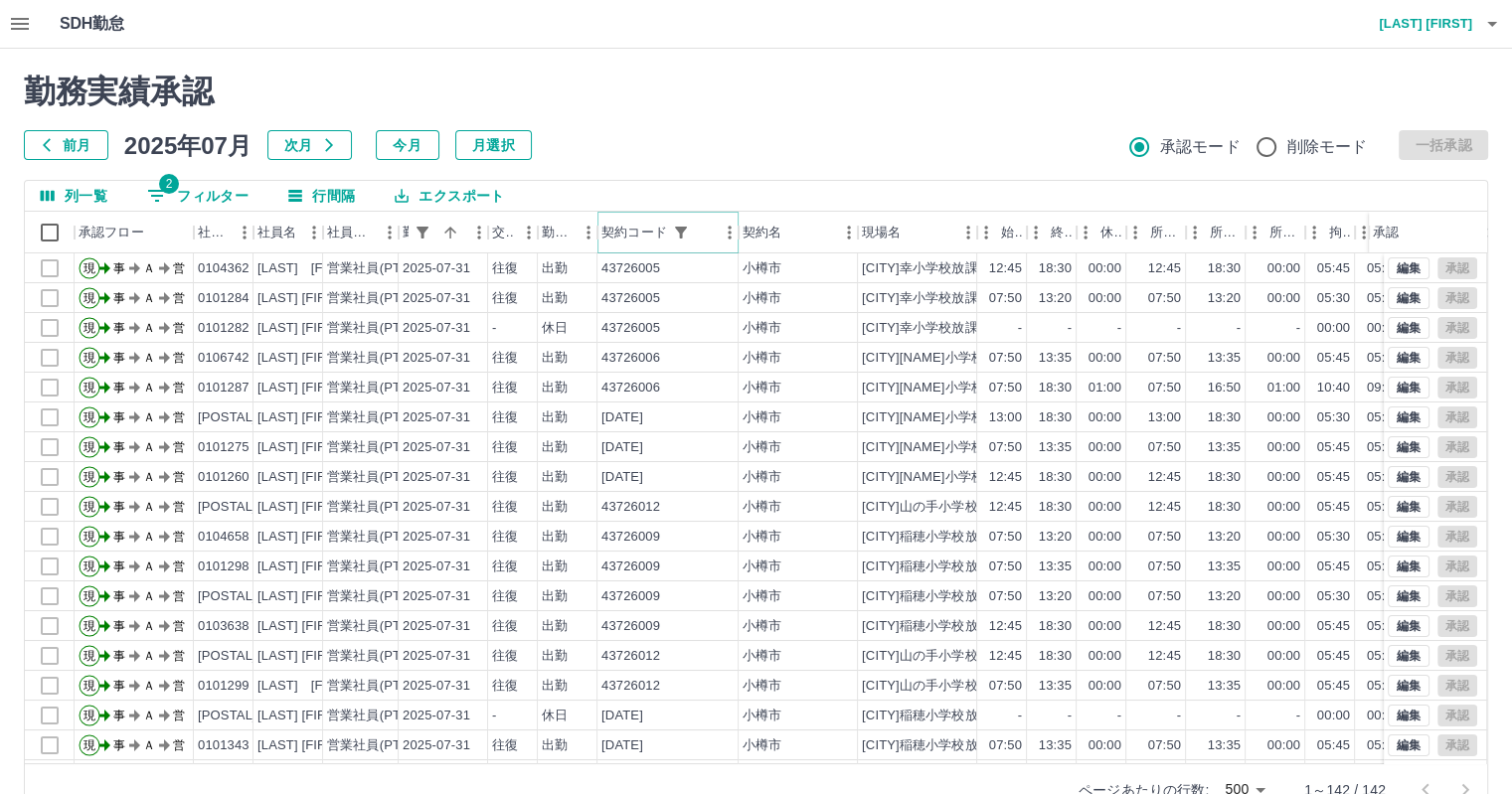 click 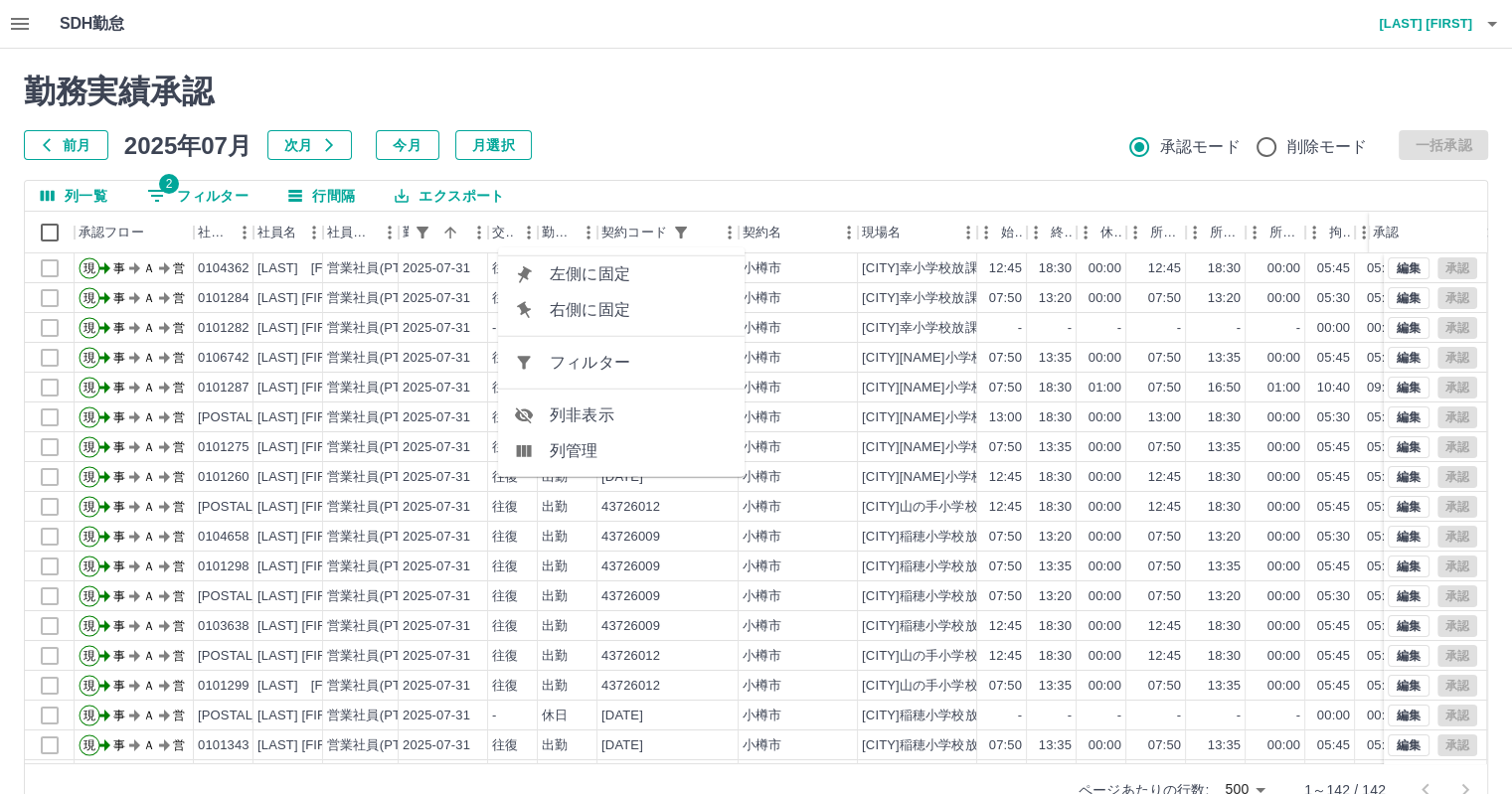 click on "列管理" at bounding box center [639, 451] 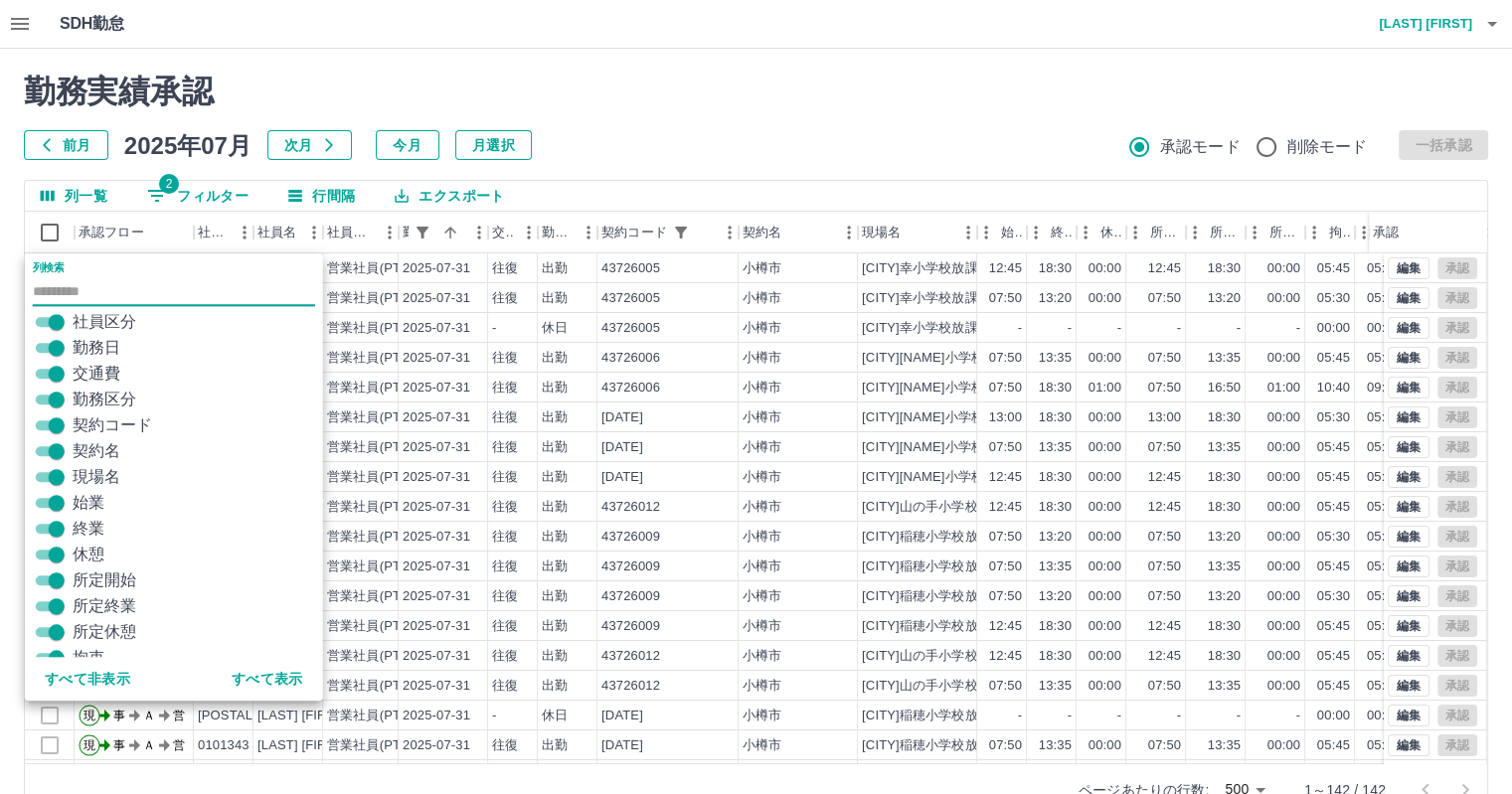 scroll, scrollTop: 93, scrollLeft: 0, axis: vertical 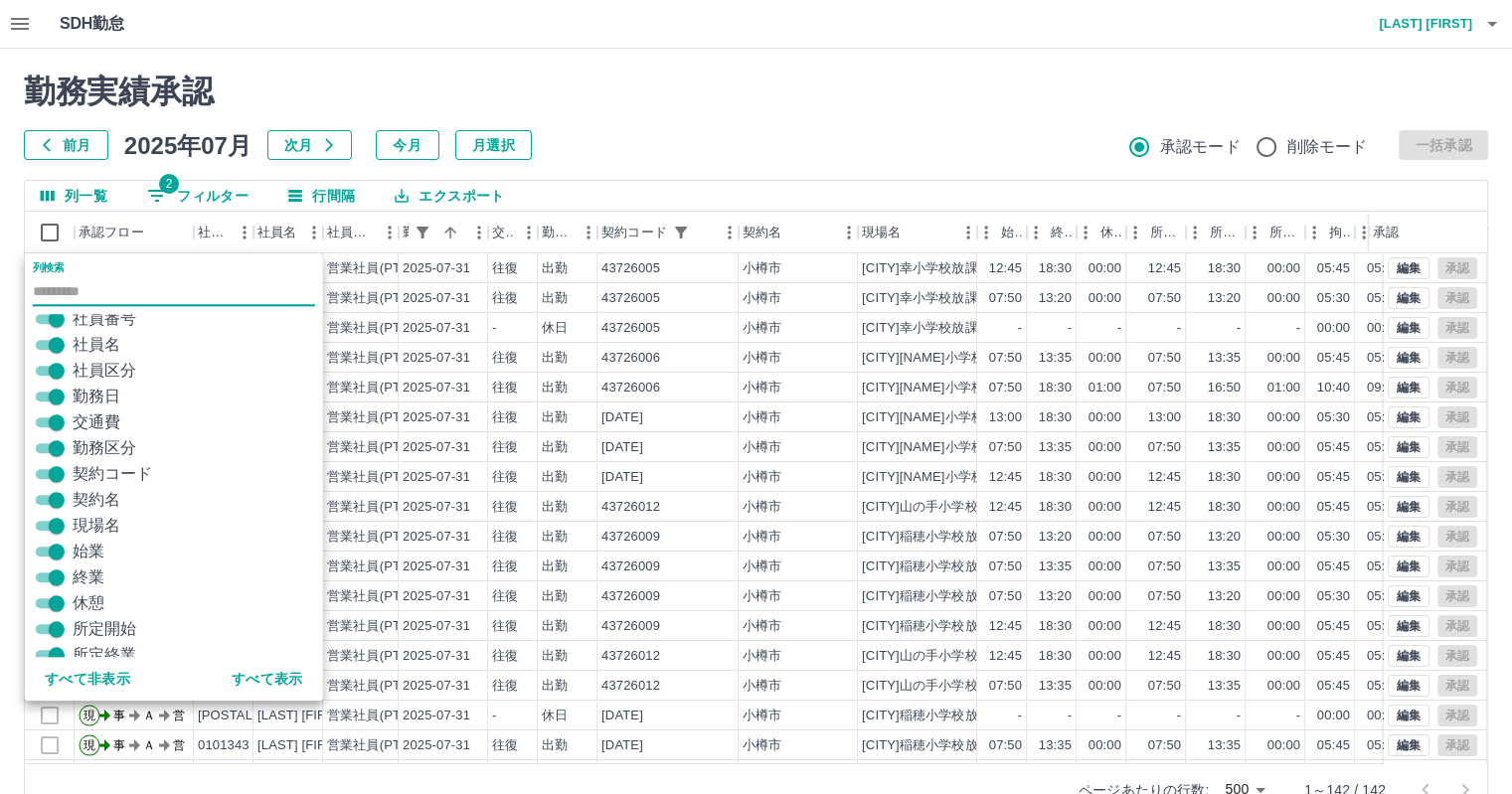 click on "勤務実績承認" at bounding box center [756, 91] 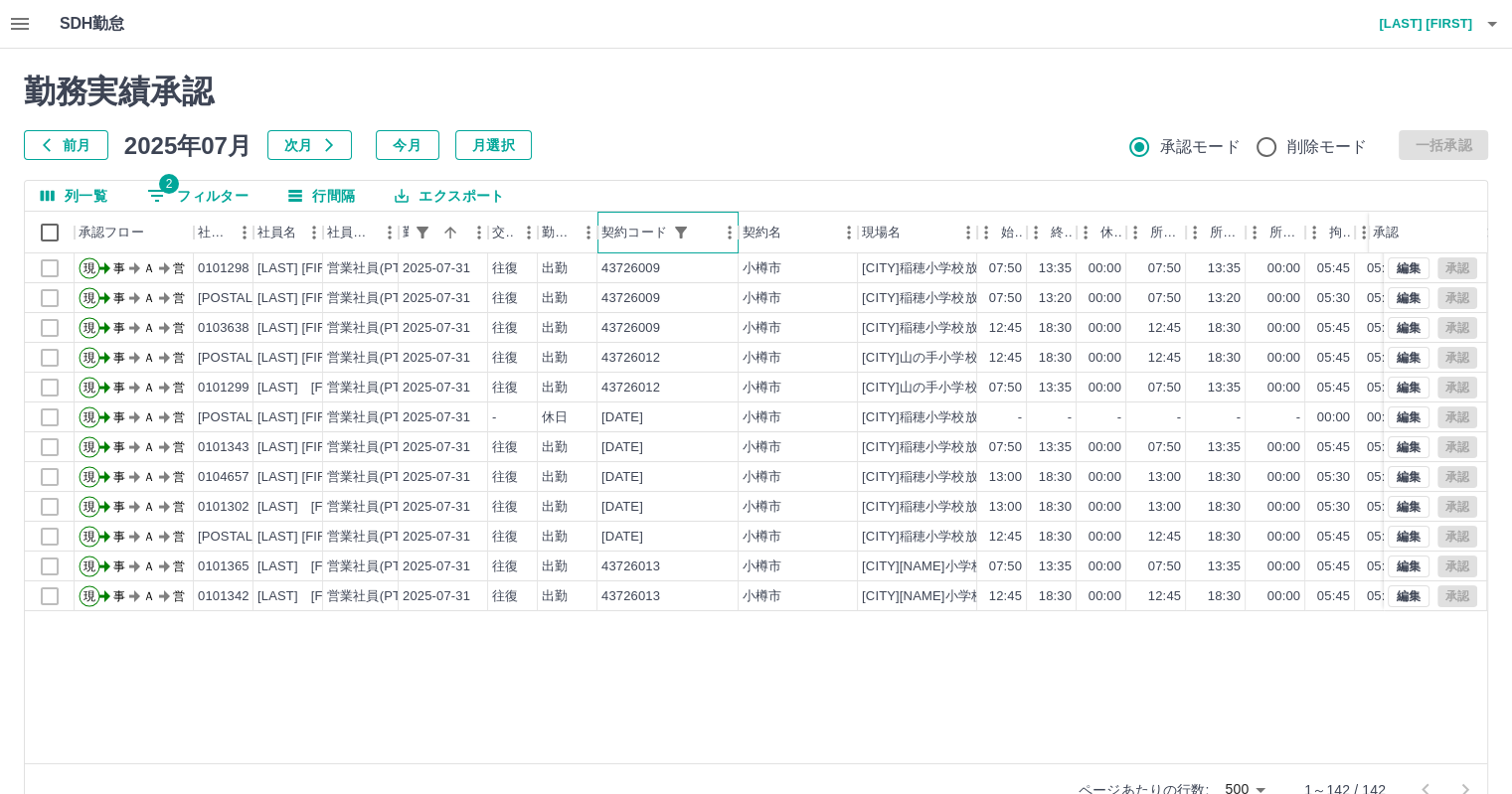 scroll, scrollTop: 0, scrollLeft: 0, axis: both 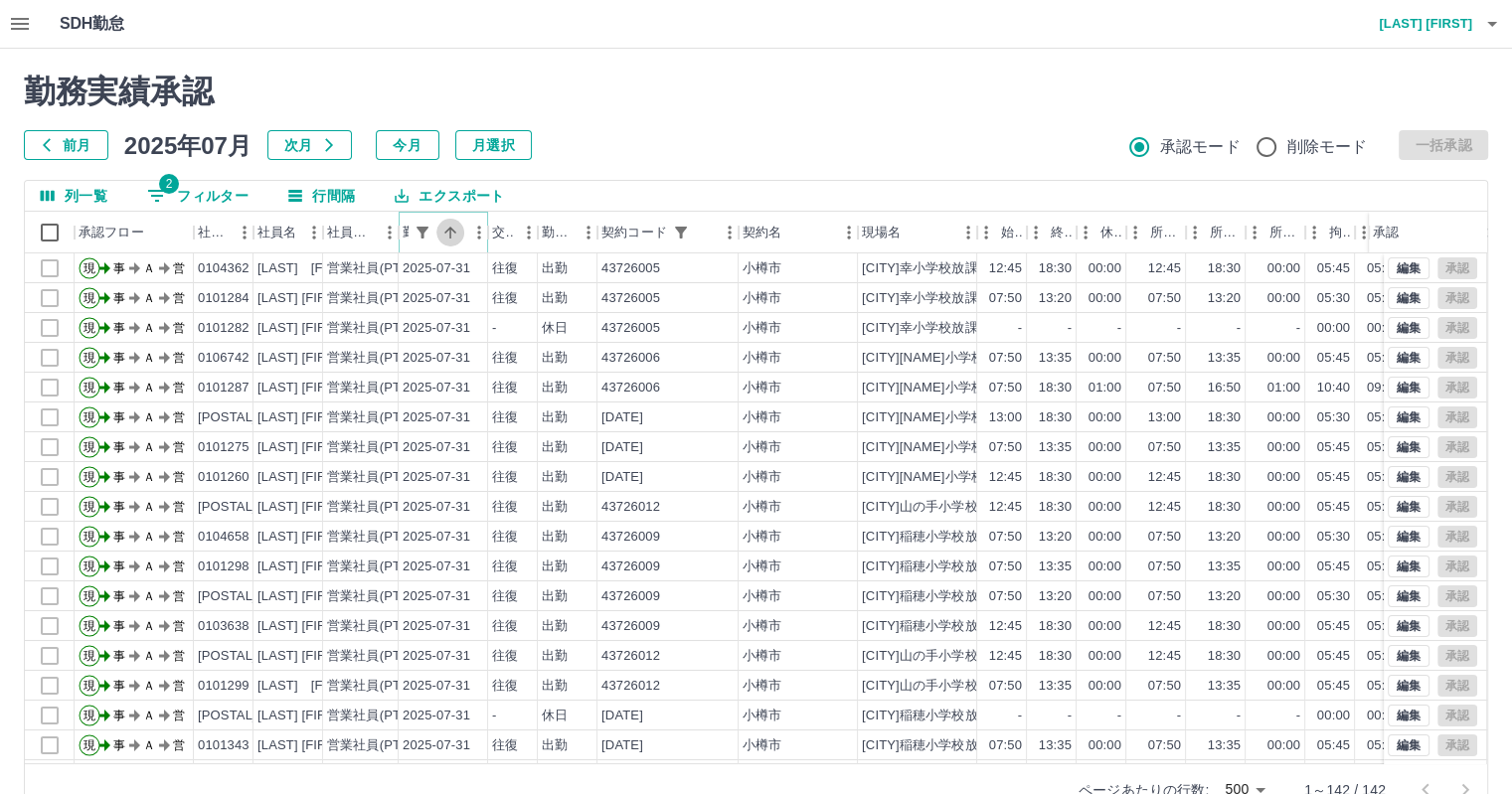 click 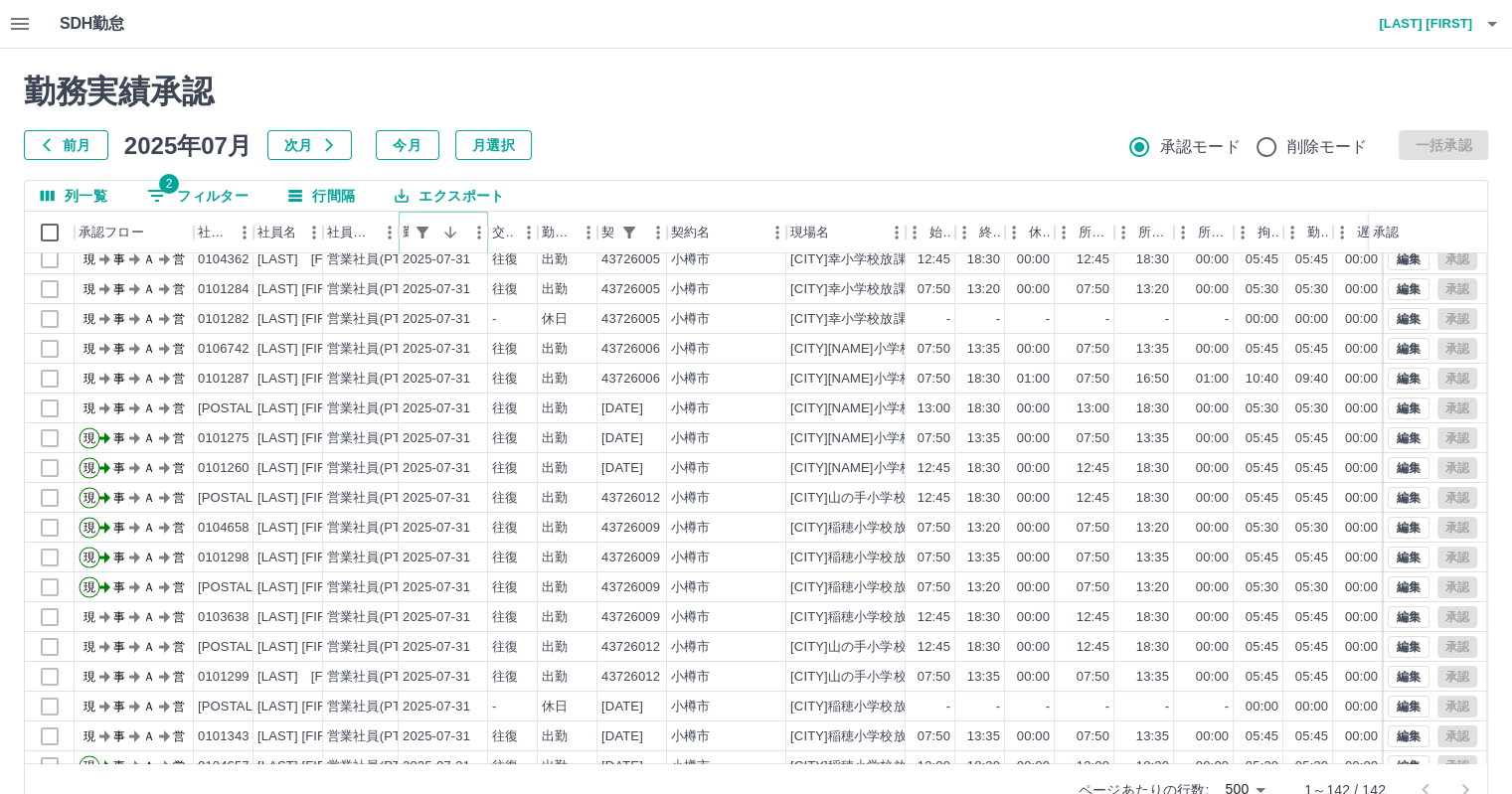 scroll, scrollTop: 0, scrollLeft: 0, axis: both 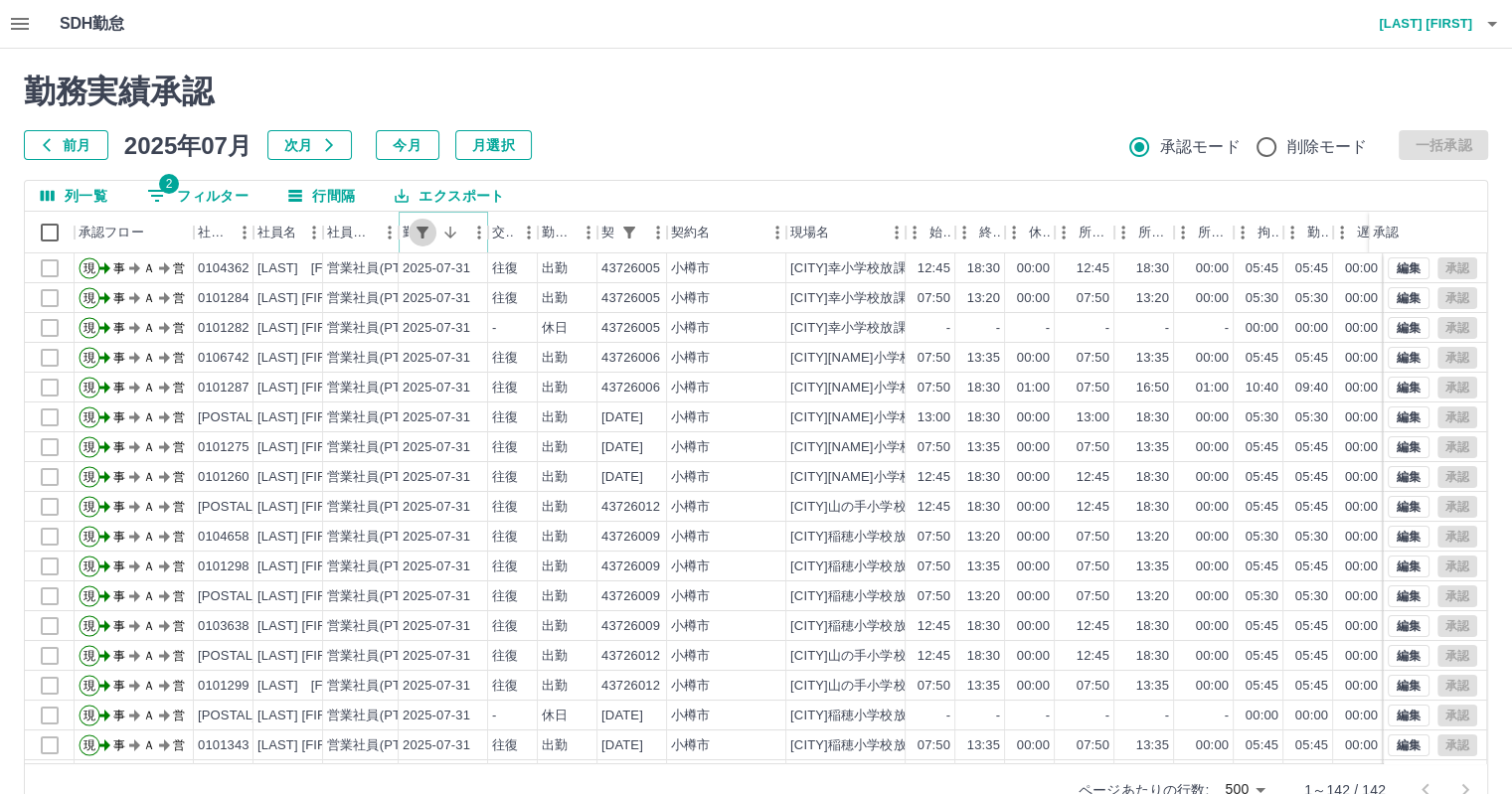 click 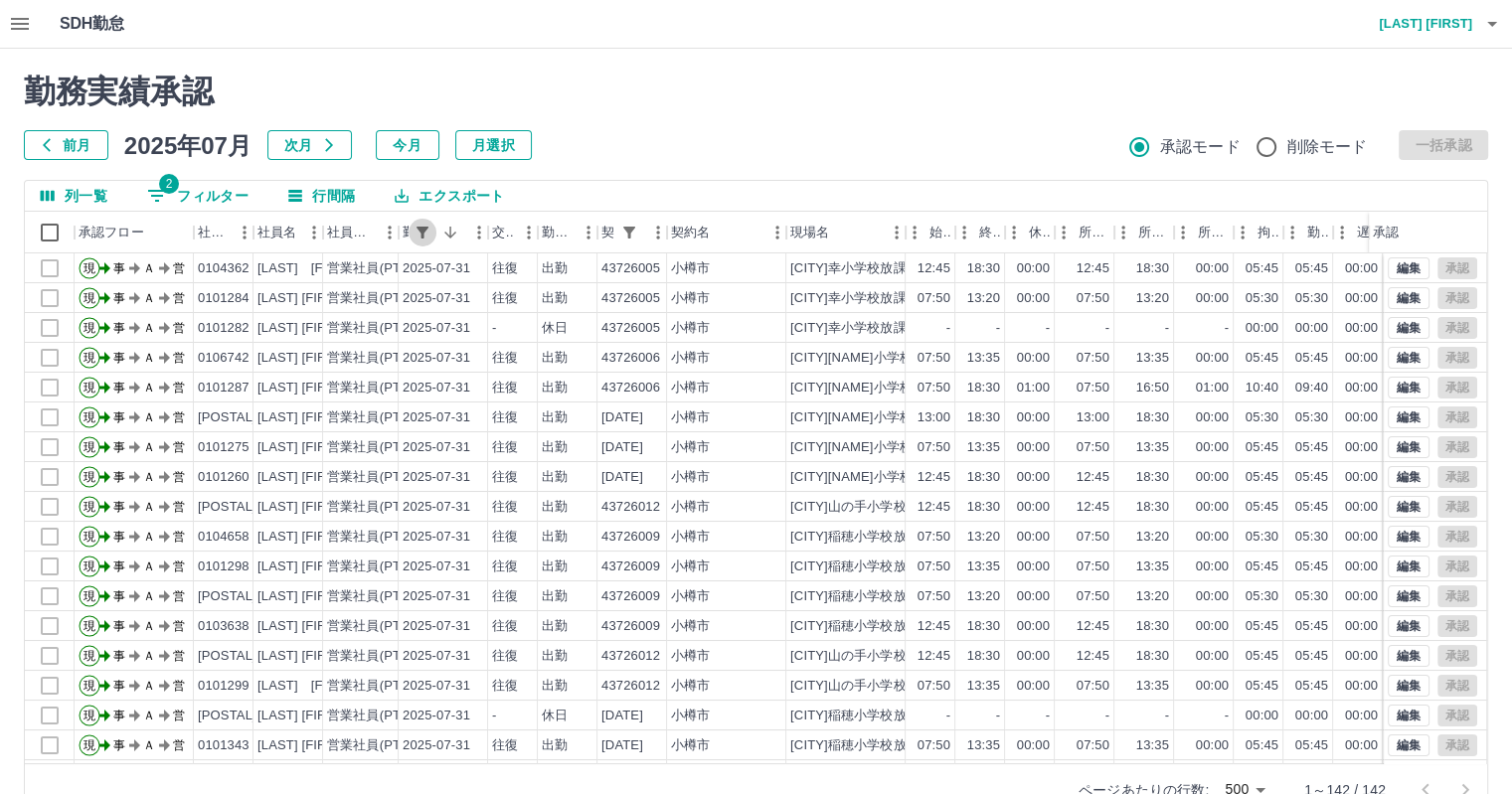 select on "**********" 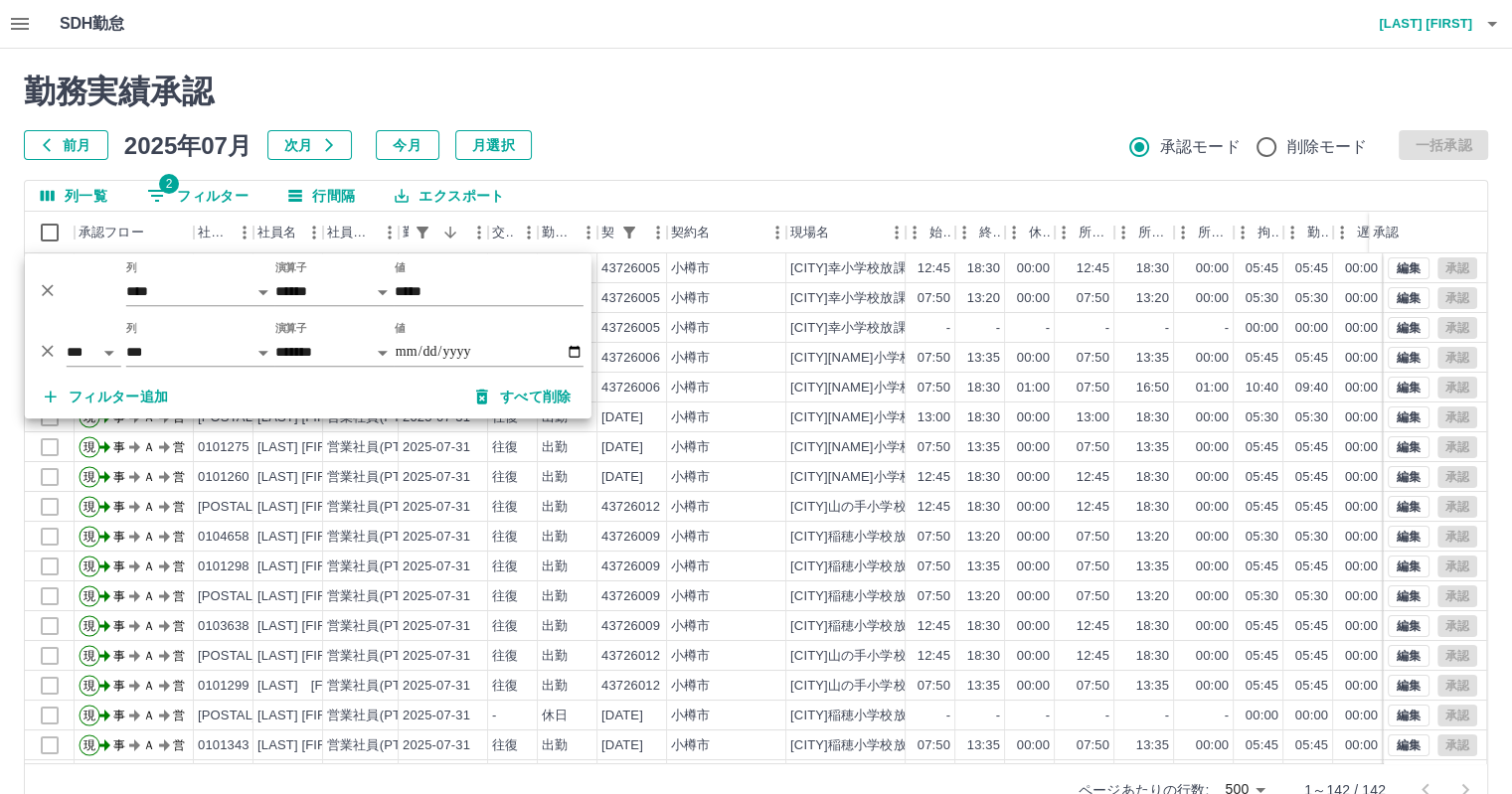 click on "勤務実績承認" at bounding box center (756, 91) 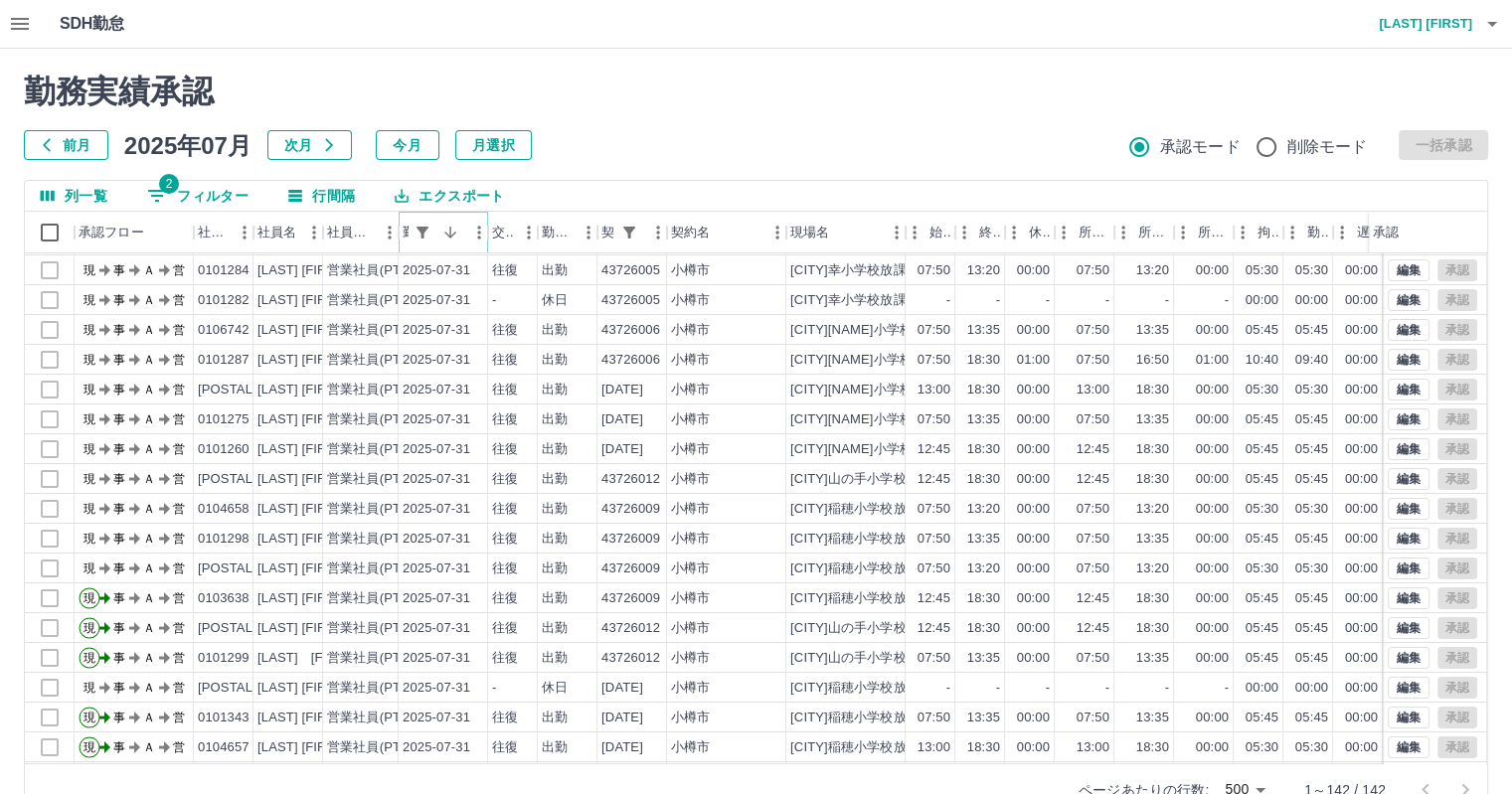 scroll, scrollTop: 0, scrollLeft: 0, axis: both 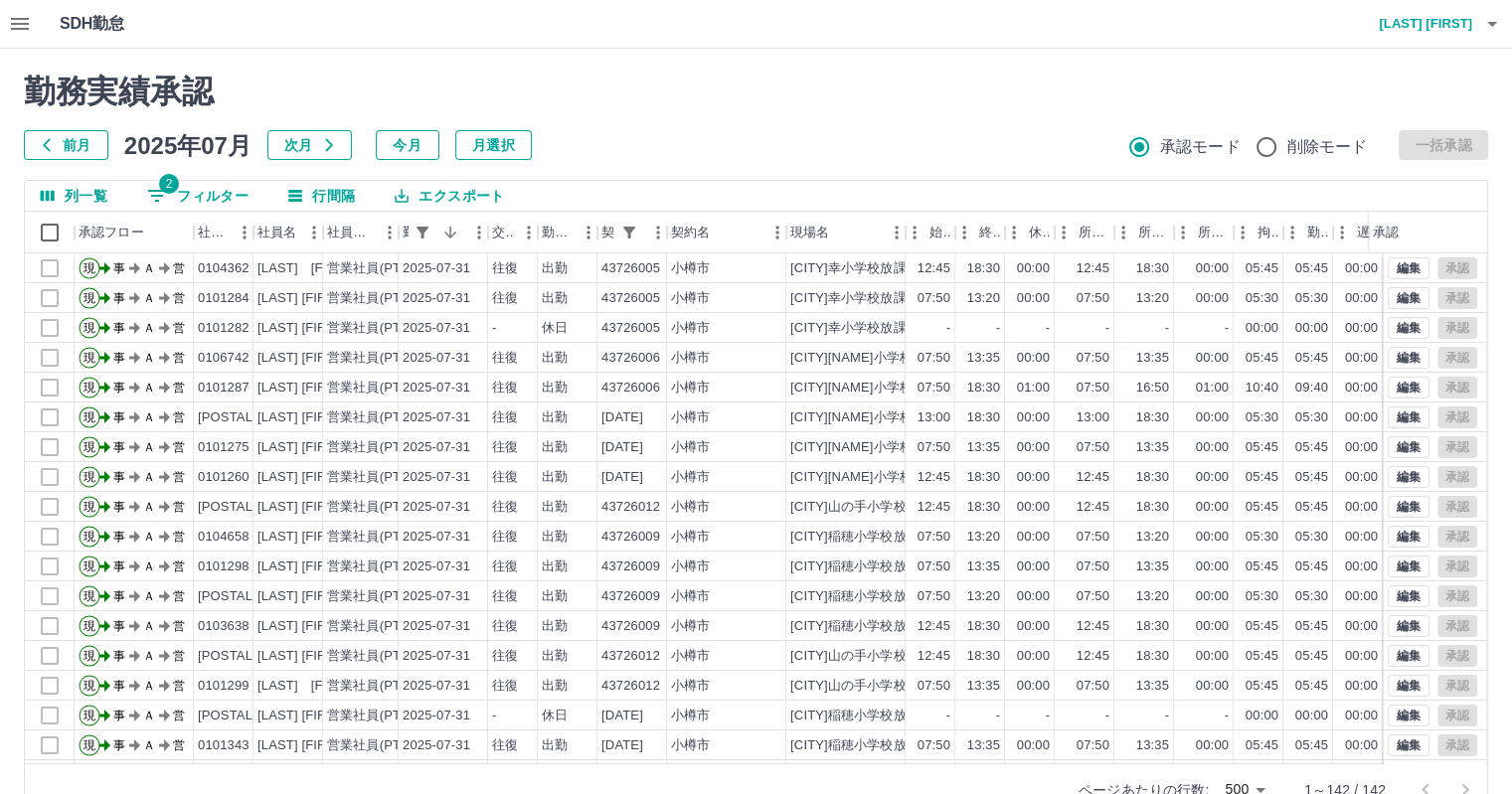 click on "エクスポート" at bounding box center (449, 196) 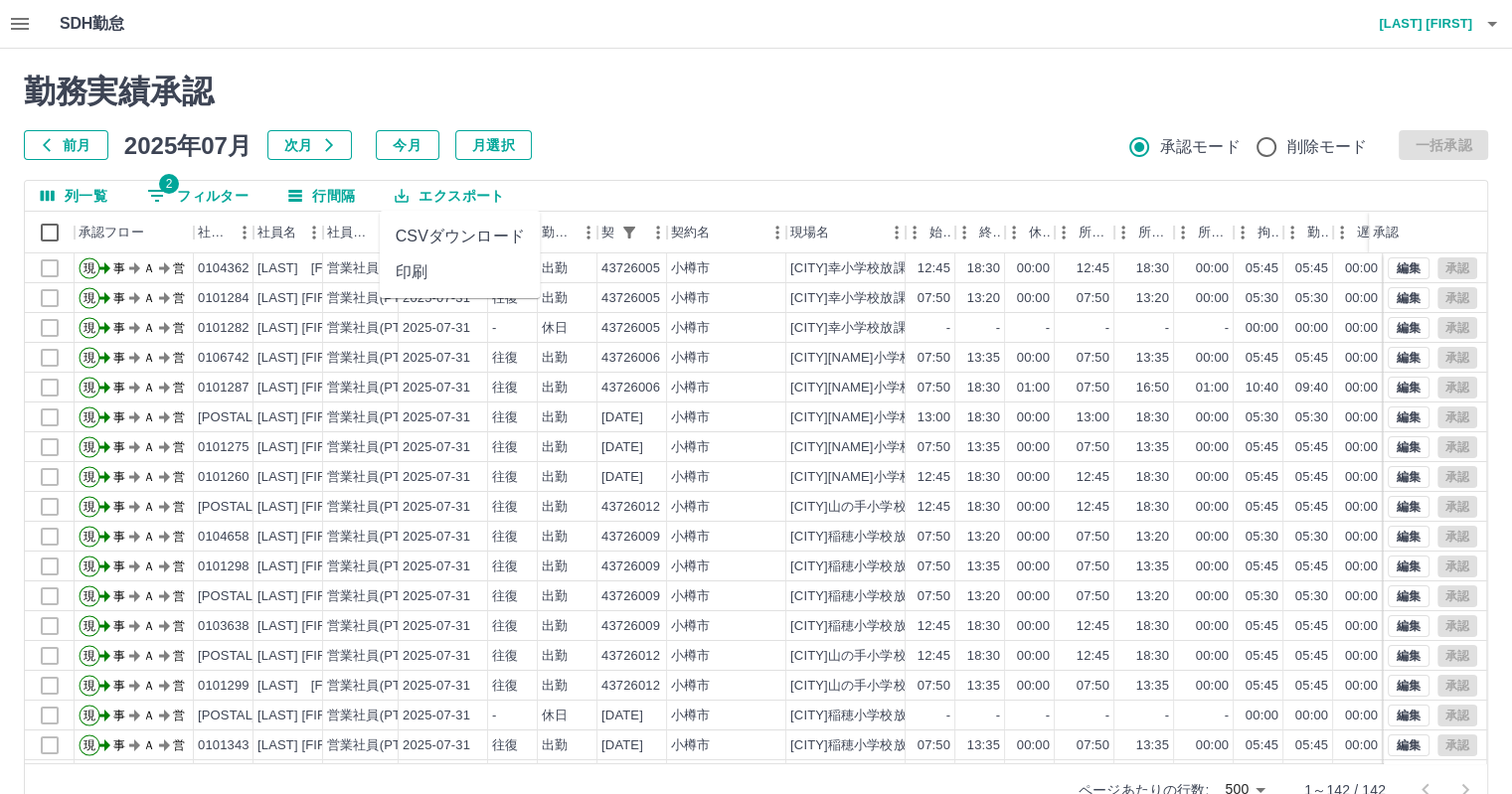 click on "CSVダウンロード" at bounding box center [460, 237] 